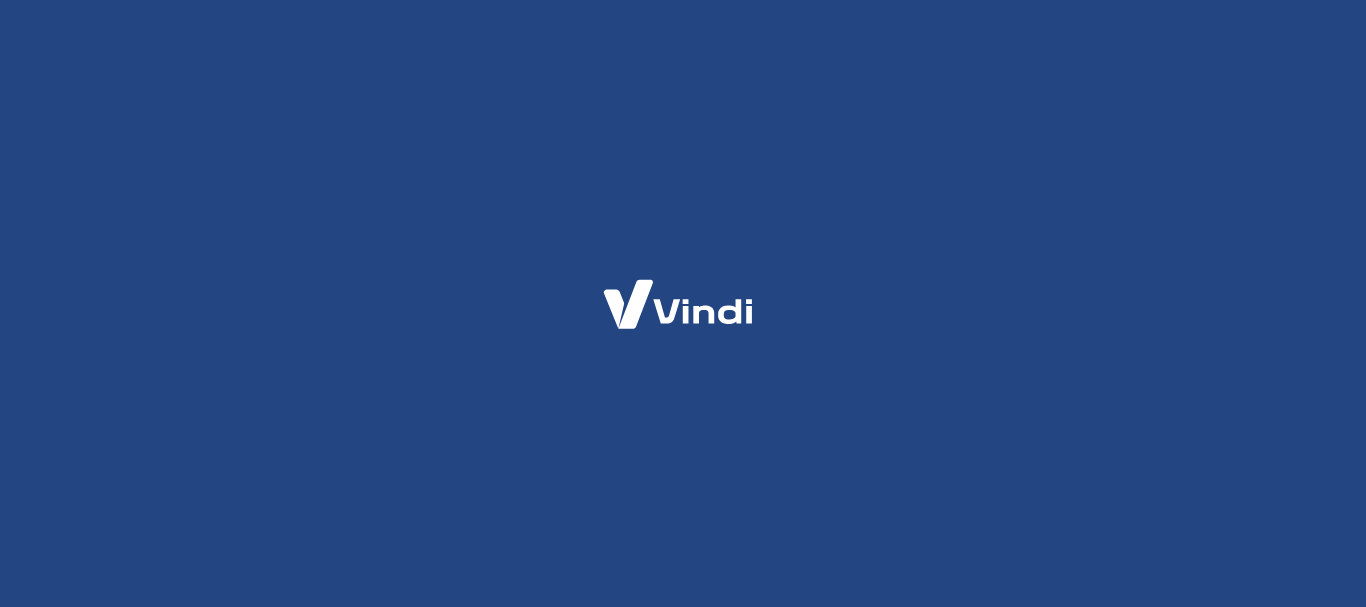 scroll, scrollTop: 0, scrollLeft: 0, axis: both 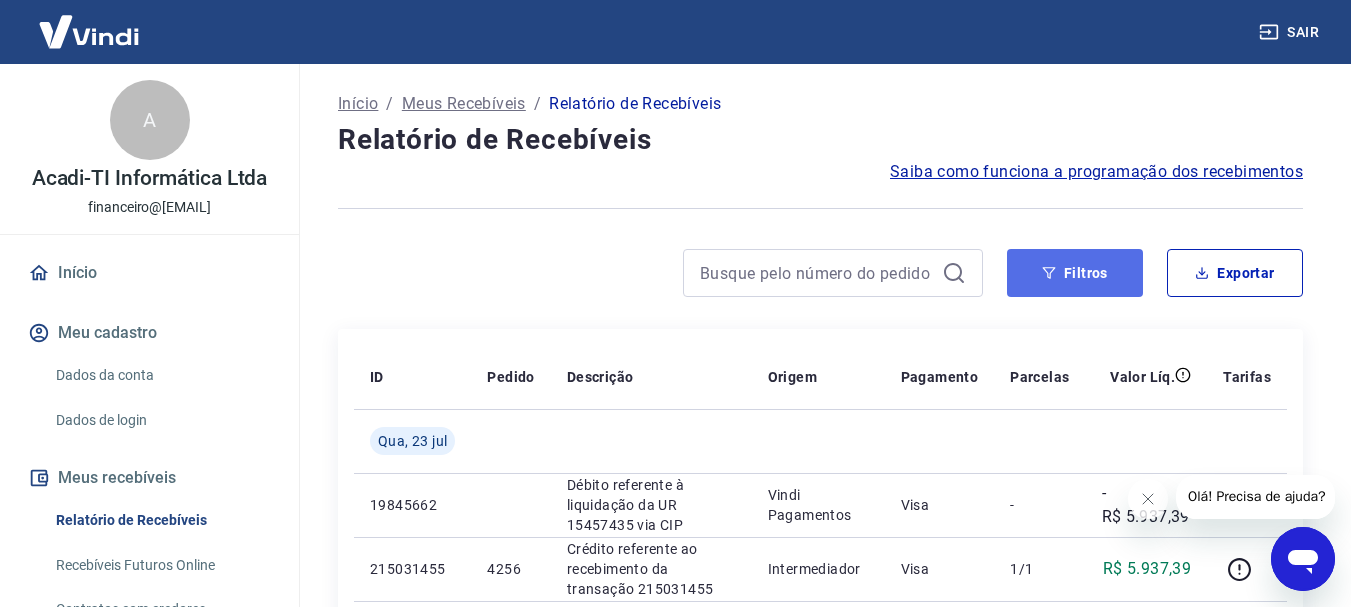 click on "Filtros" at bounding box center (1075, 273) 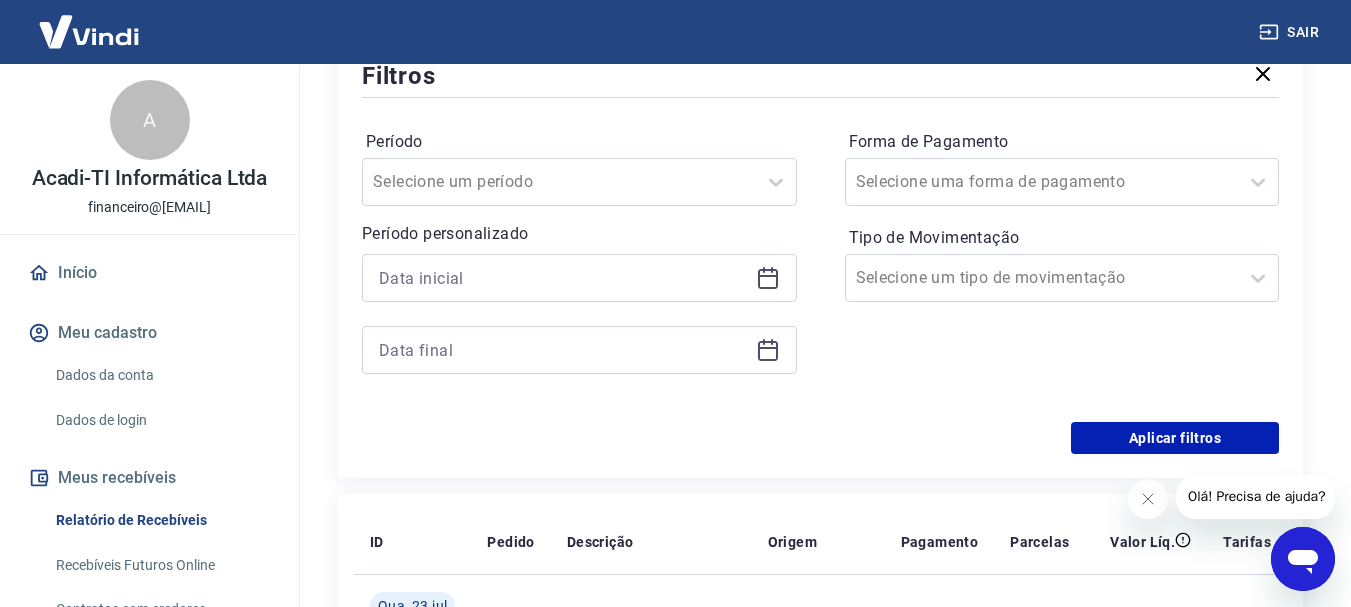 scroll, scrollTop: 300, scrollLeft: 0, axis: vertical 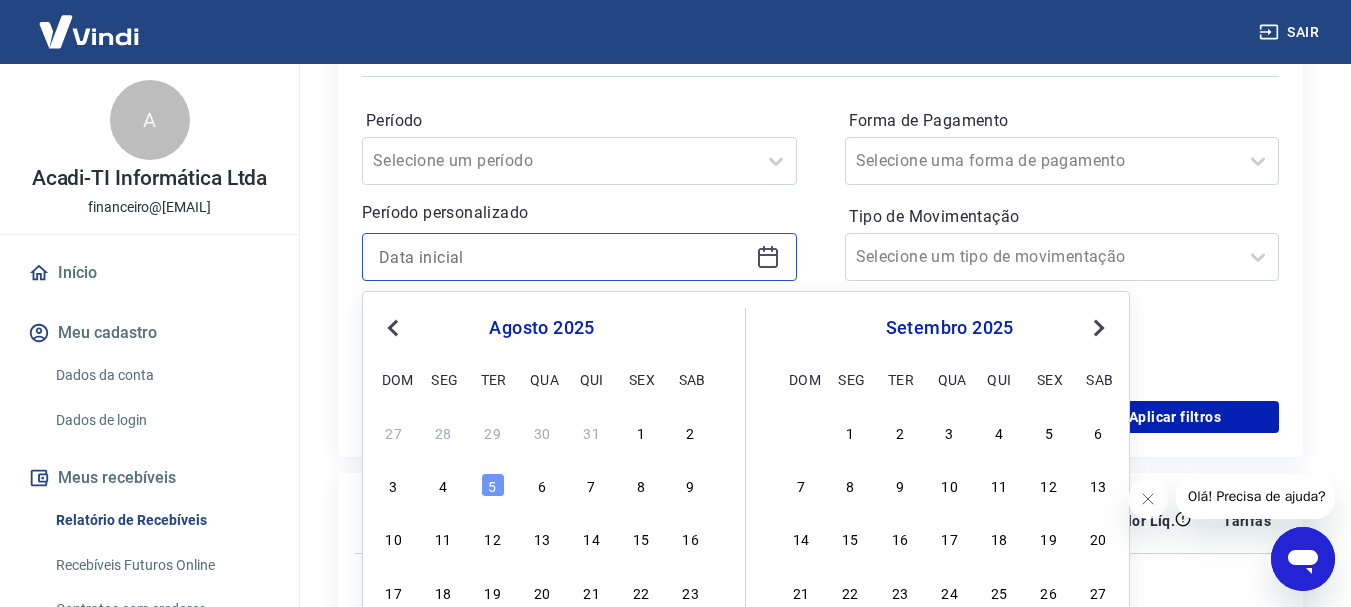 click at bounding box center (563, 257) 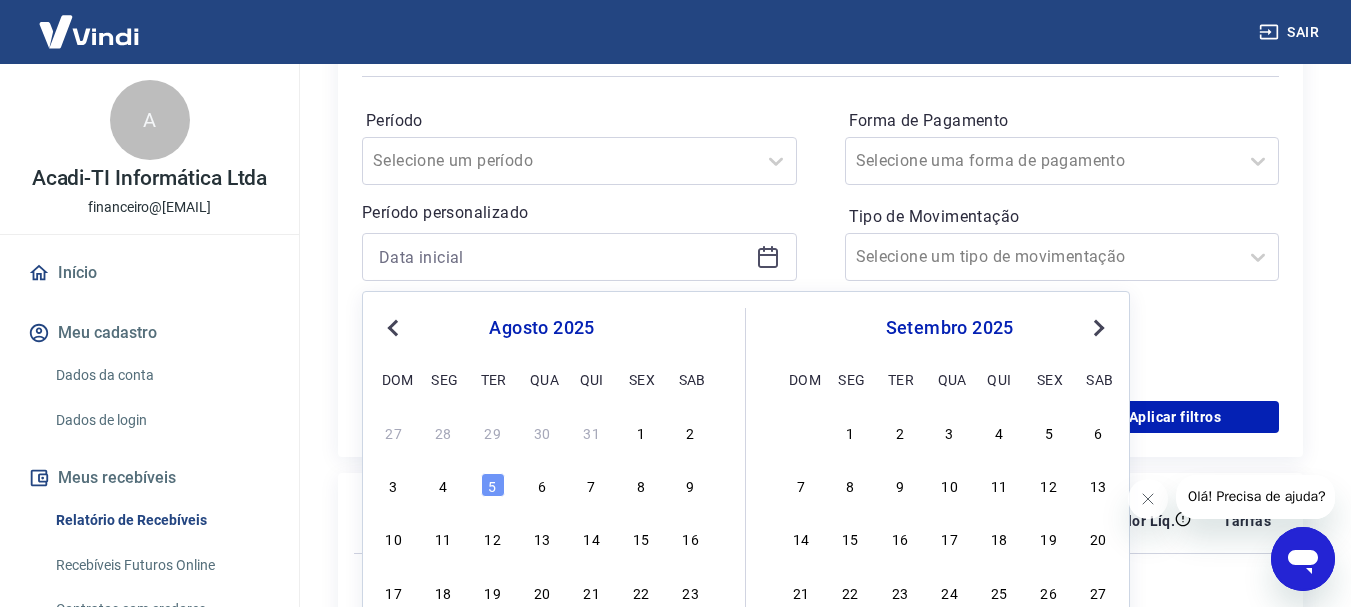 click on "Previous Month Next Month agosto 2025 dom seg ter qua qui sex sab 27 28 29 30 31 1 2 3 4 5 6 7 8 9 10 11 12 13 14 15 16 17 18 19 20 21 22 23 24 25 26 27 28 29 30 31 setembro 2025 dom seg ter qua qui sex sab 1 2 3 4 5 6 7 8 9 10 11 12 13 14 15 16 17 18 19 20 21 22 23 24 25 26 27 28 29 30 1 2 3 4" at bounding box center (746, 503) 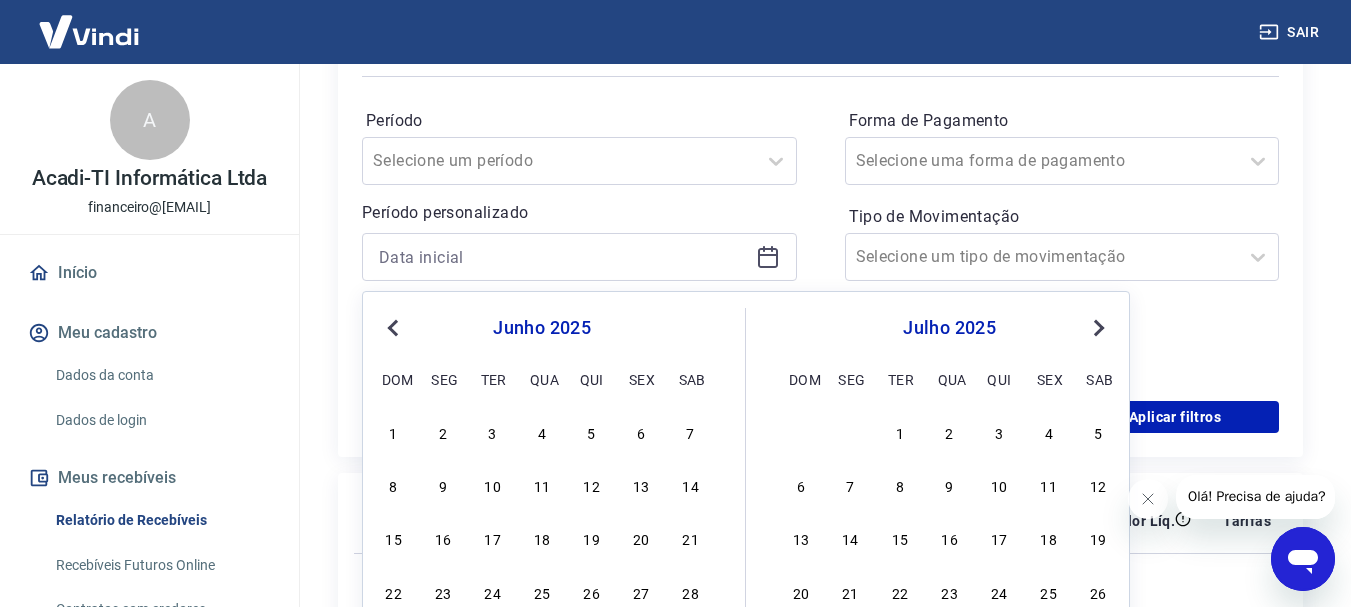 click on "Previous Month" at bounding box center [393, 328] 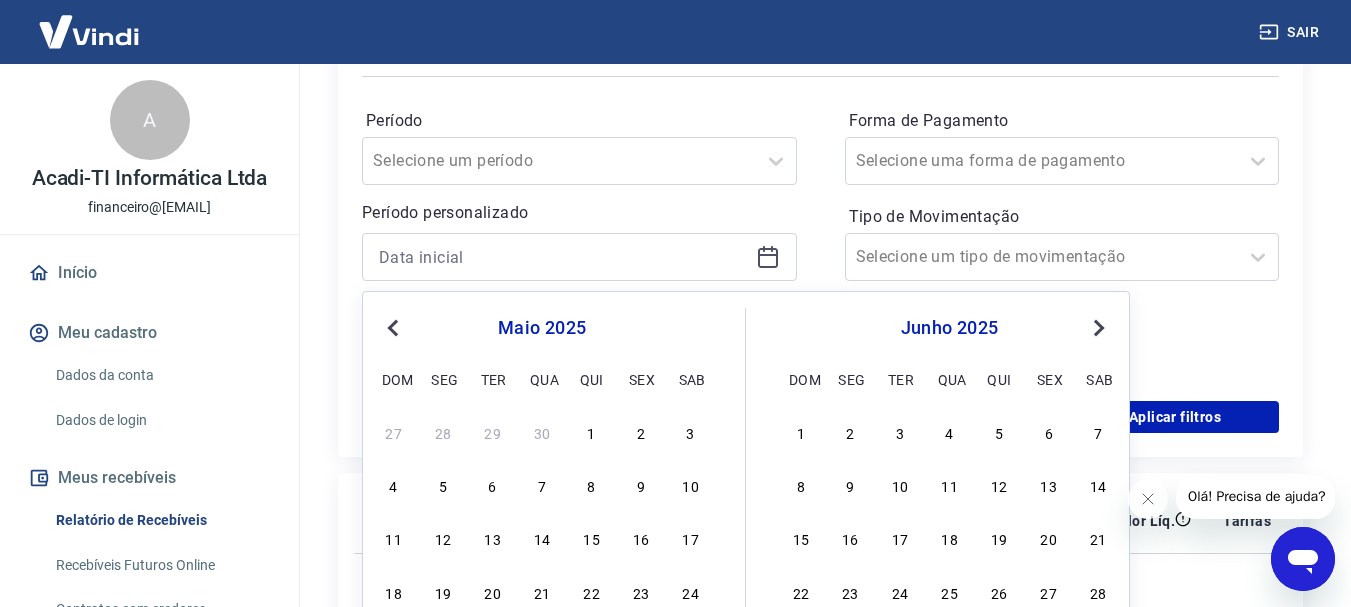 click on "Previous Month" at bounding box center (393, 328) 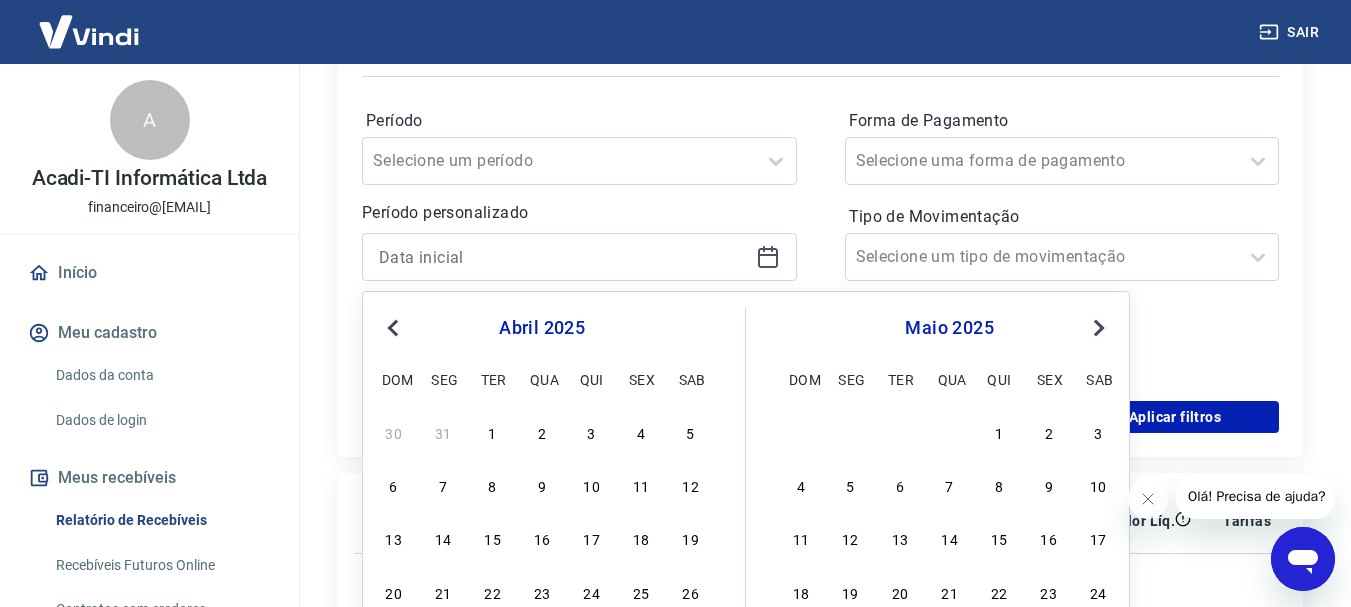 click on "Previous Month" at bounding box center [393, 328] 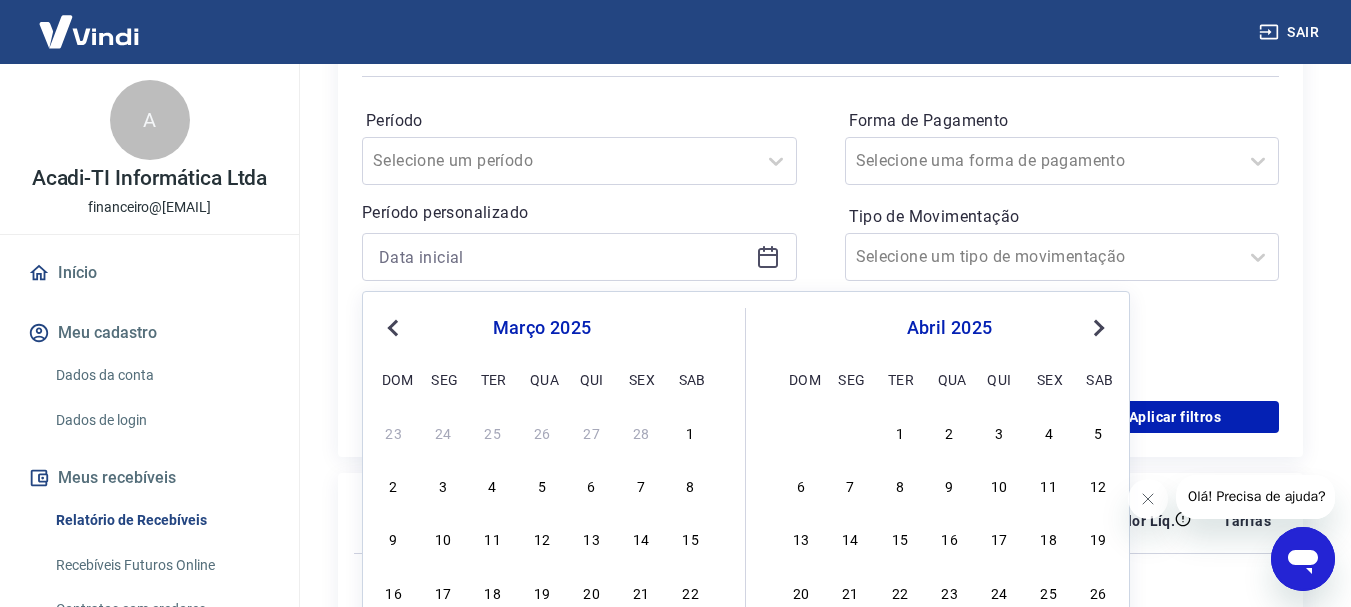click on "Previous Month" at bounding box center [393, 328] 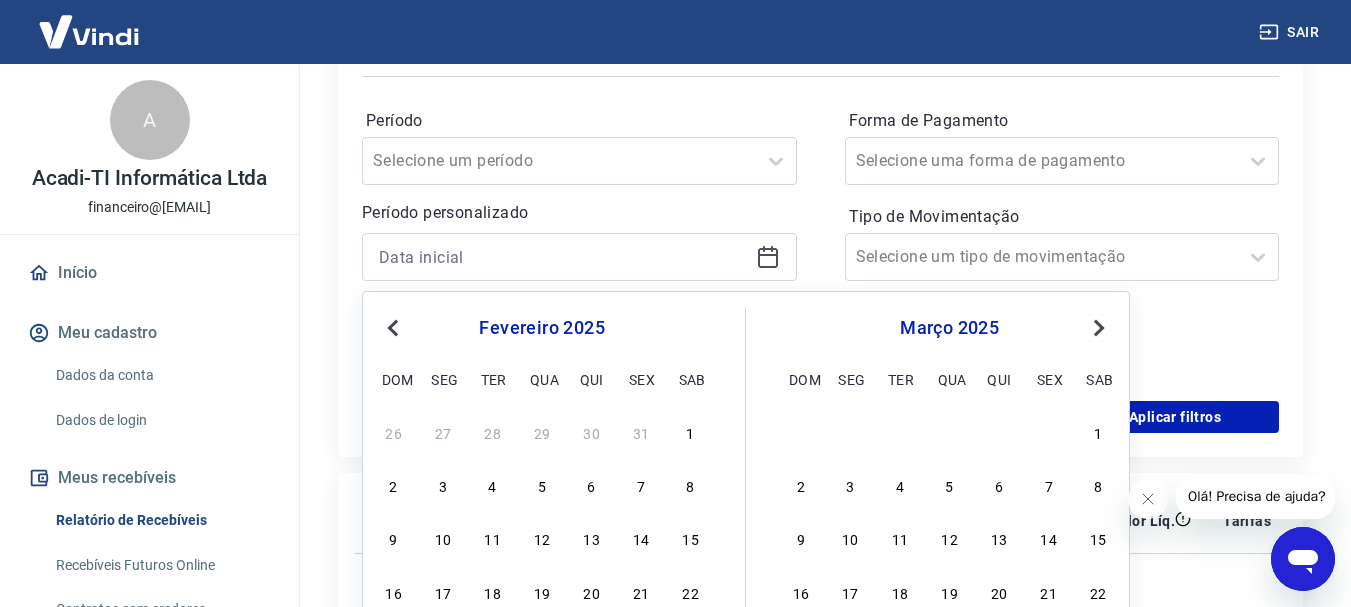 click on "Previous Month" at bounding box center [393, 328] 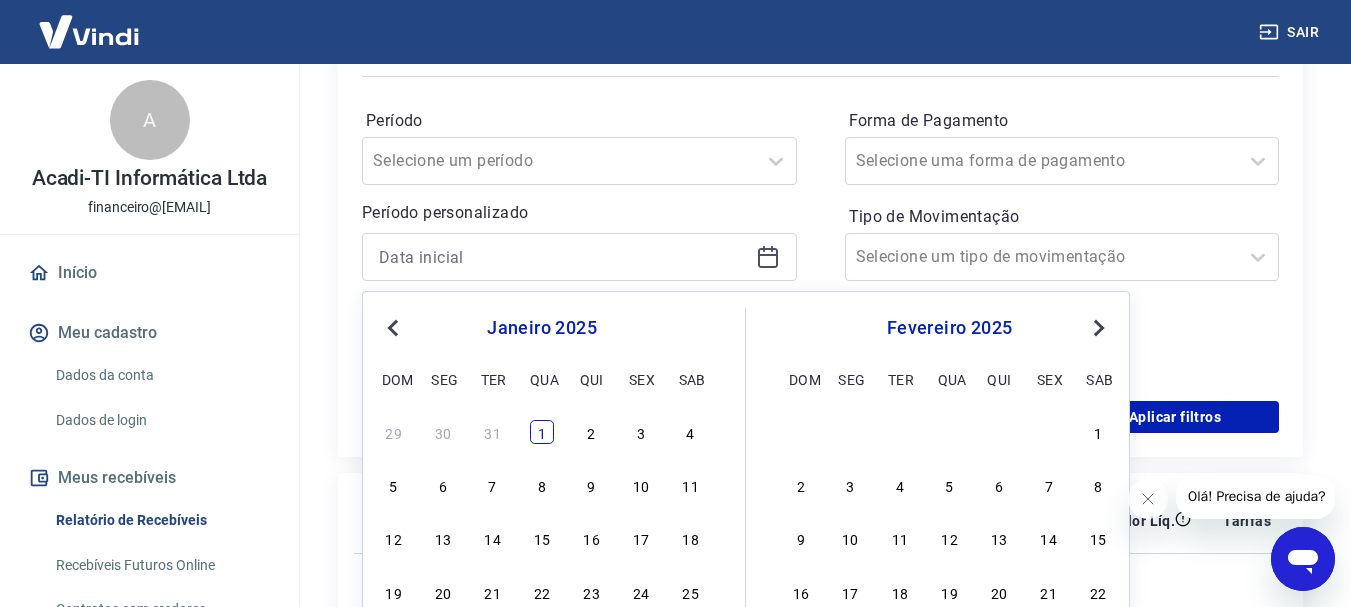 click on "1" at bounding box center [542, 432] 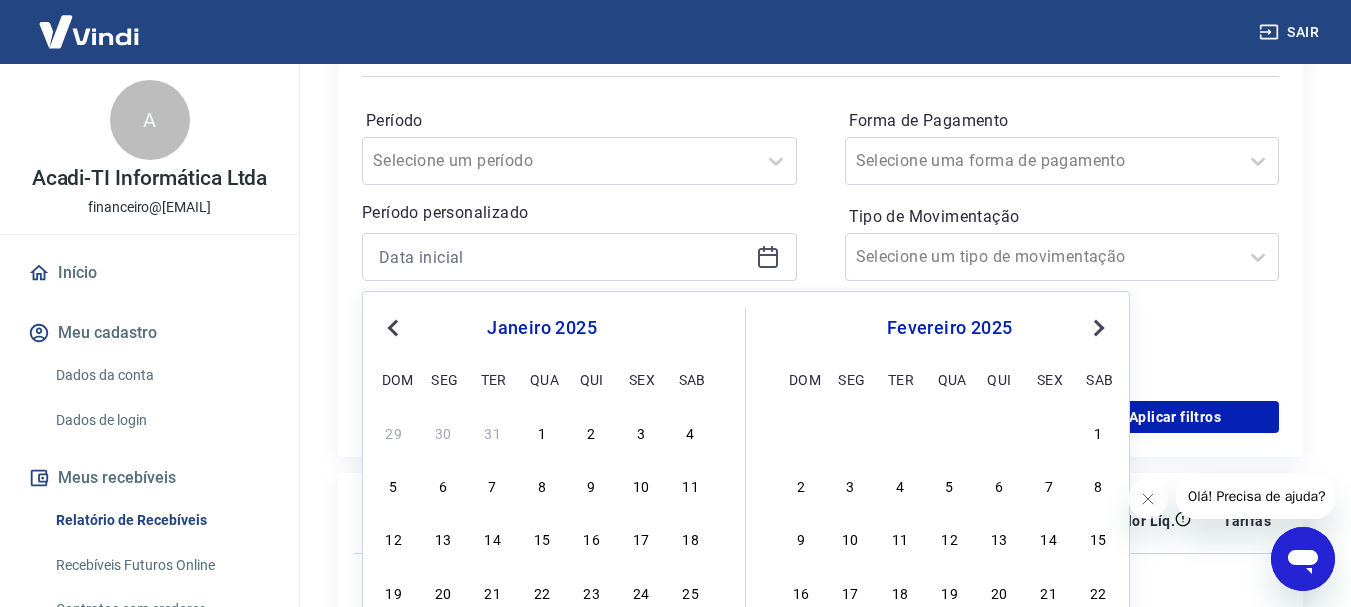 type on "01/01/2025" 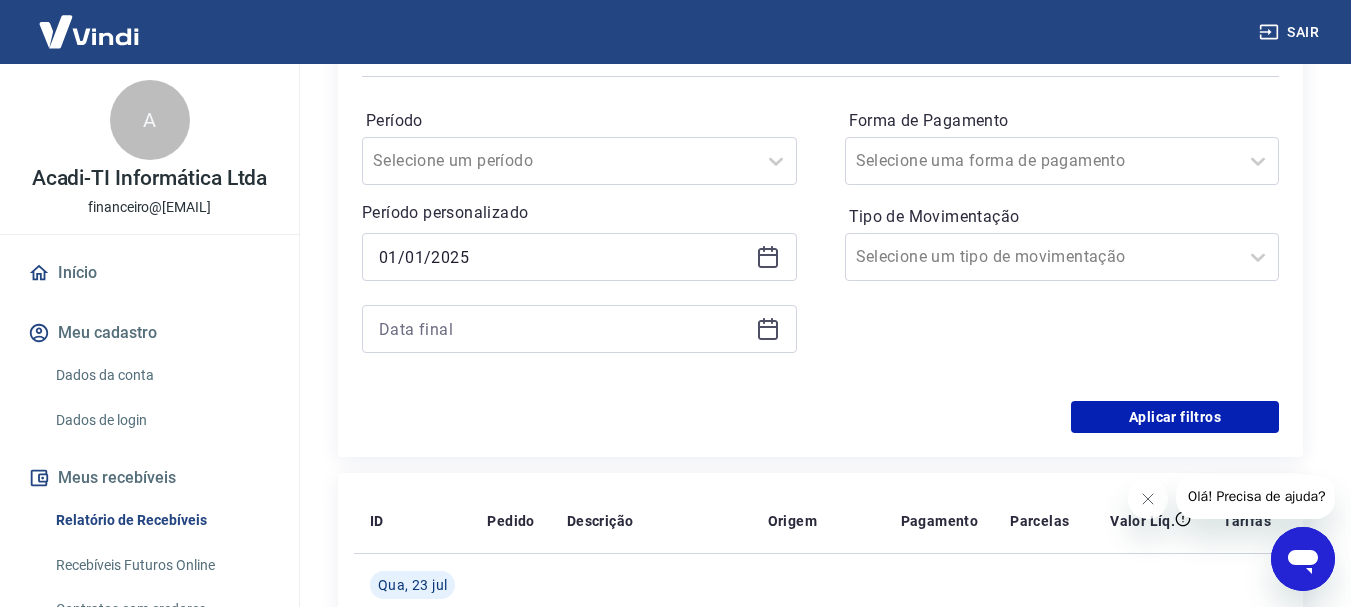 scroll, scrollTop: 500, scrollLeft: 0, axis: vertical 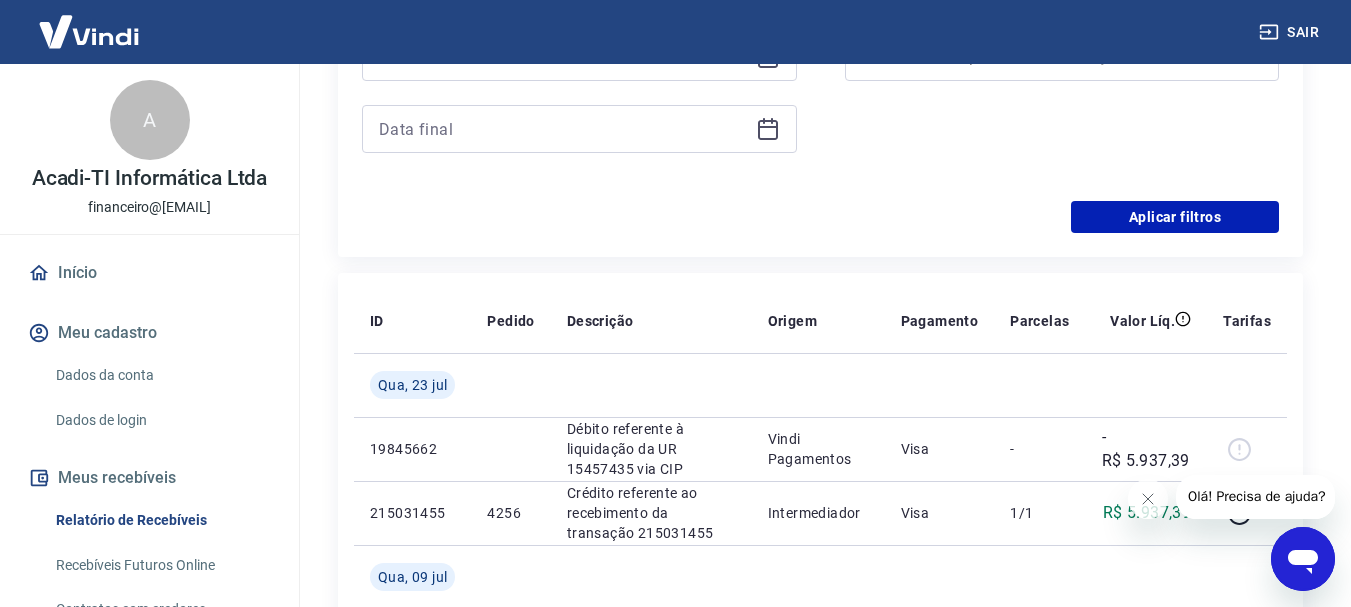 click on "Início / Meus Recebíveis / Relatório de Recebíveis Relatório de Recebíveis Saiba como funciona a programação dos recebimentos Saiba como funciona a programação dos recebimentos Filtros Exportar Filtros Período Selecione um período Período personalizado Selected date: quarta-feira, 1 de janeiro de 2025 01/01/2025 Forma de Pagamento Selecione uma forma de pagamento Tipo de Movimentação Selecione um tipo de movimentação Aplicar filtros ID Pedido Descrição Origem Pagamento Parcelas Valor Líq. Tarifas Qua, 23 jul 19845662 Débito referente à liquidação da UR 15457435 via CIP Vindi Pagamentos Visa - -R$ 5.937,39 215031455 4256 Crédito referente ao recebimento da transação 215031455 Intermediador Visa 1/1 R$ 5.937,39 Qua, 09 jul 19590014 Débito referente à liquidação da UR 14833569 via CIP Vindi Pagamentos Visa - -R$ 4.876,47 19590018 Débito referente à liquidação da UR 14833569 via CIP Vindi Pagamentos Visa - -R$ 541,83 212991676 4254 Intermediador Visa 8/12 R$ 541,83 4254 - -" at bounding box center [820, 816] 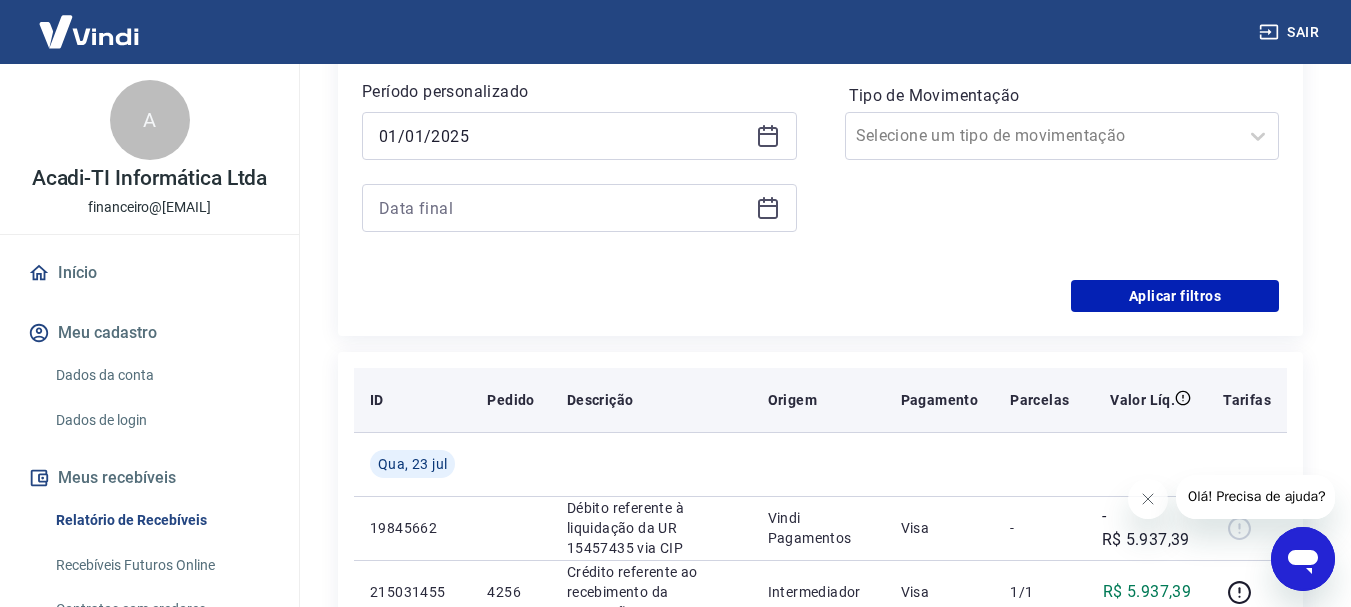 scroll, scrollTop: 300, scrollLeft: 0, axis: vertical 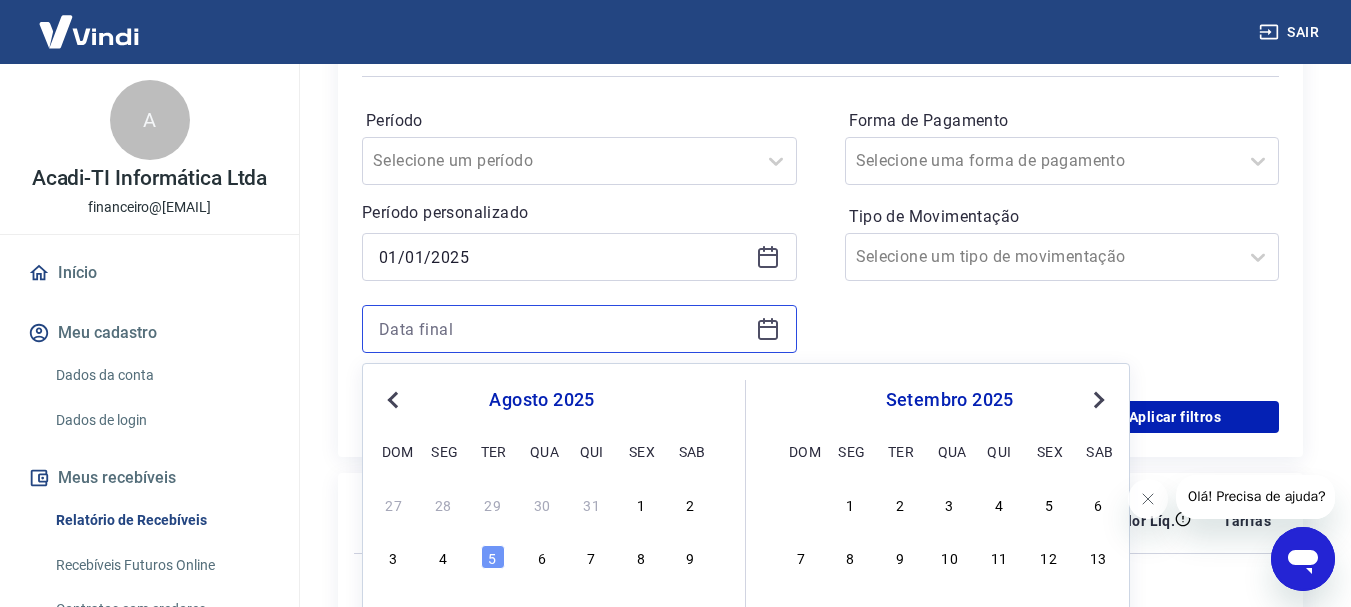 click at bounding box center (563, 329) 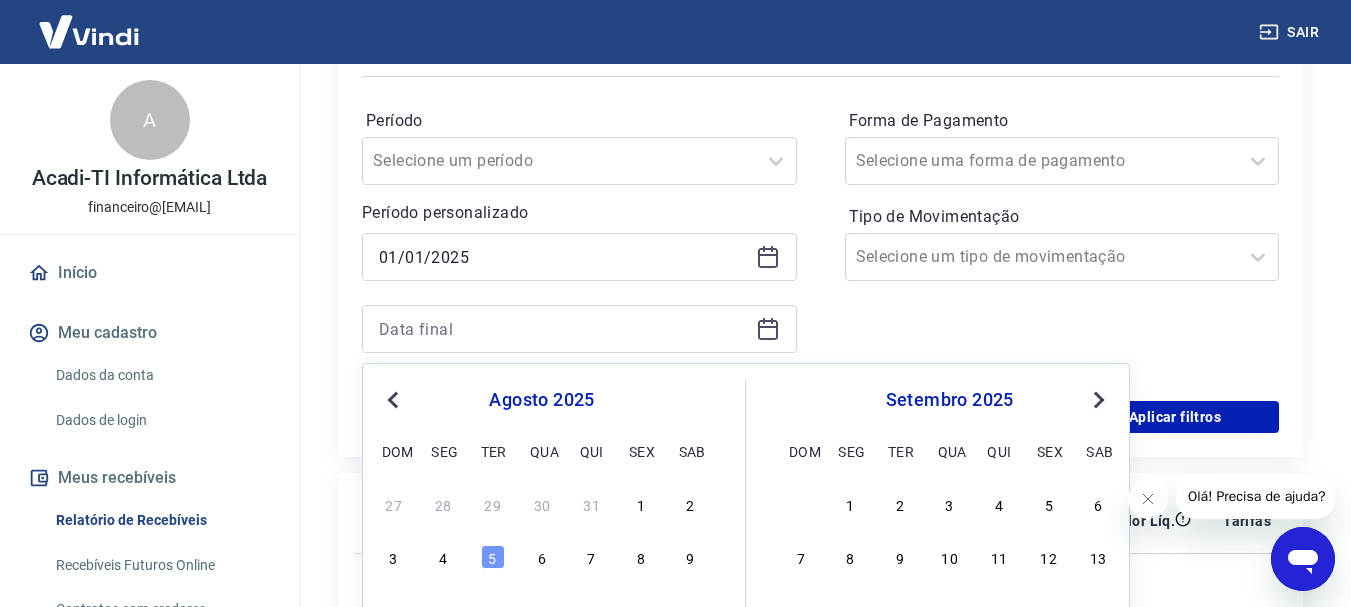 click on "Previous Month" at bounding box center [395, 399] 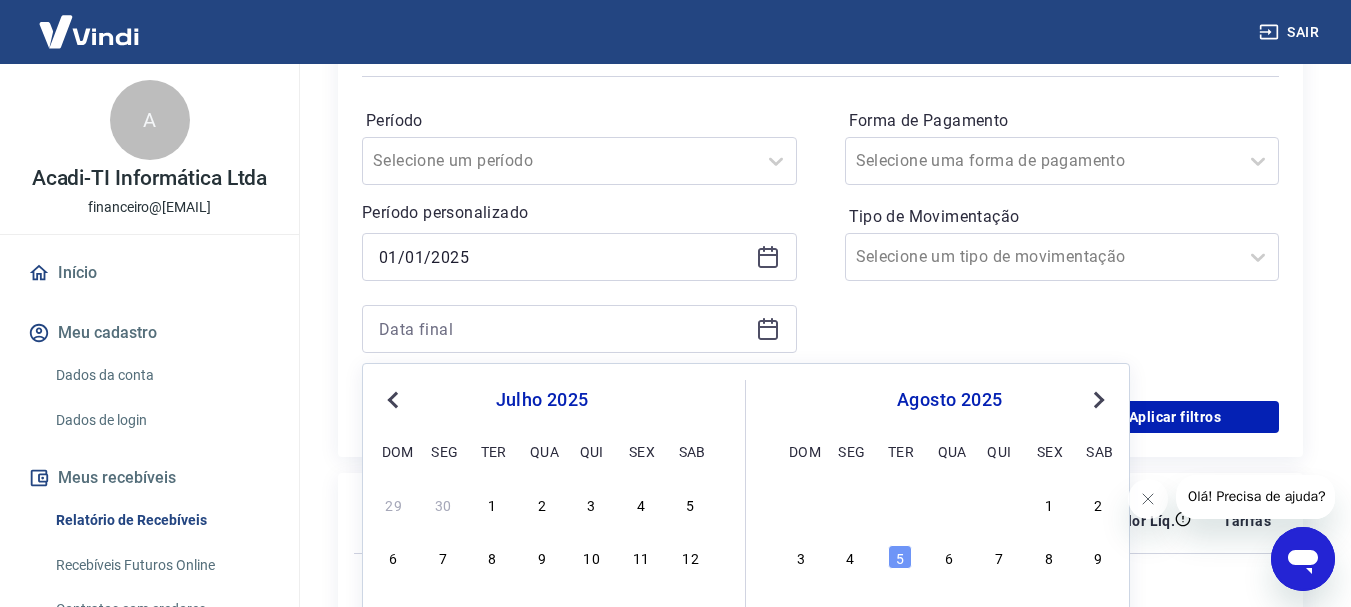 click on "Previous Month" at bounding box center (395, 399) 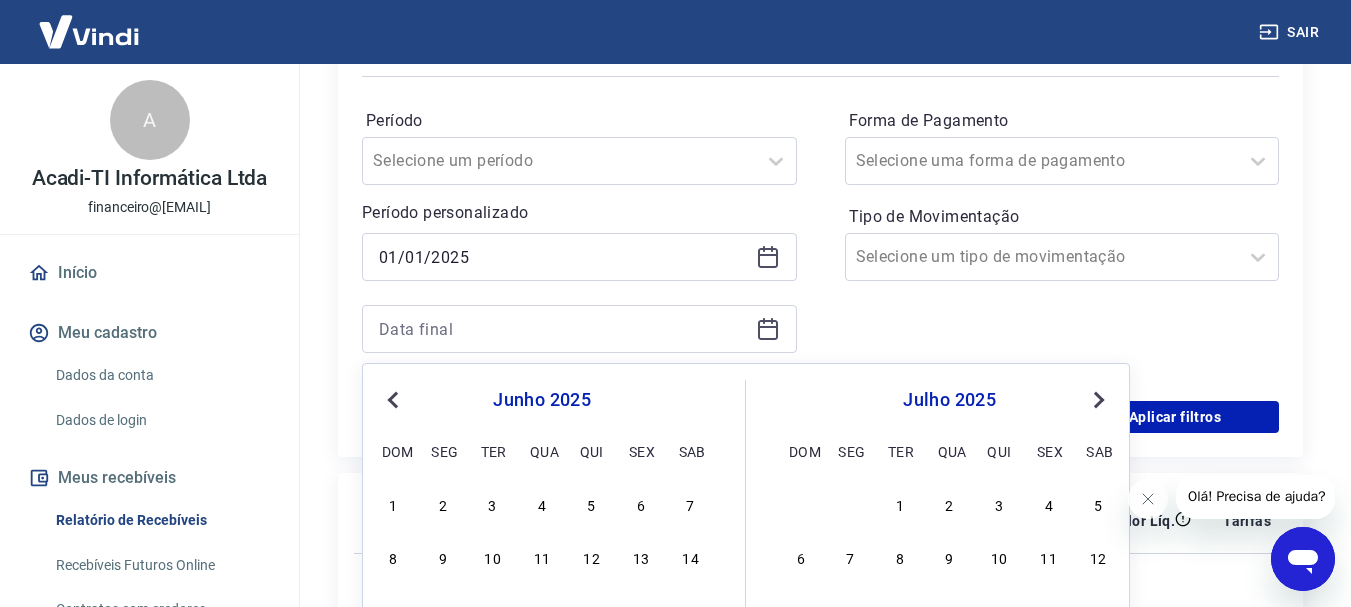 click on "Previous Month" at bounding box center (395, 399) 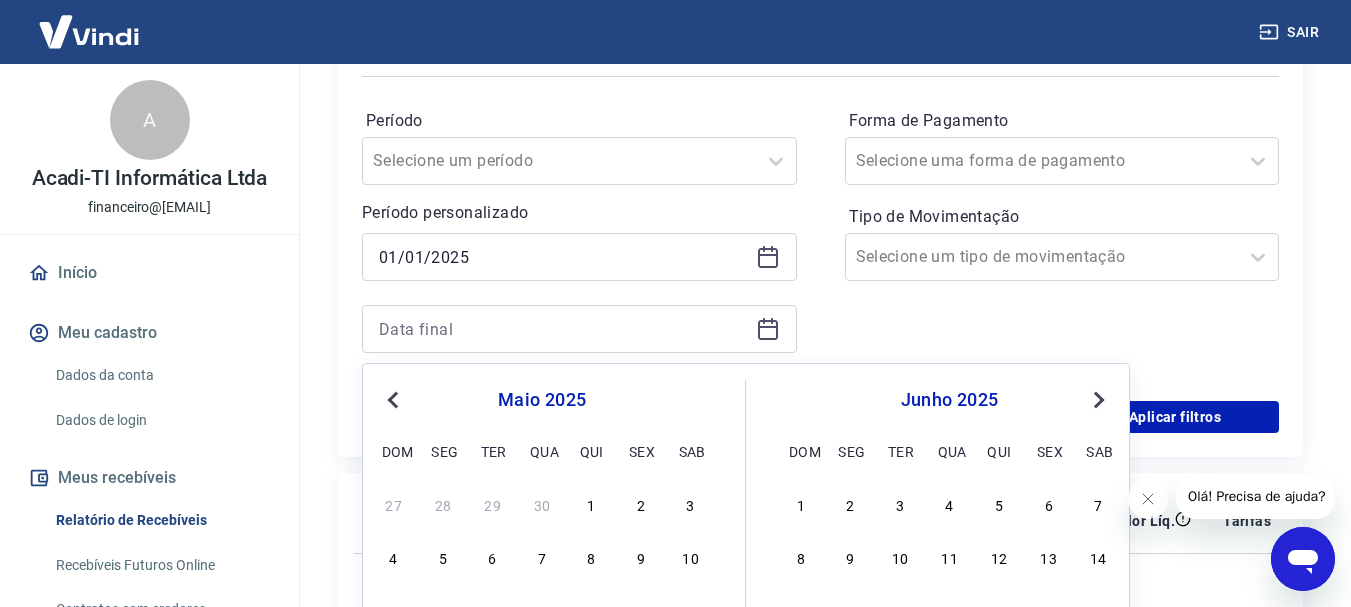 click on "Previous Month" at bounding box center (395, 399) 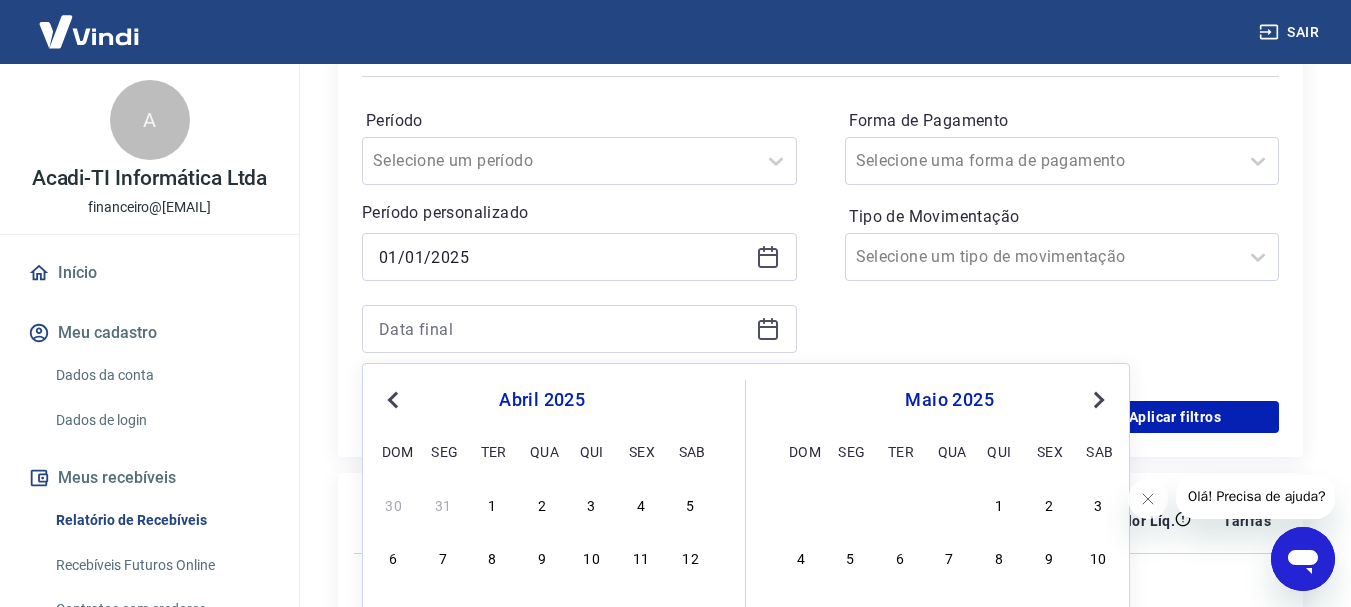 click on "Previous Month" at bounding box center (395, 399) 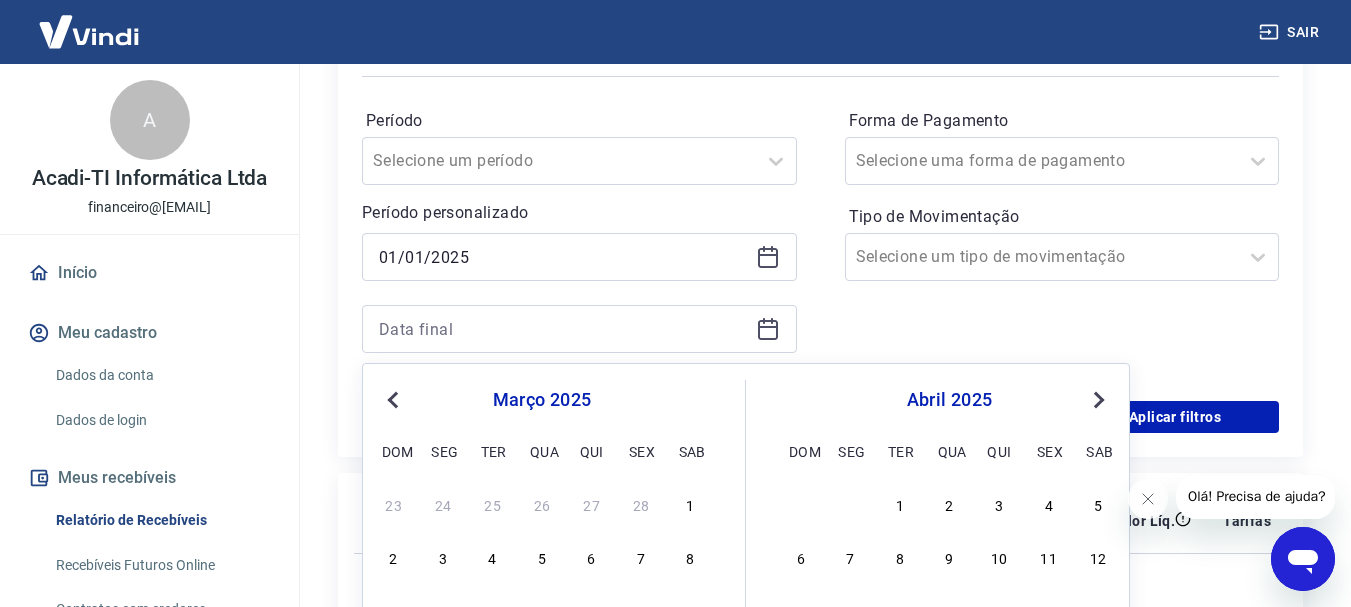 click on "Previous Month" at bounding box center [395, 399] 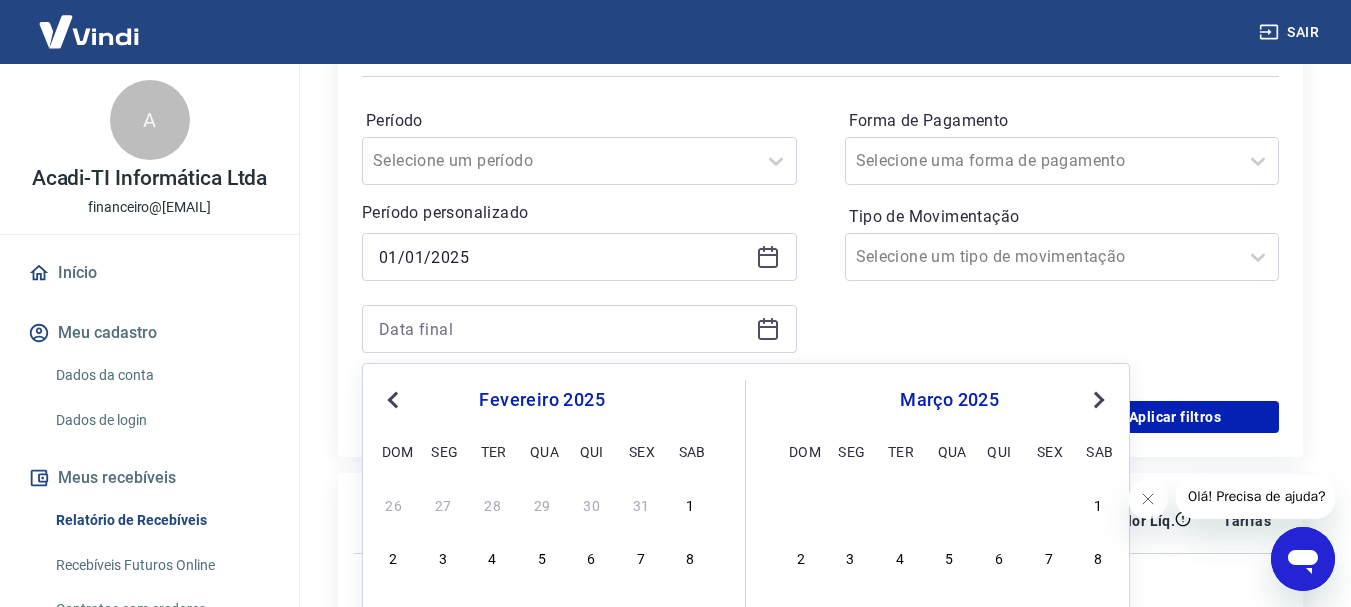 click on "Previous Month" at bounding box center [395, 399] 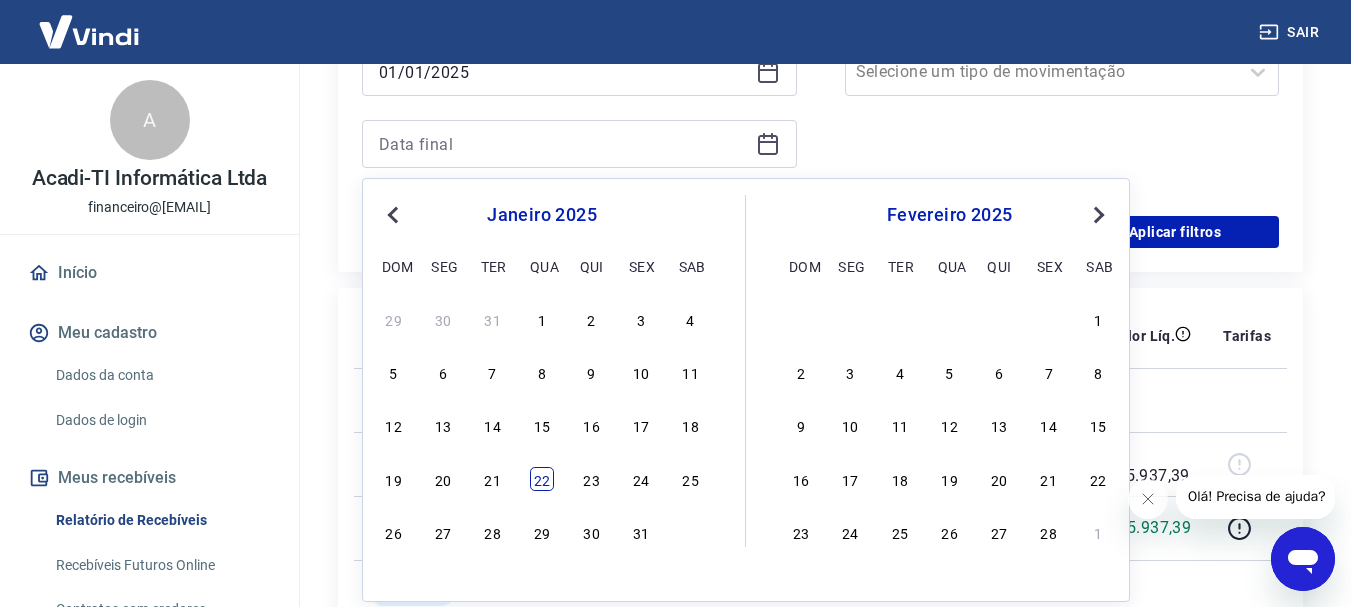 scroll, scrollTop: 500, scrollLeft: 0, axis: vertical 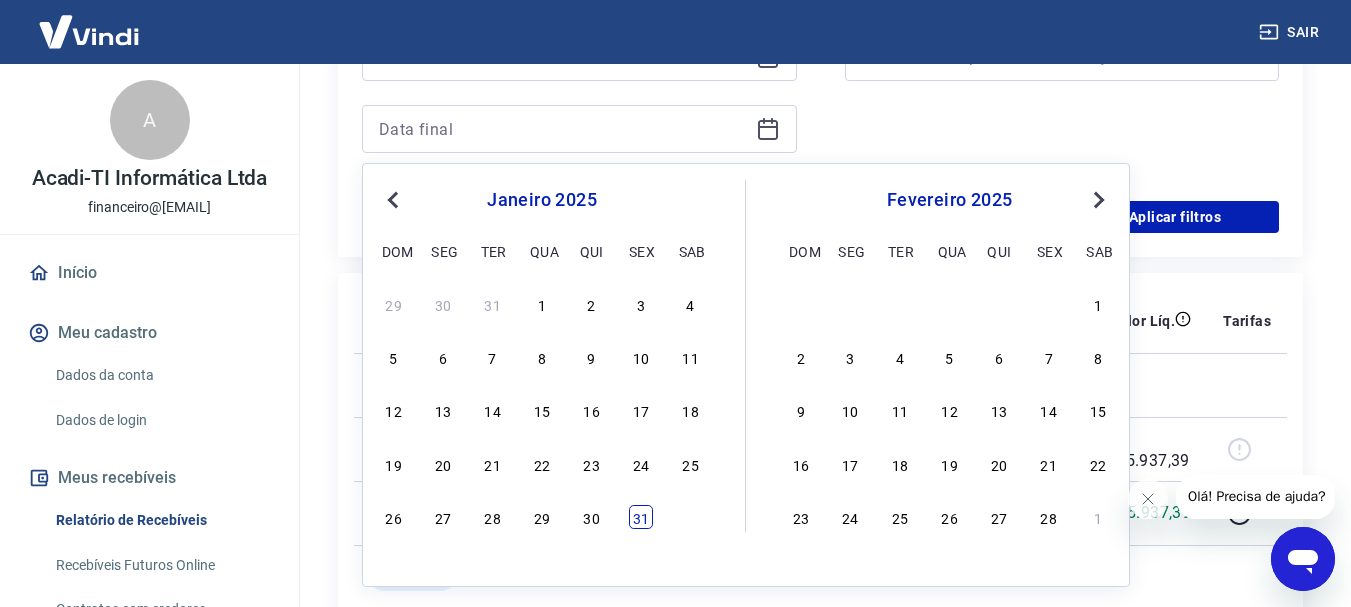 click on "31" at bounding box center [641, 517] 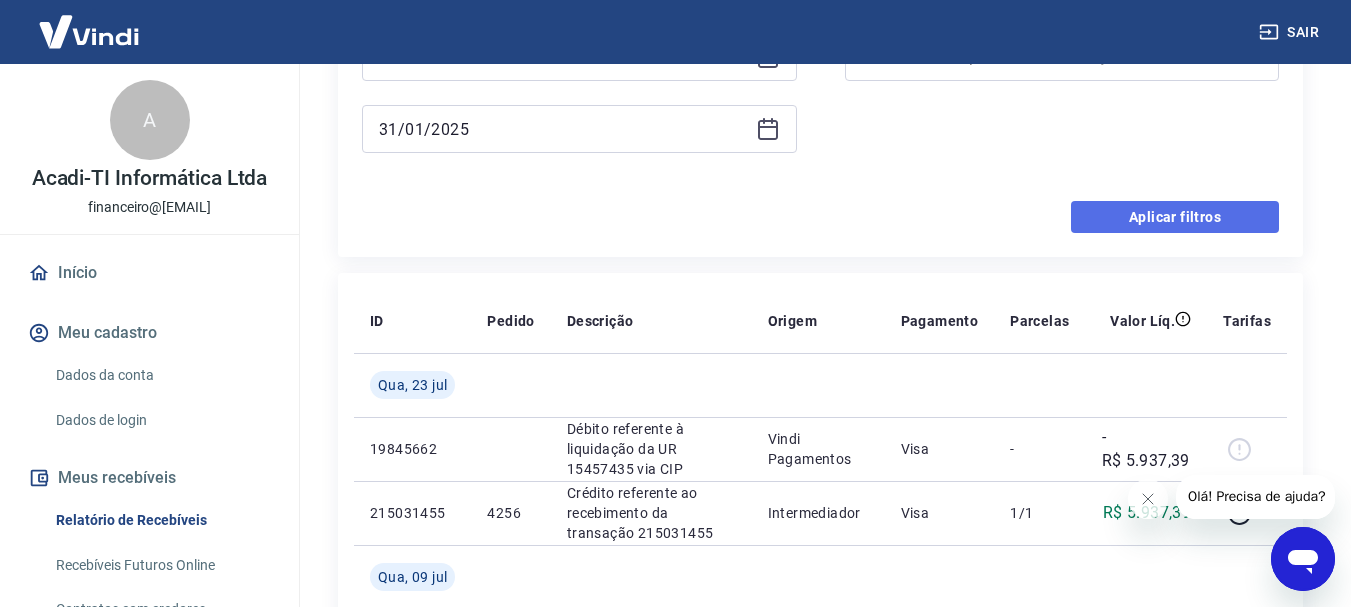 click on "Aplicar filtros" at bounding box center [1175, 217] 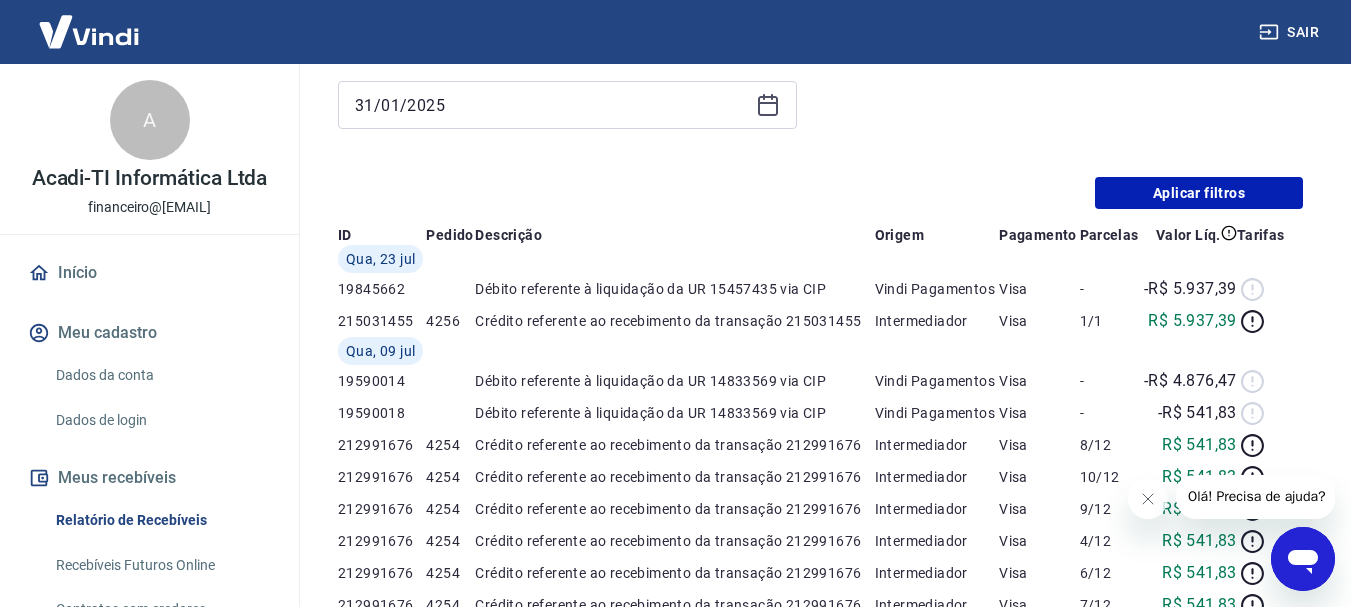 click at bounding box center (820, -292) 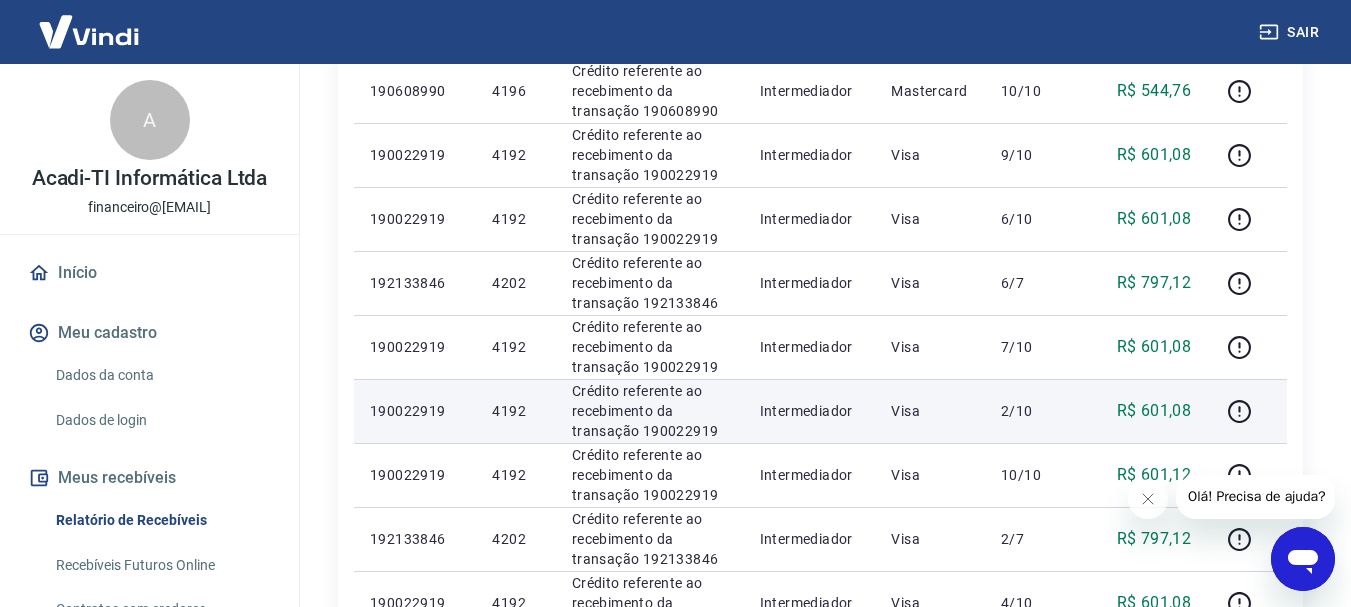 scroll, scrollTop: 1200, scrollLeft: 0, axis: vertical 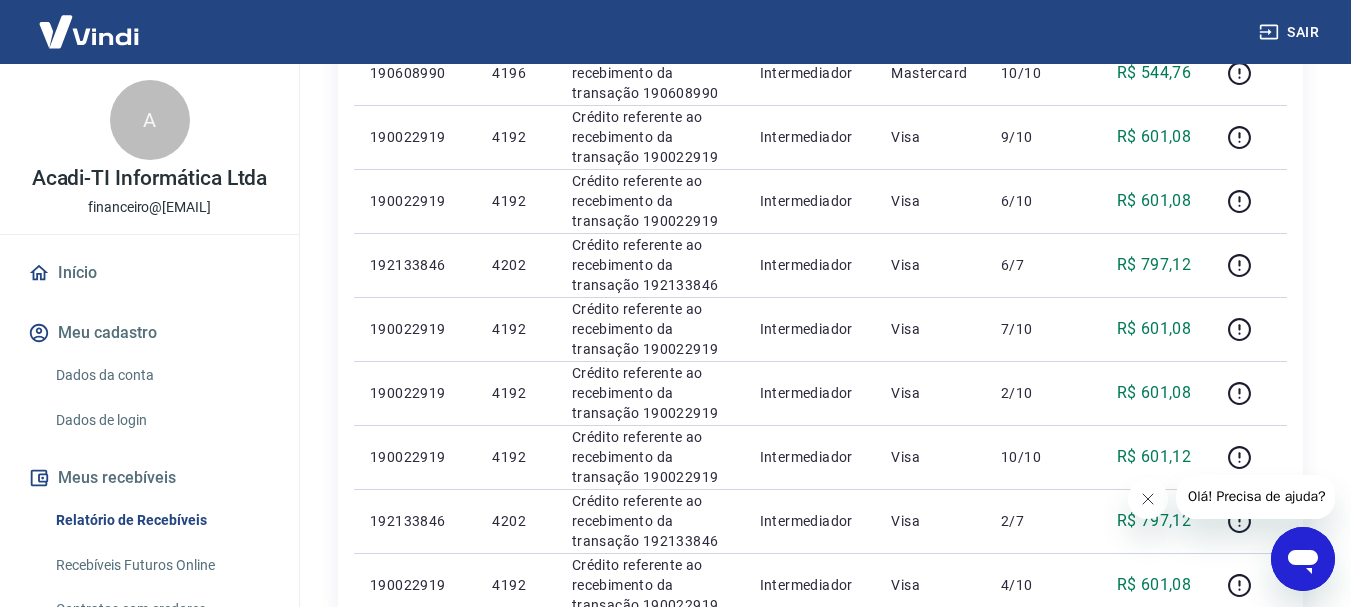 click 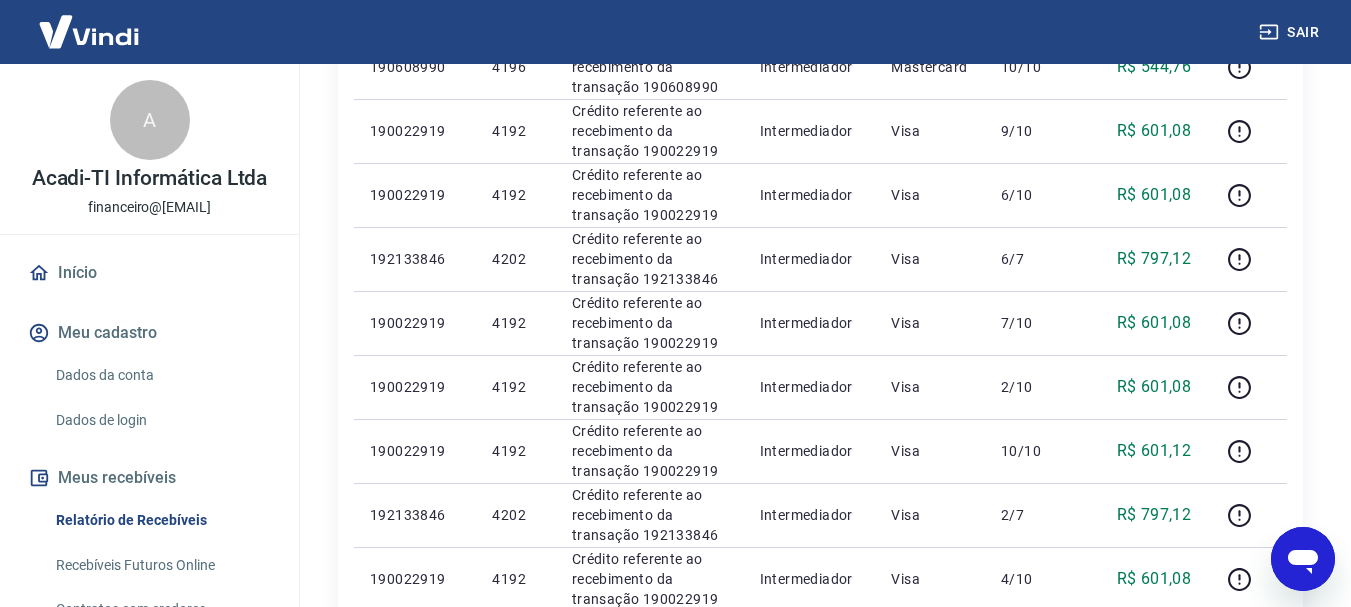 scroll, scrollTop: 1539, scrollLeft: 0, axis: vertical 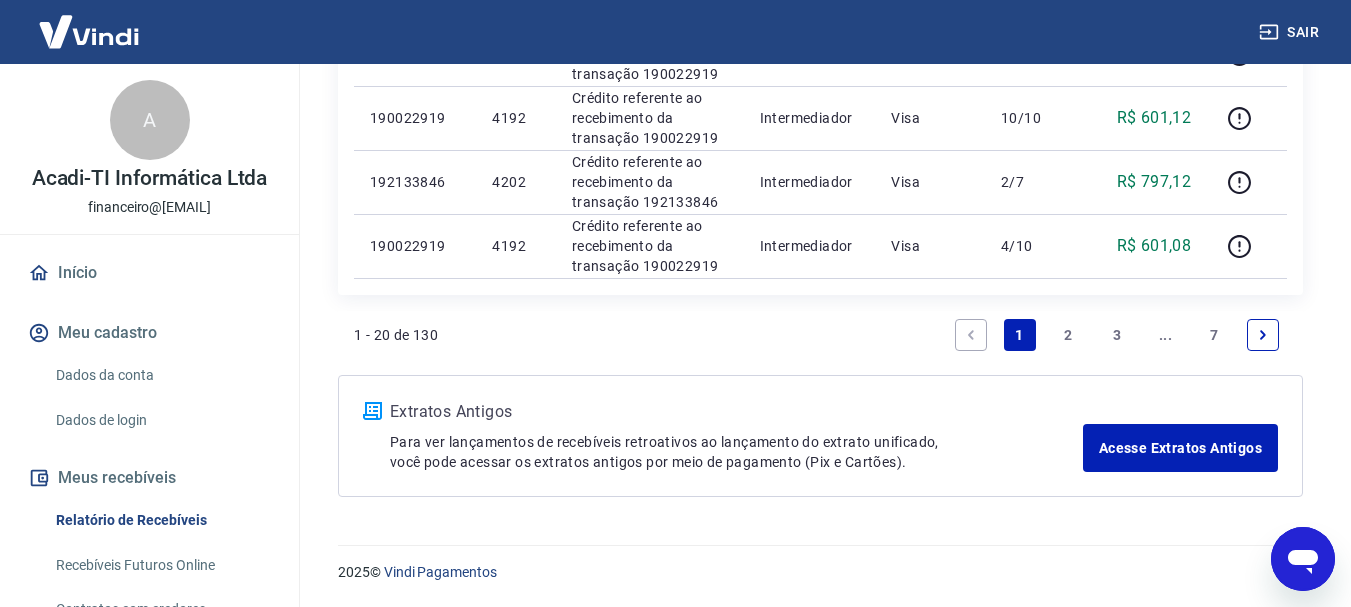 click on "1 - 20 de 130" at bounding box center (396, 335) 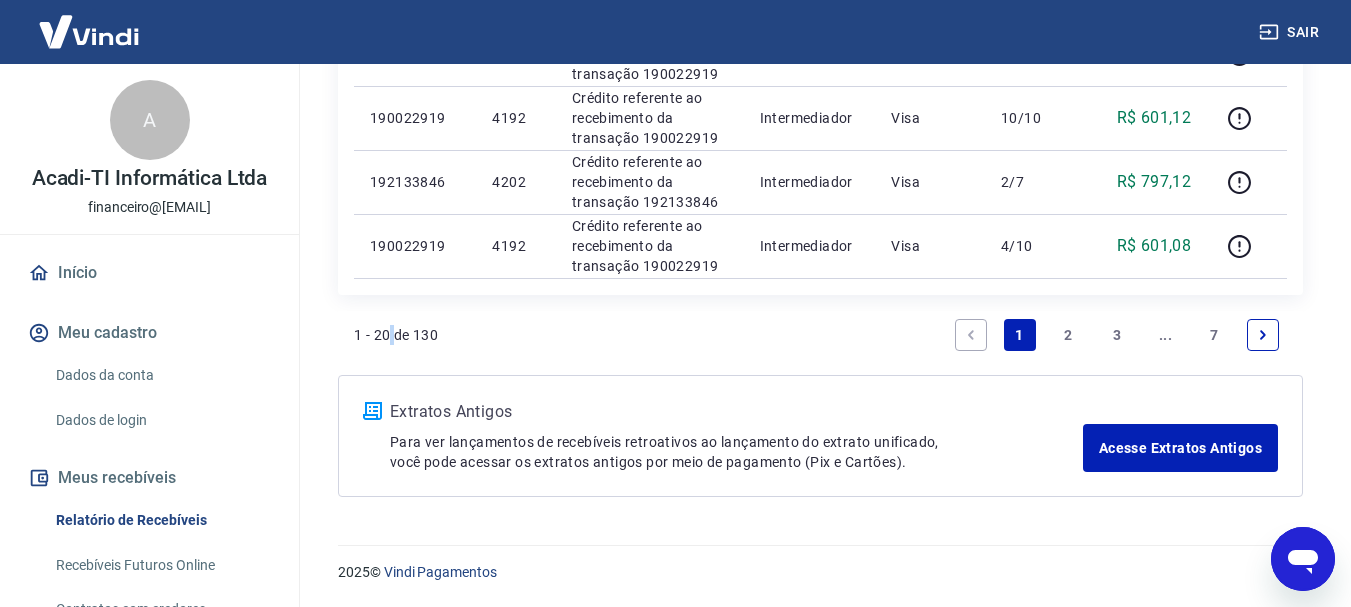 click on "1 - 20 de 130" at bounding box center (396, 335) 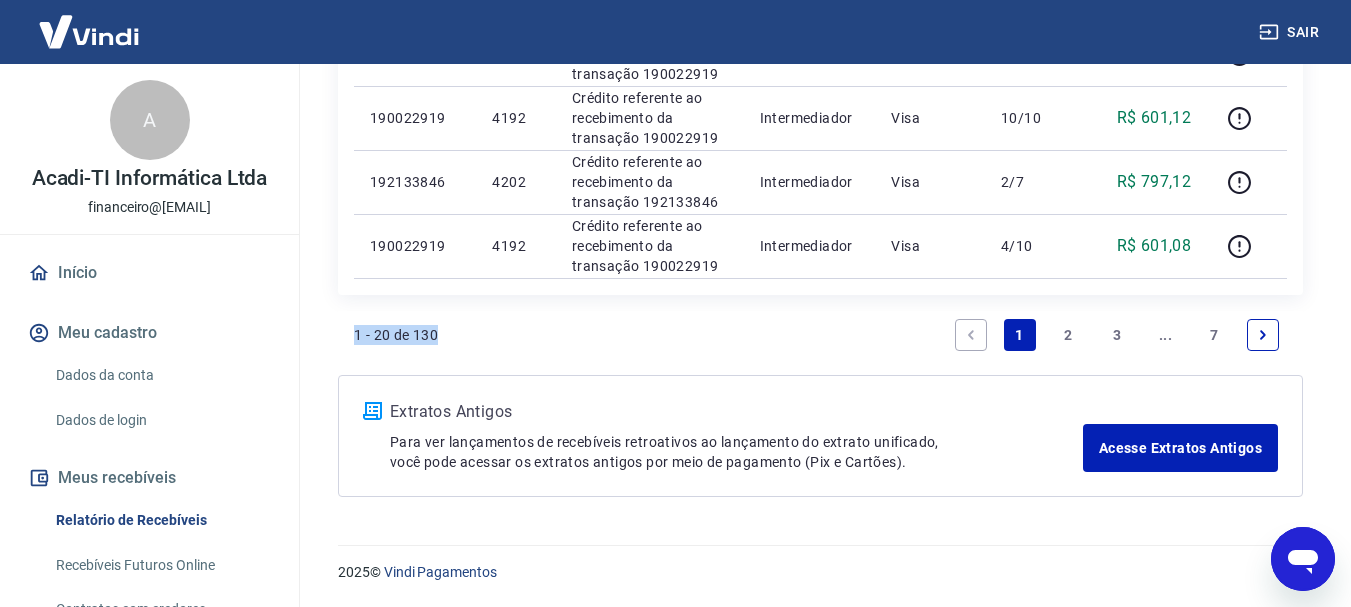 click on "1 - 20 de 130" at bounding box center (396, 335) 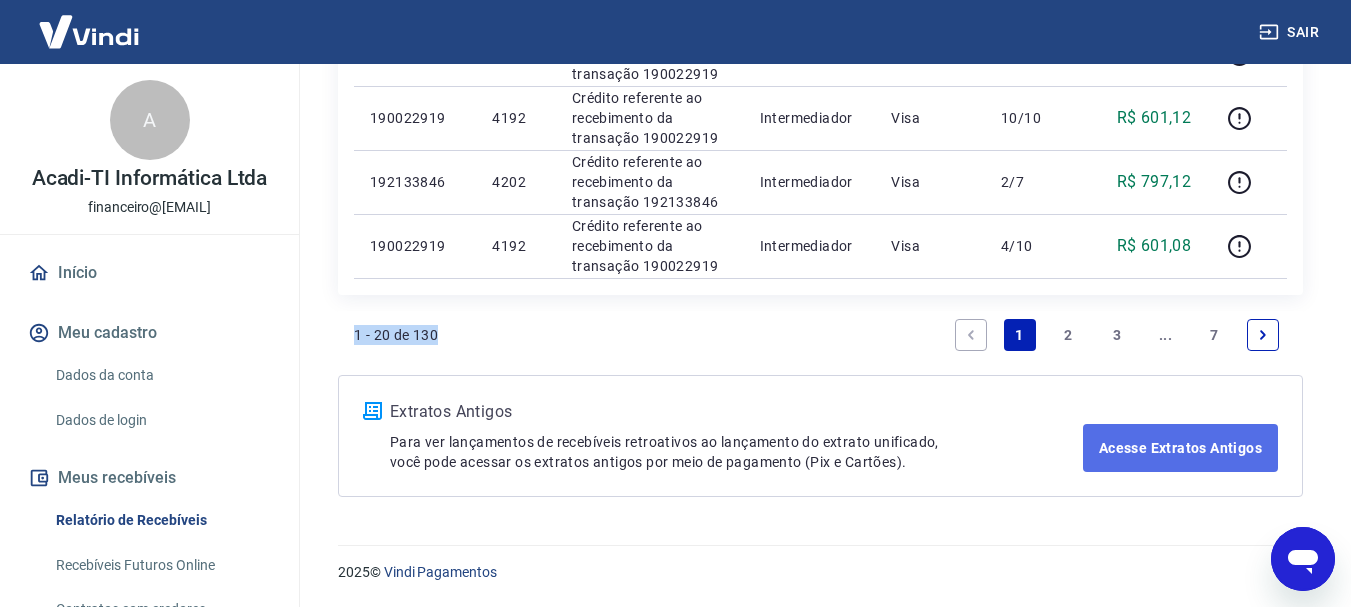 click on "Acesse Extratos Antigos" at bounding box center (1180, 448) 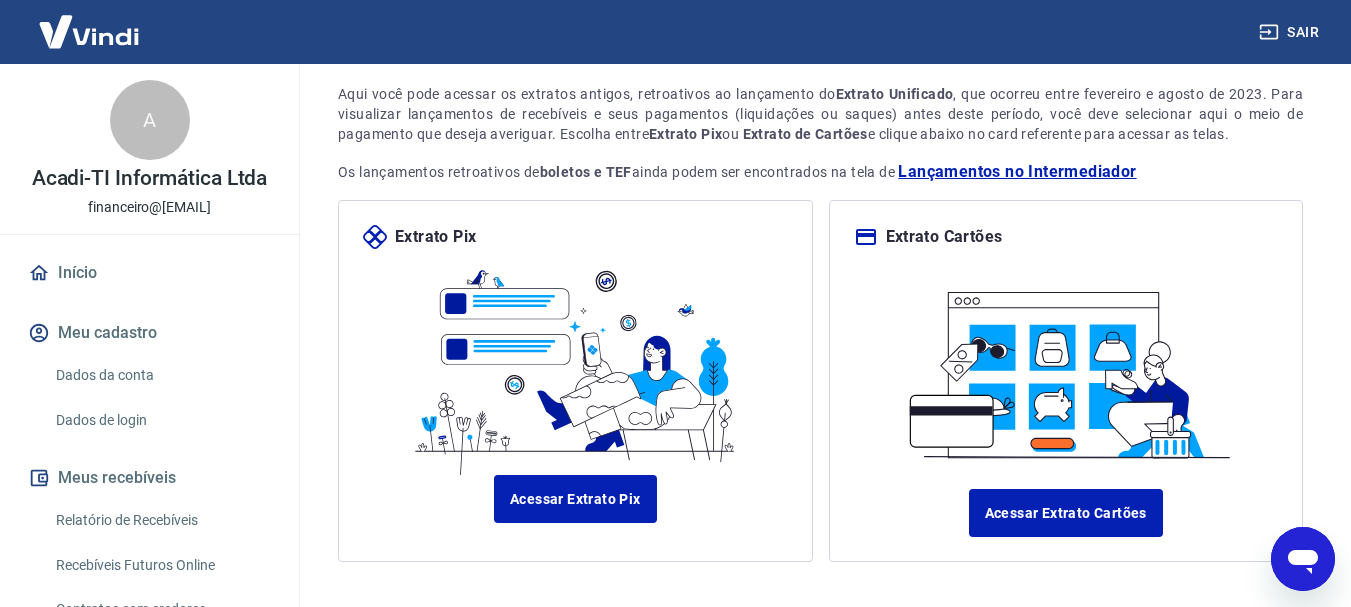 scroll, scrollTop: 0, scrollLeft: 0, axis: both 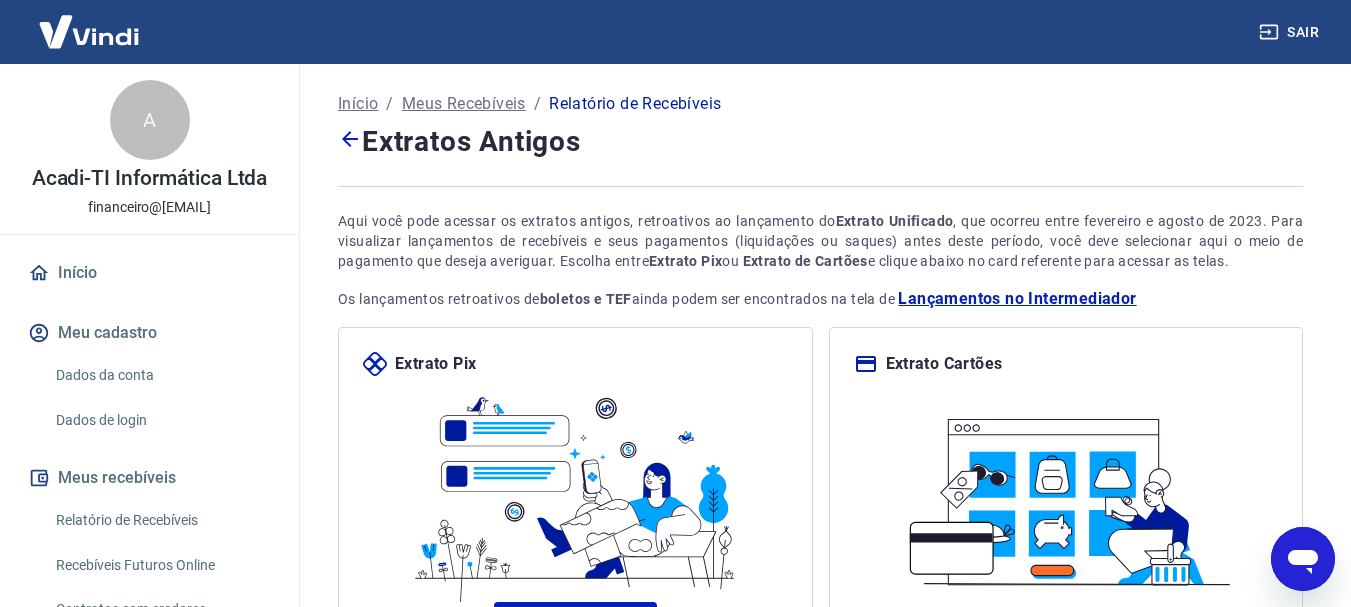 click on "Relatório de Recebíveis" at bounding box center (161, 520) 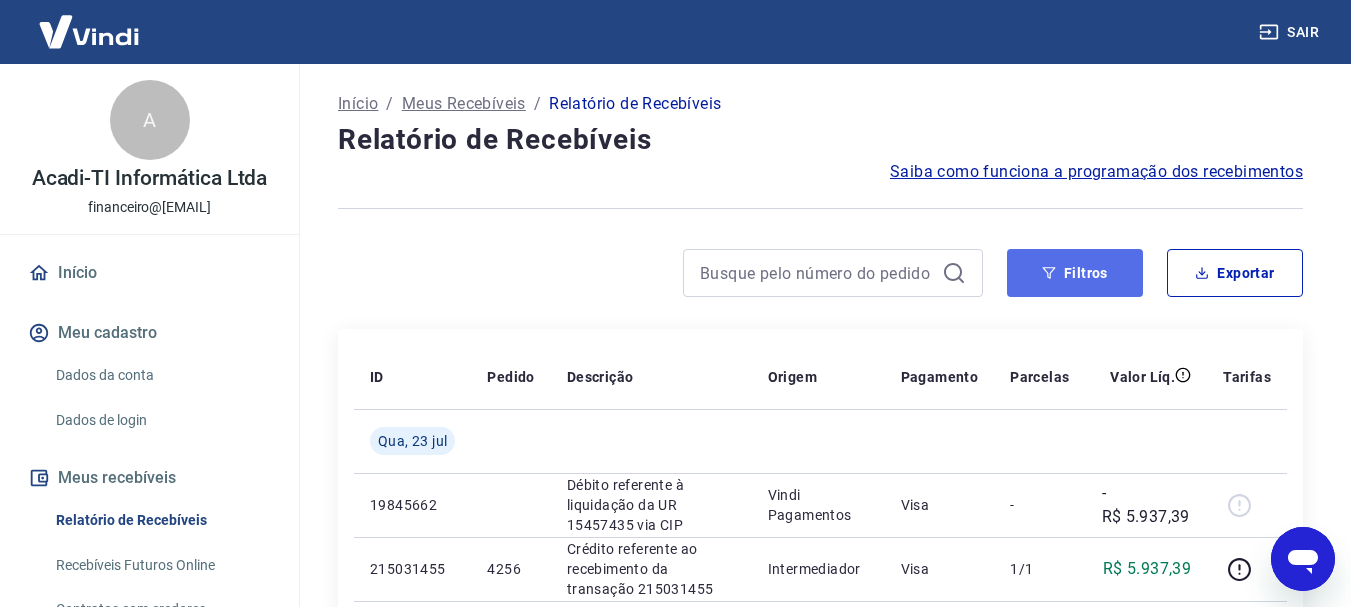 click on "Filtros" at bounding box center (1075, 273) 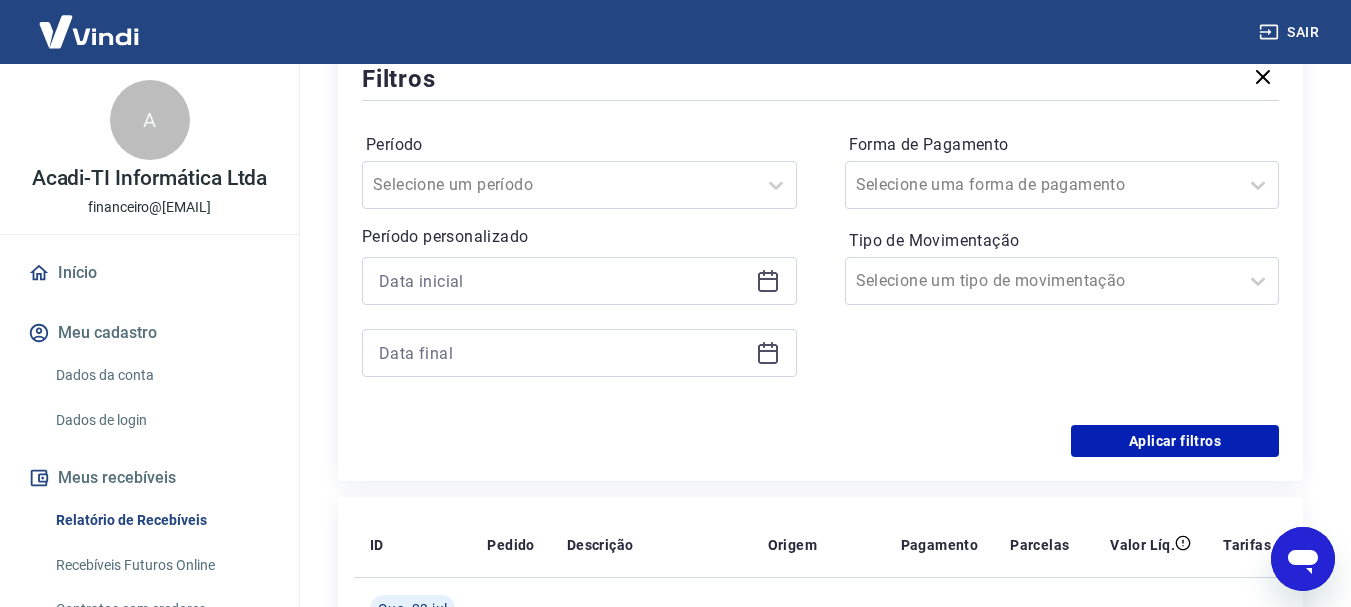 scroll, scrollTop: 300, scrollLeft: 0, axis: vertical 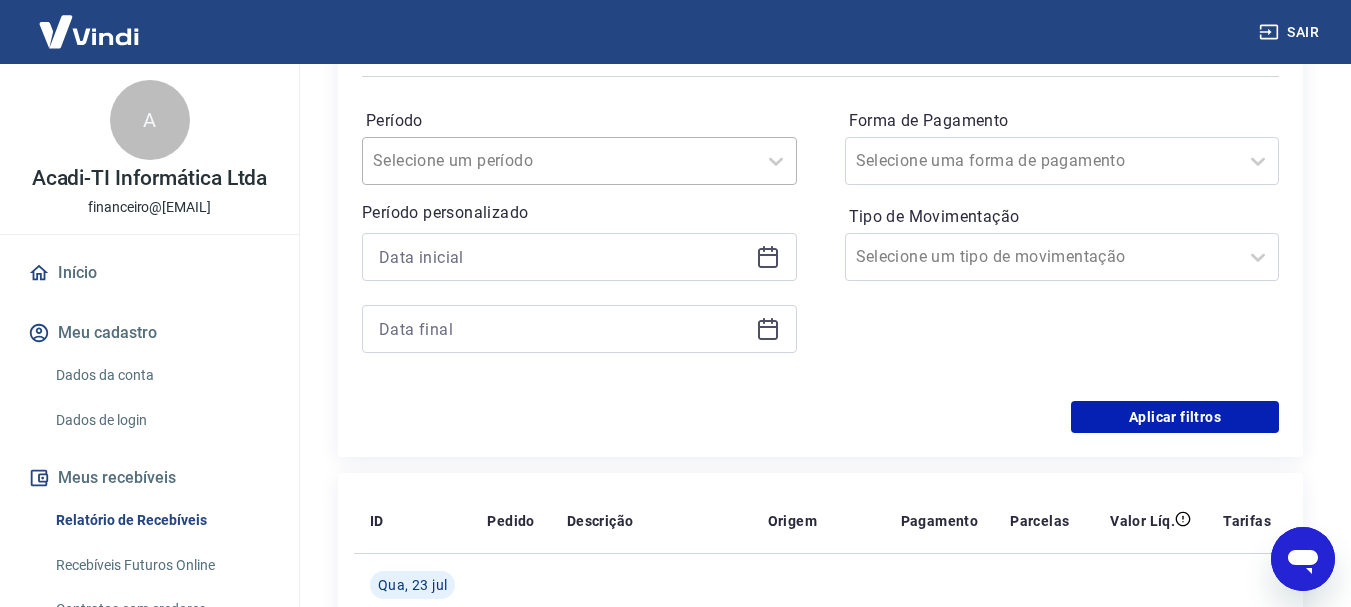 click on "Selecione um período" at bounding box center [579, 161] 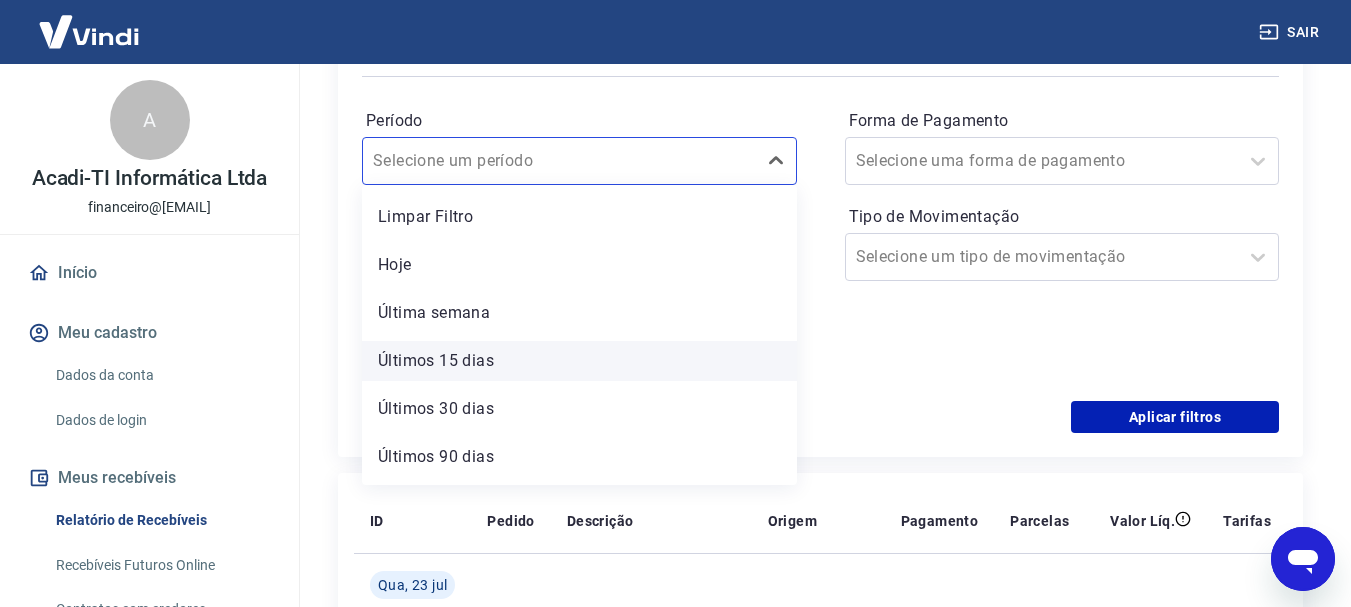 scroll, scrollTop: 44, scrollLeft: 0, axis: vertical 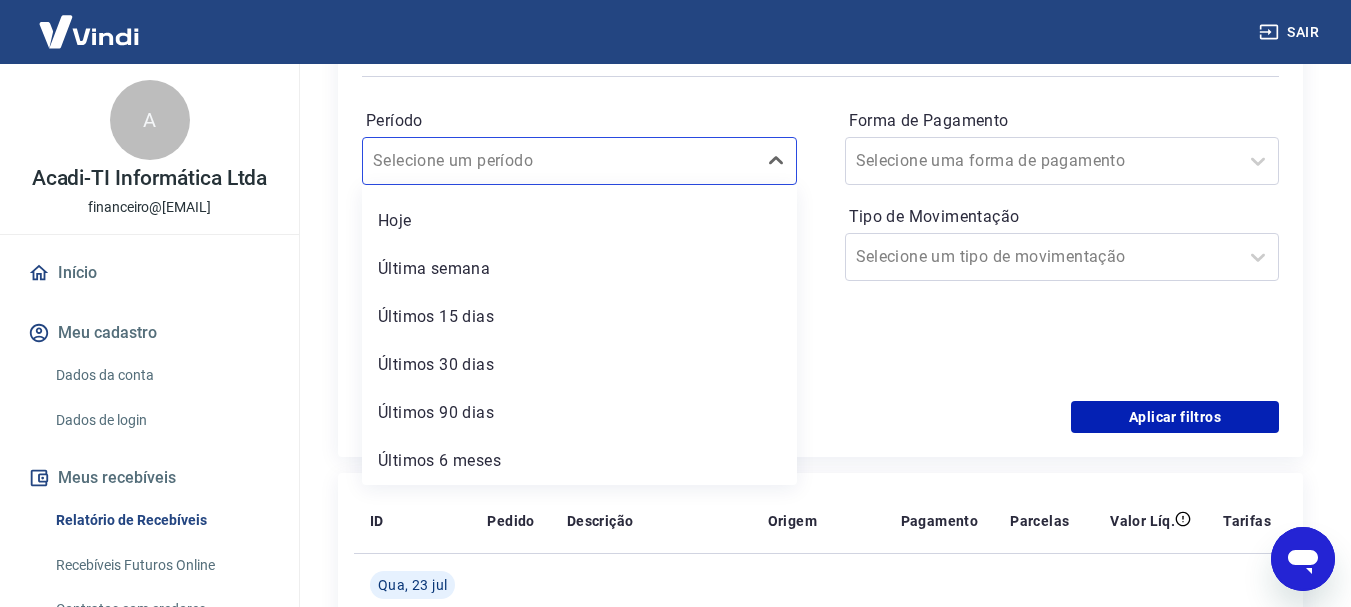 click on "Período option Última semana focused, 3 of 7. 7 results available. Use Up and Down to choose options, press Enter to select the currently focused option, press Escape to exit the menu, press Tab to select the option and exit the menu. Selecione um período Limpar Filtro Hoje Última semana Últimos 15 dias Últimos 30 dias Últimos 90 dias Últimos 6 meses Período personalizado Forma de Pagamento Selecione uma forma de pagamento Tipo de Movimentação Selecione um tipo de movimentação" at bounding box center (820, 241) 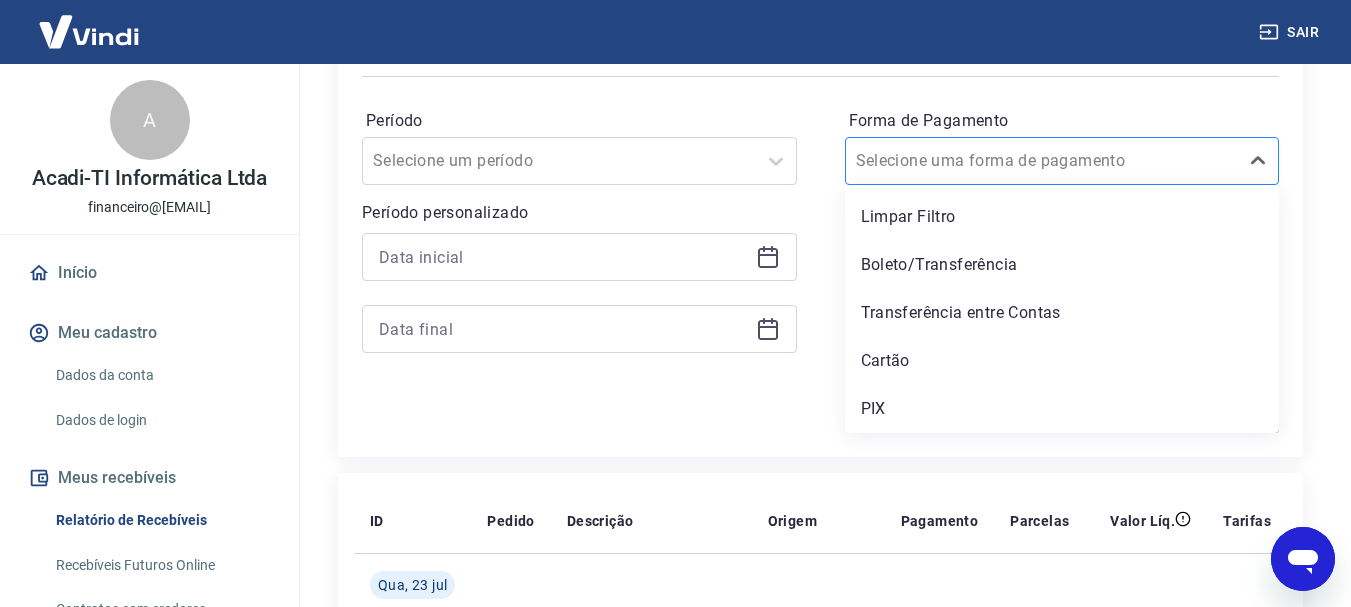 click on "Forma de Pagamento" at bounding box center [957, 161] 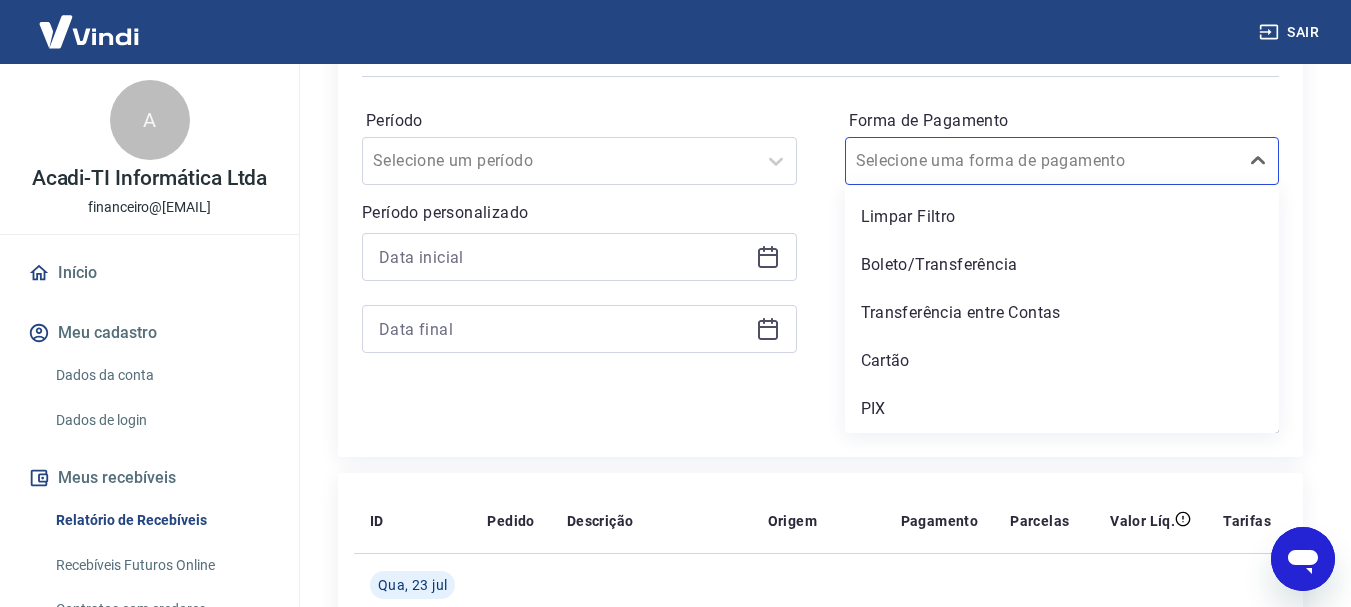 click on "Aplicar filtros" at bounding box center [820, 417] 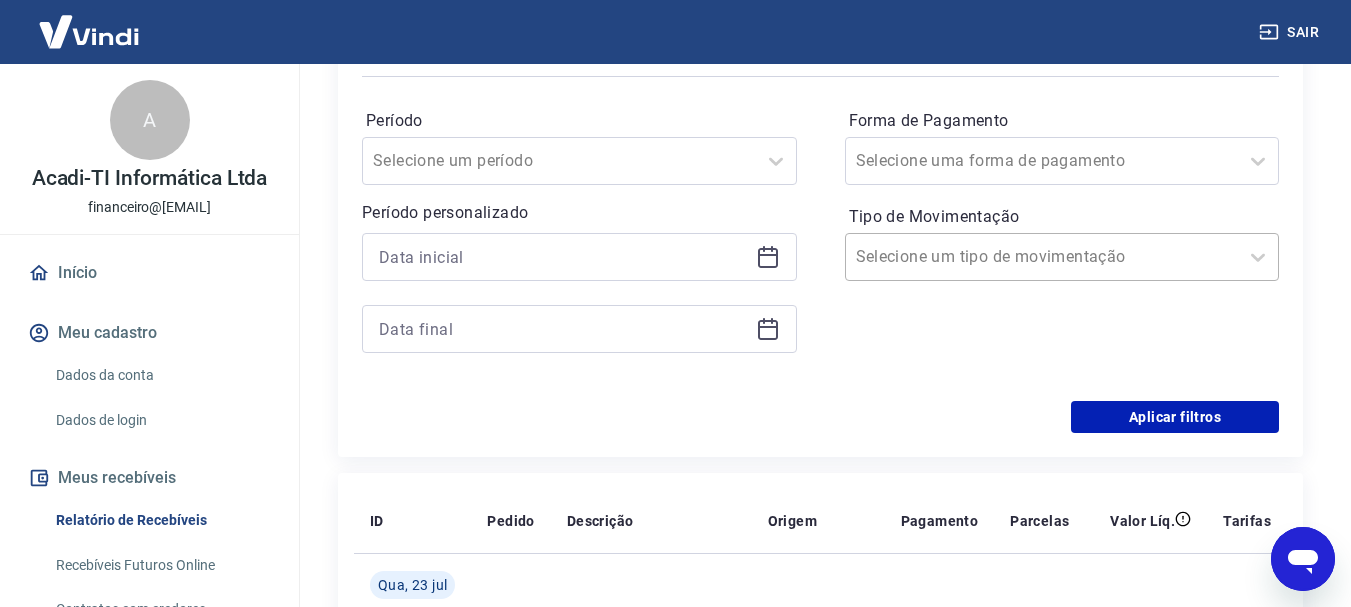 click on "Tipo de Movimentação" at bounding box center (957, 257) 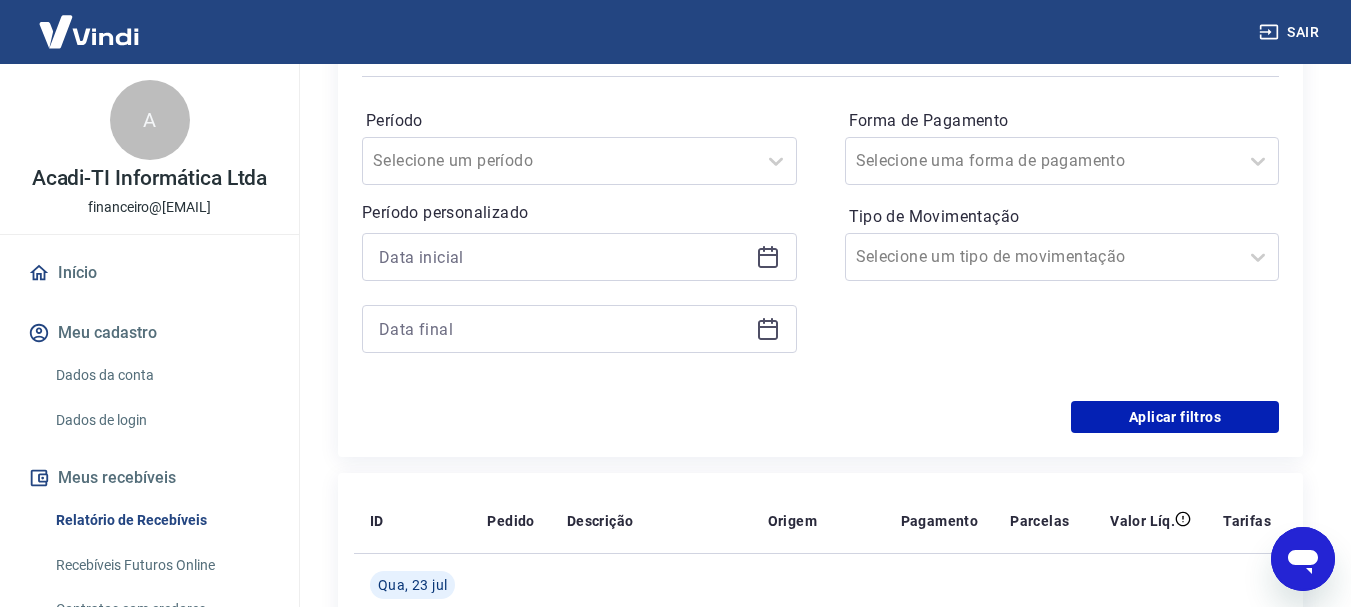 click on "Aplicar filtros" at bounding box center [820, 417] 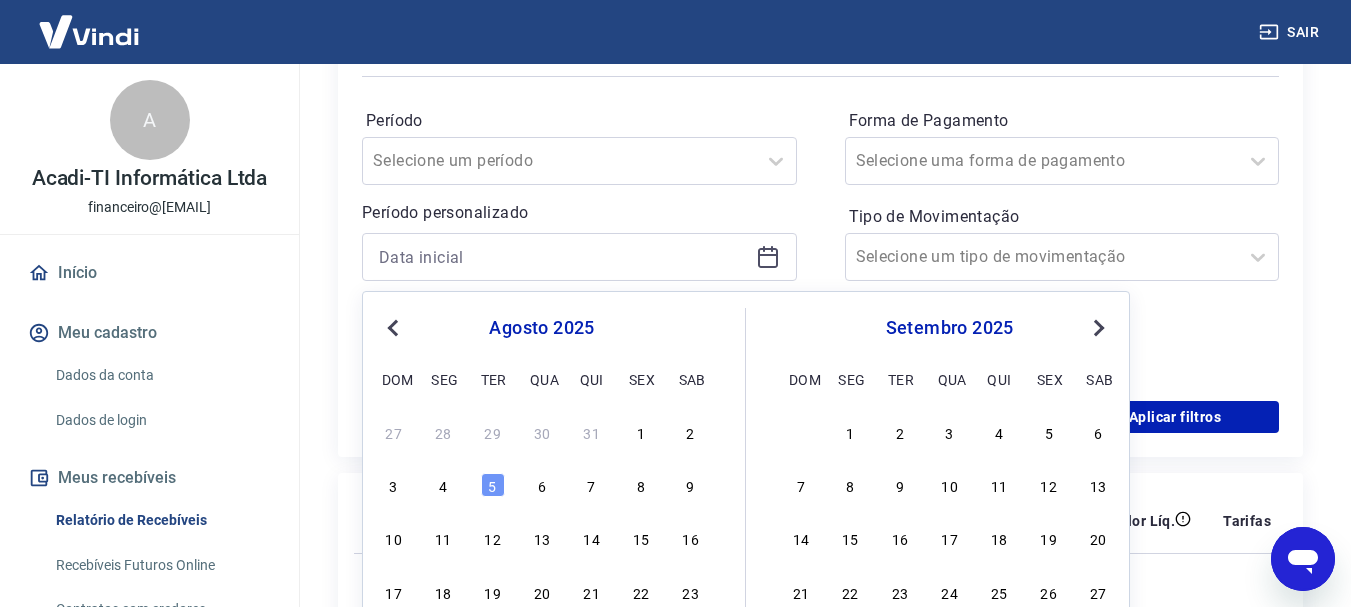 click on "Previous Month" at bounding box center (395, 327) 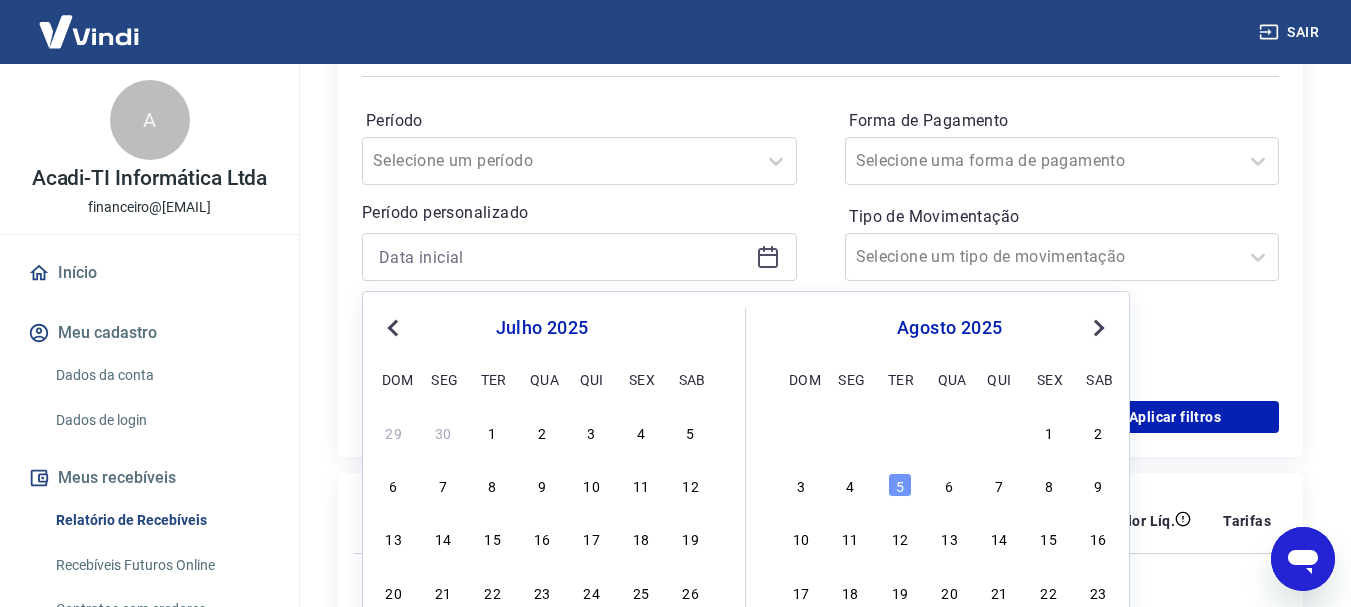 click on "Previous Month" at bounding box center [395, 327] 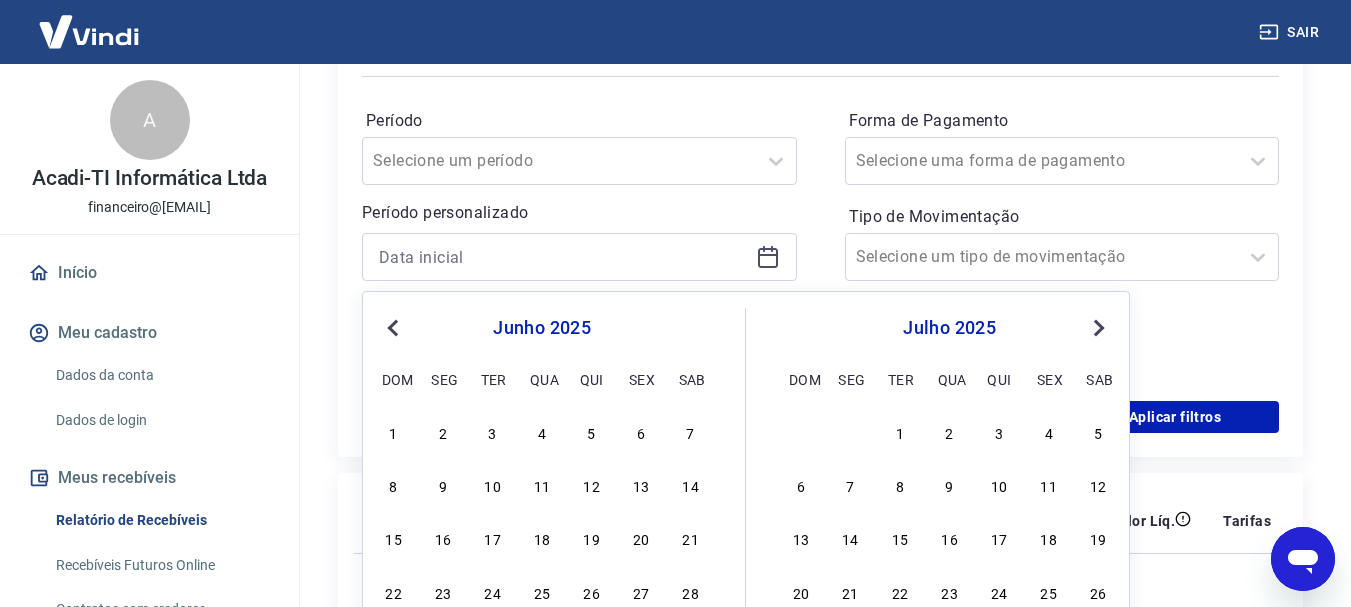 click on "Previous Month" at bounding box center [395, 327] 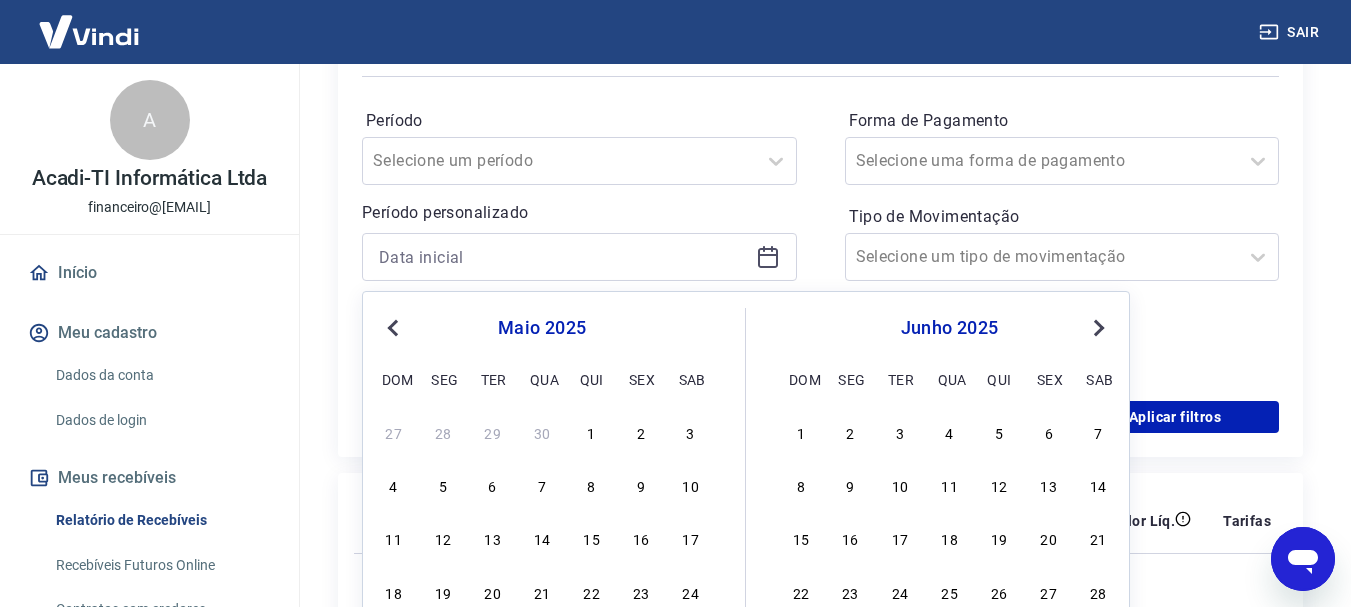 click on "Previous Month" at bounding box center [395, 327] 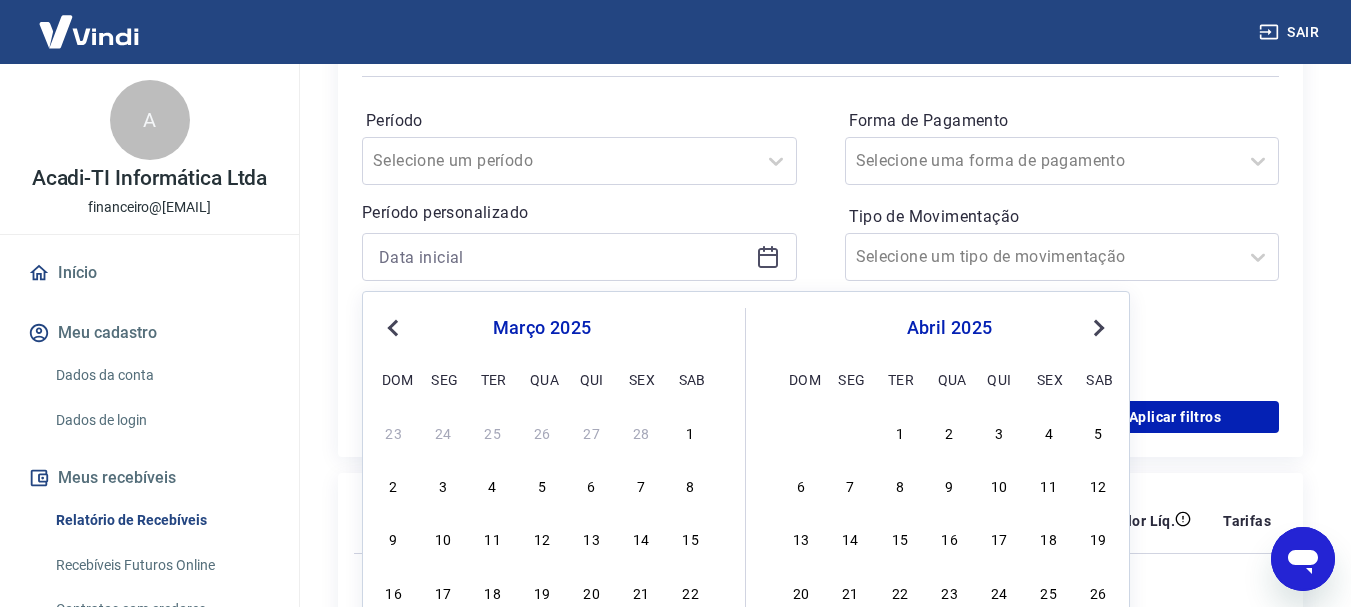 click on "Previous Month" at bounding box center [395, 327] 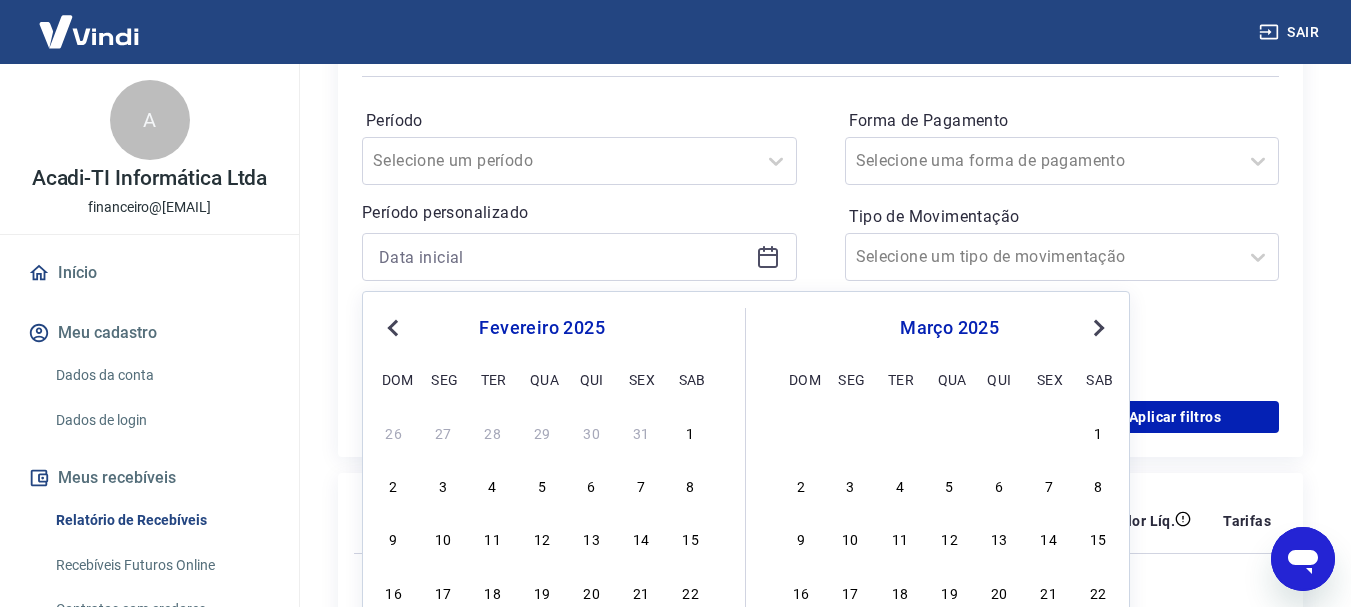 click on "Previous Month" at bounding box center [395, 327] 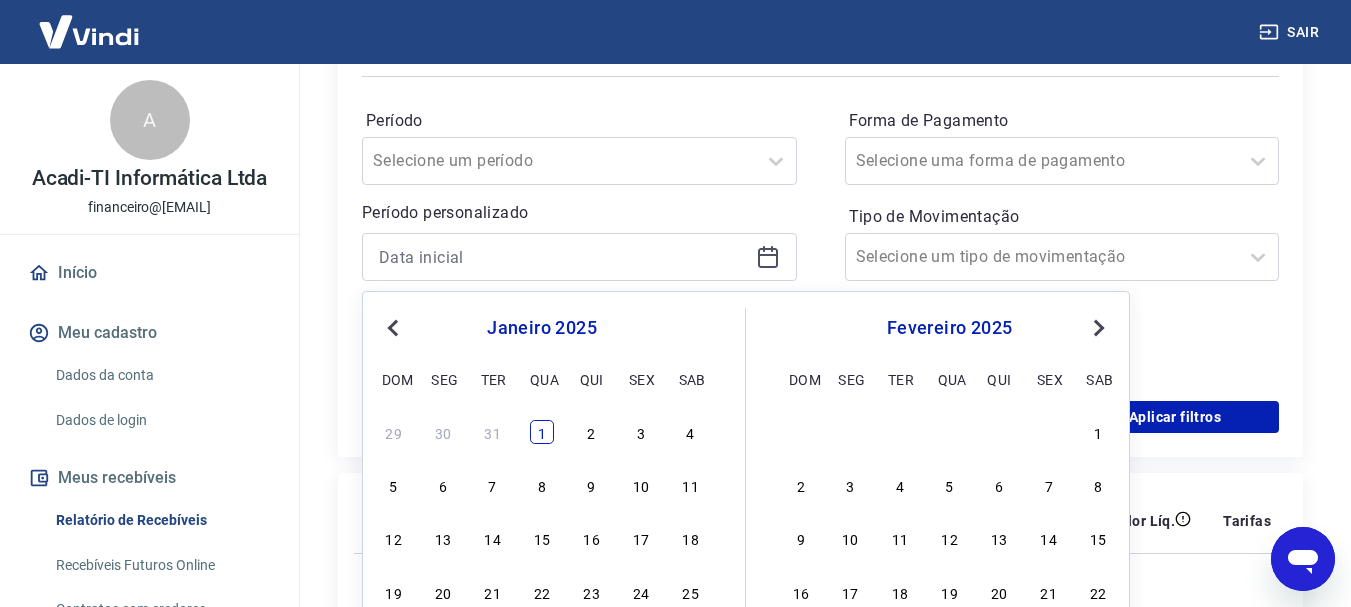 click on "1" at bounding box center (542, 432) 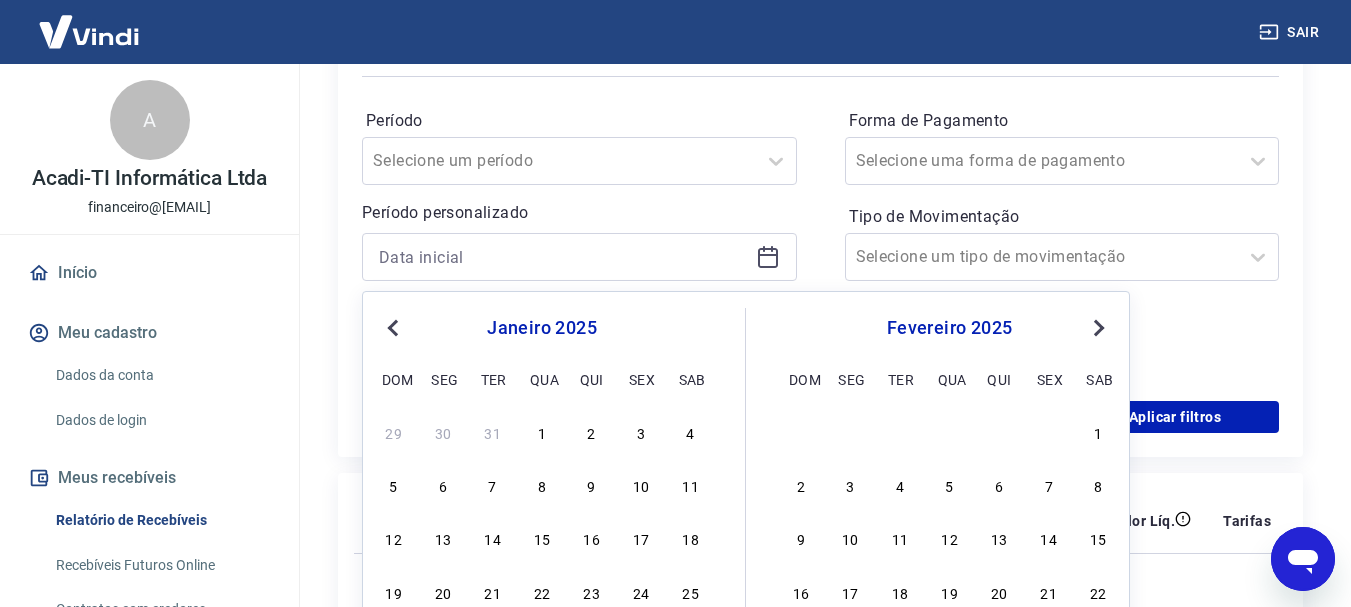 type on "01/01/2025" 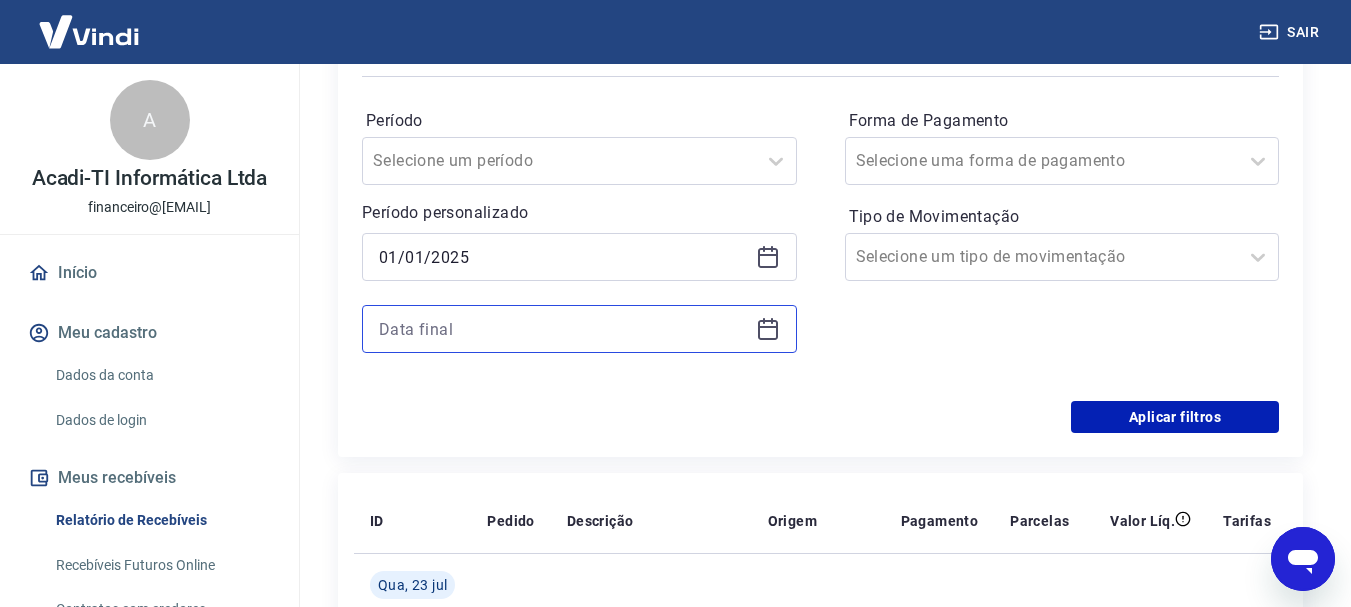click at bounding box center (563, 329) 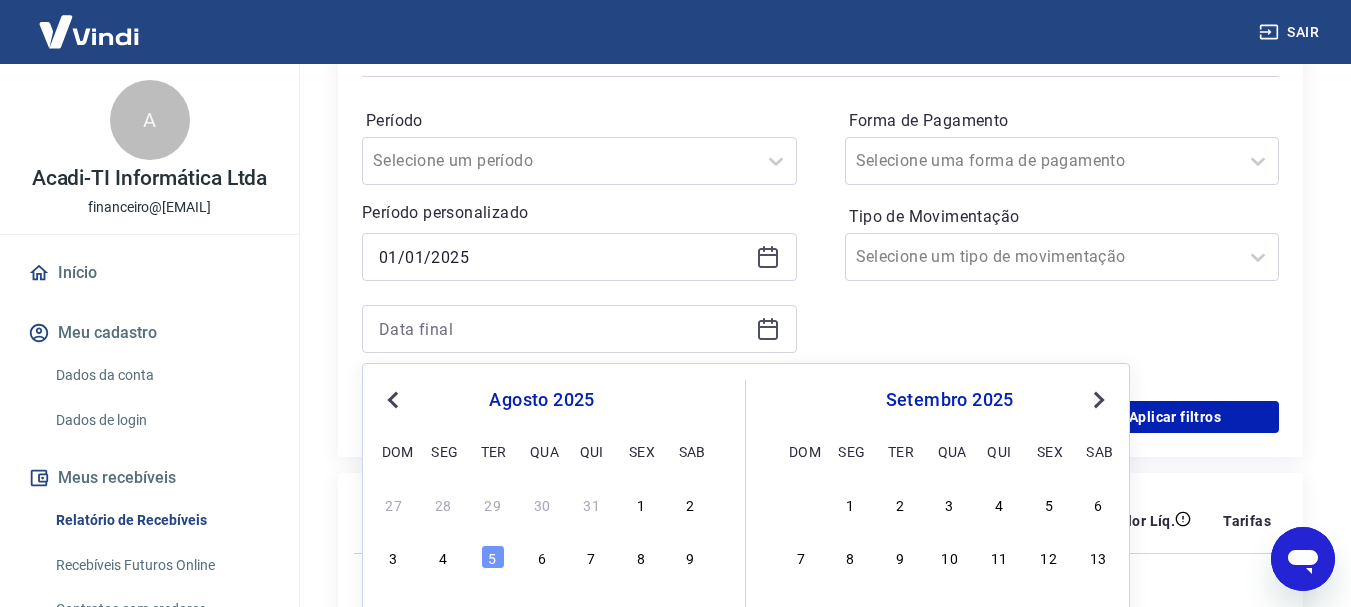click on "Previous Month" at bounding box center [393, 400] 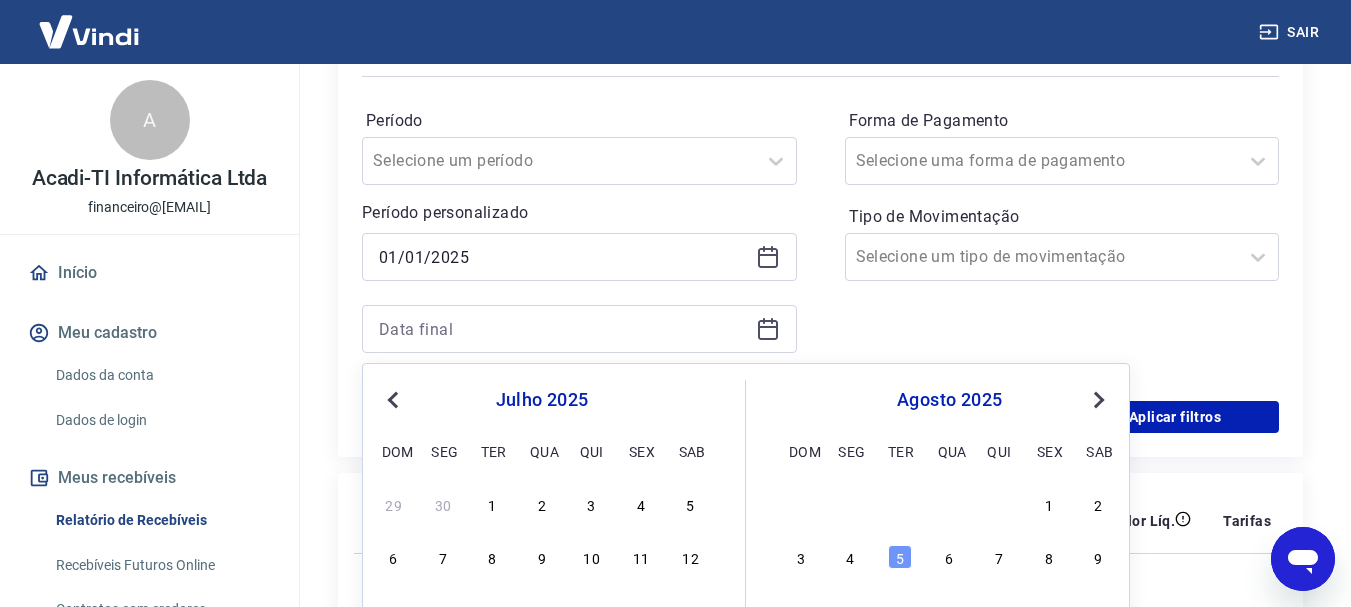 click on "Previous Month" at bounding box center [393, 400] 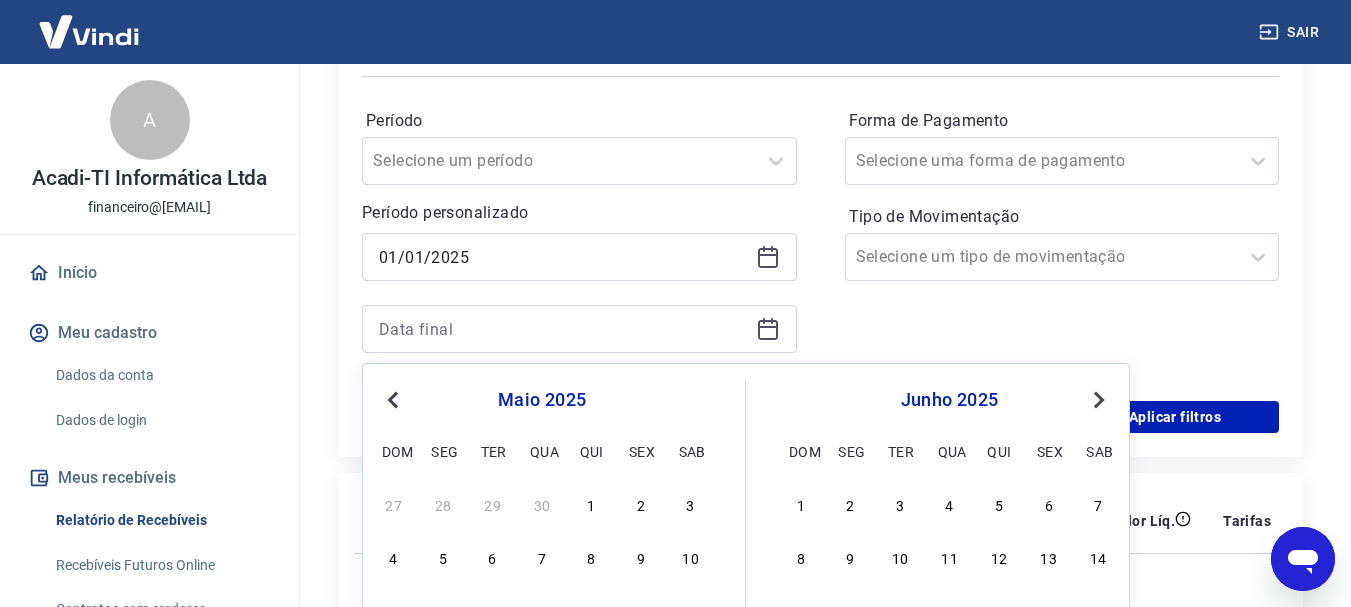 click on "Previous Month" at bounding box center [393, 400] 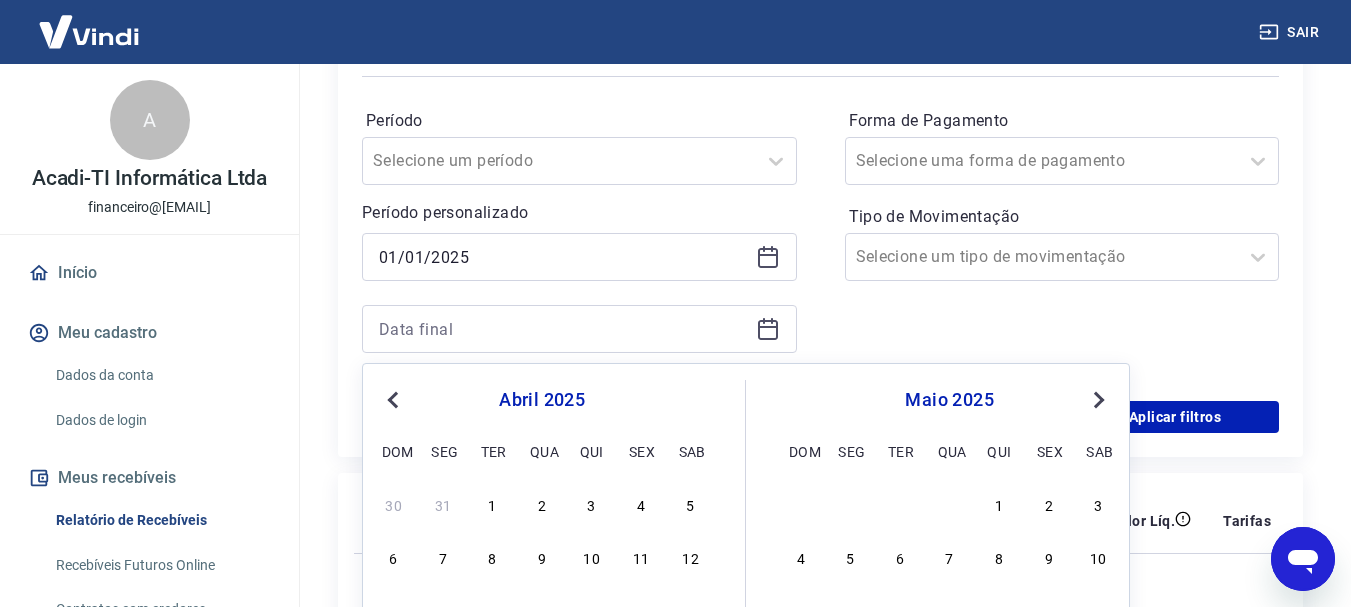 click on "Previous Month" at bounding box center [393, 400] 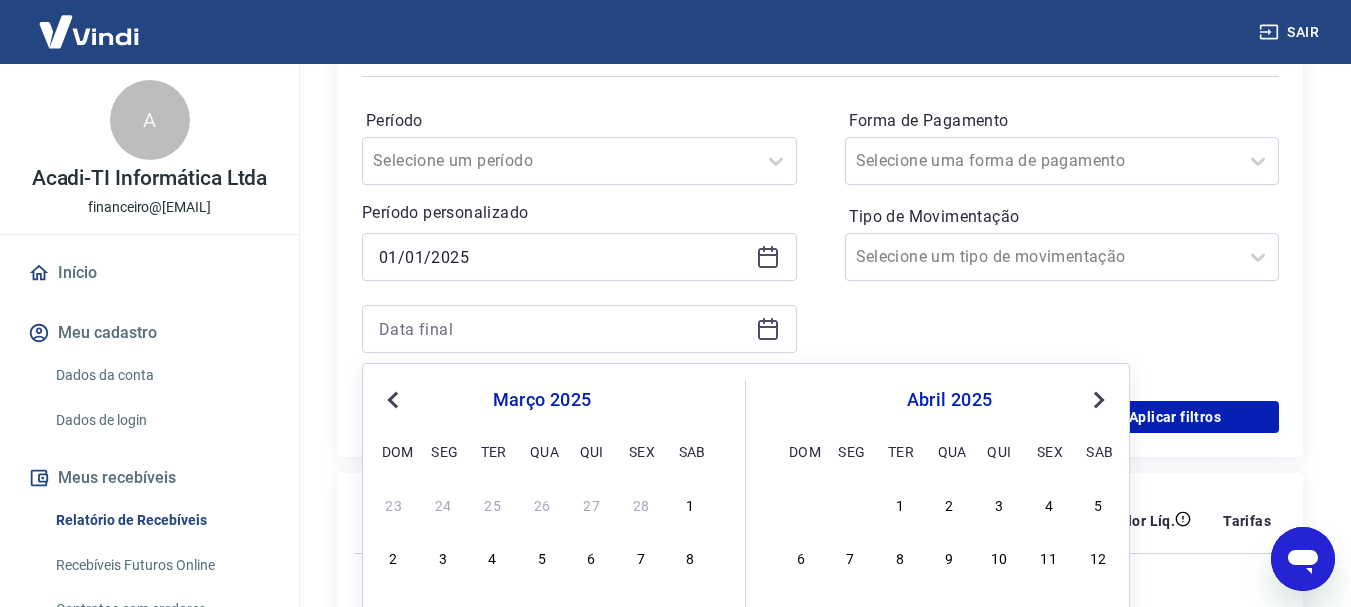 click on "Previous Month" at bounding box center [393, 400] 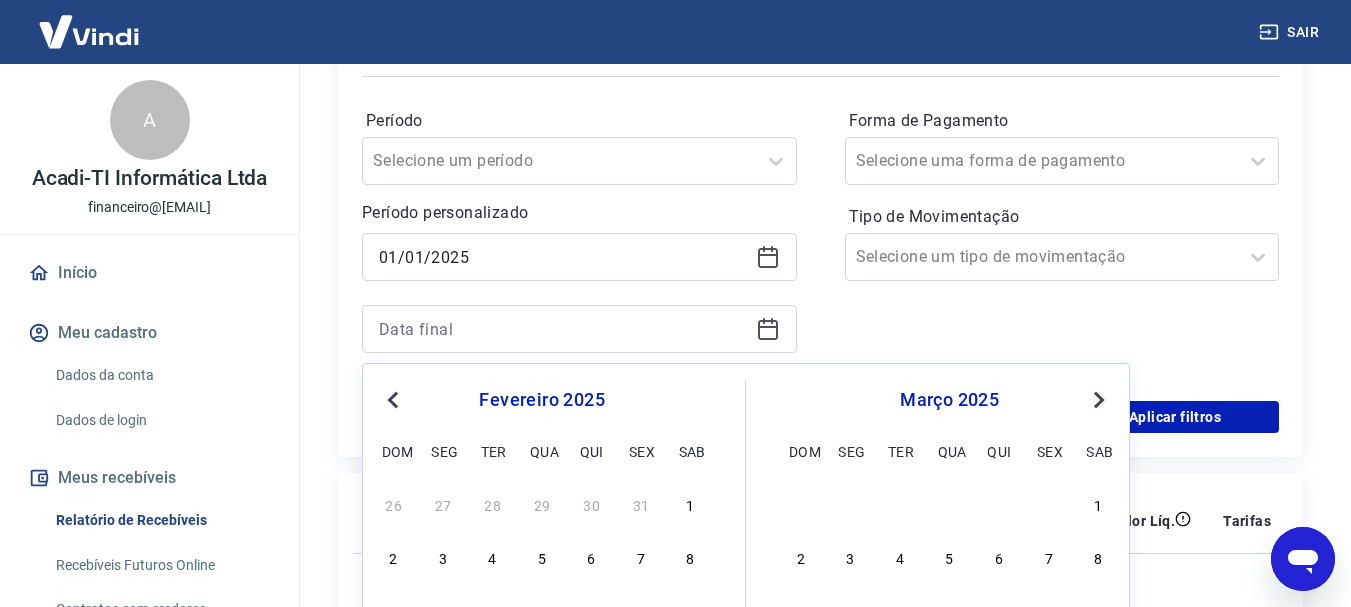 click on "Previous Month" at bounding box center [393, 400] 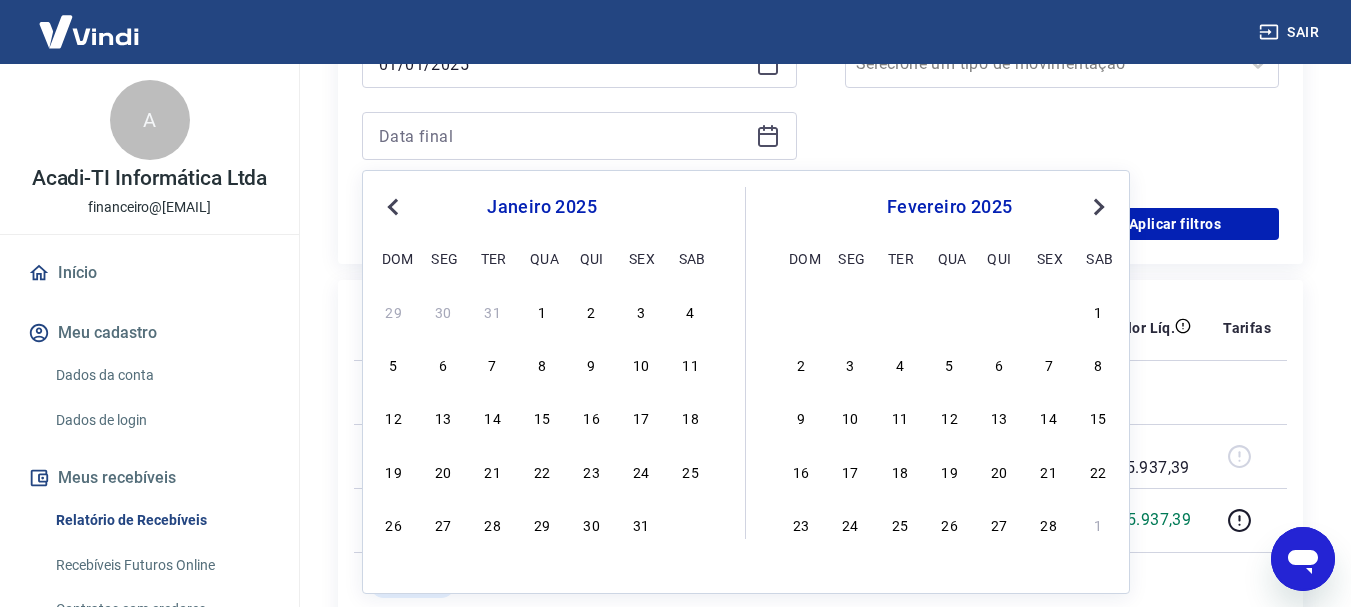 scroll, scrollTop: 500, scrollLeft: 0, axis: vertical 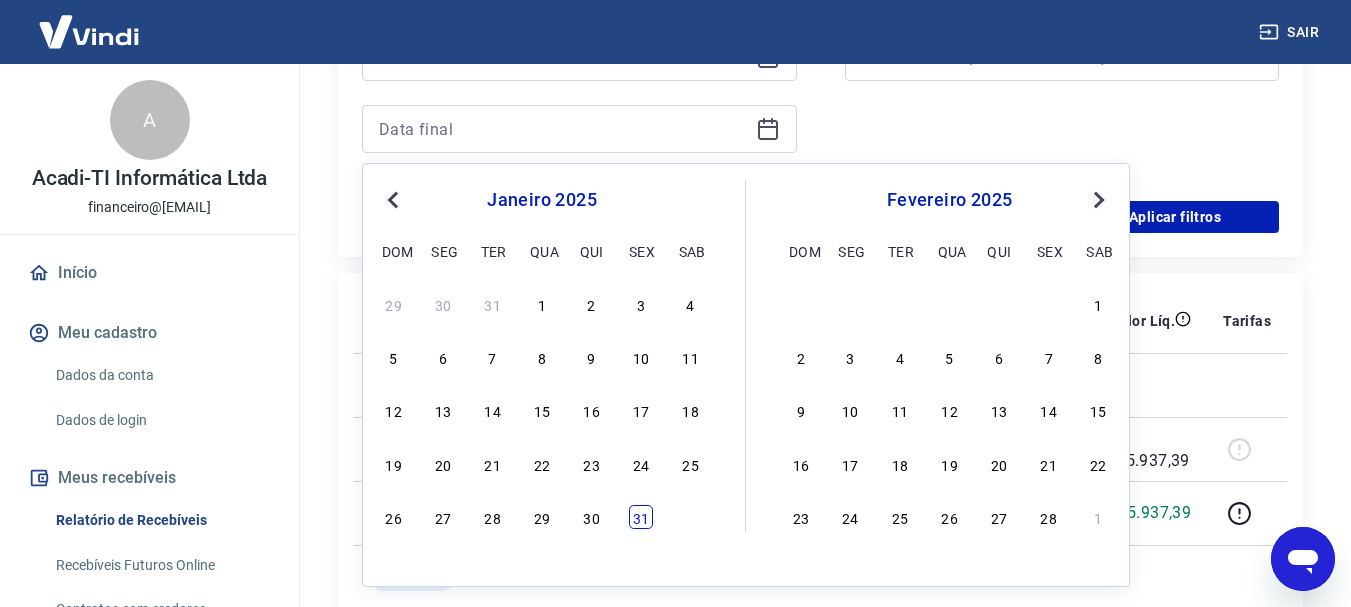 click on "31" at bounding box center [641, 517] 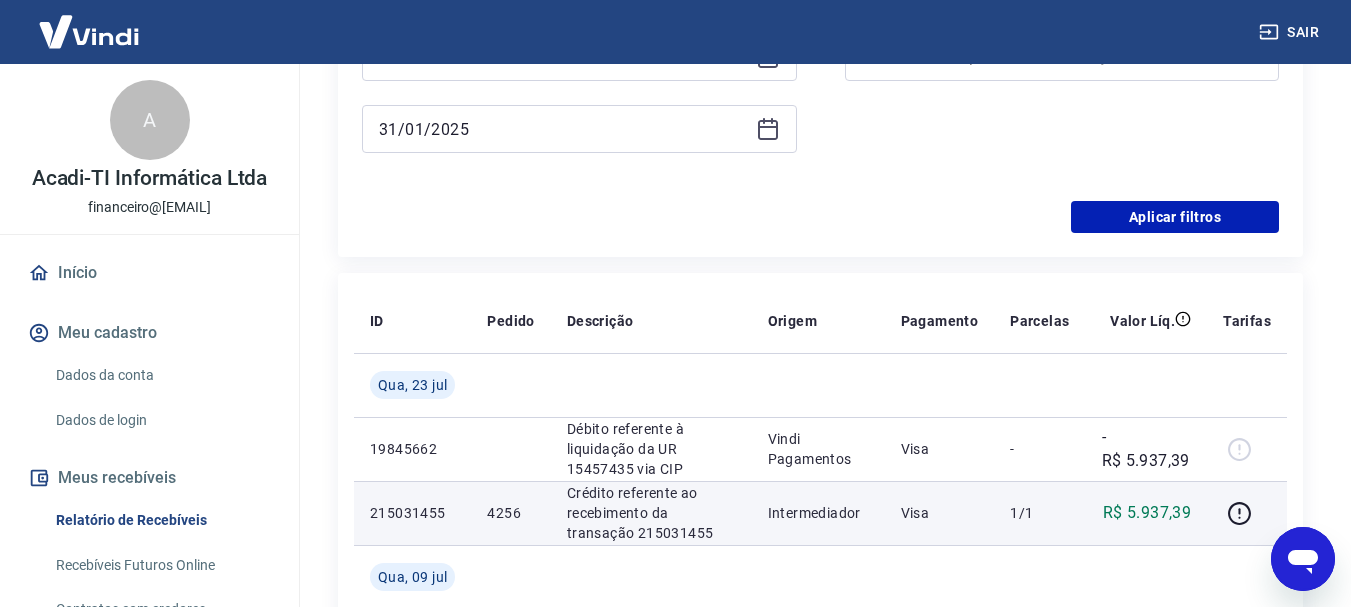 type on "31/01/2025" 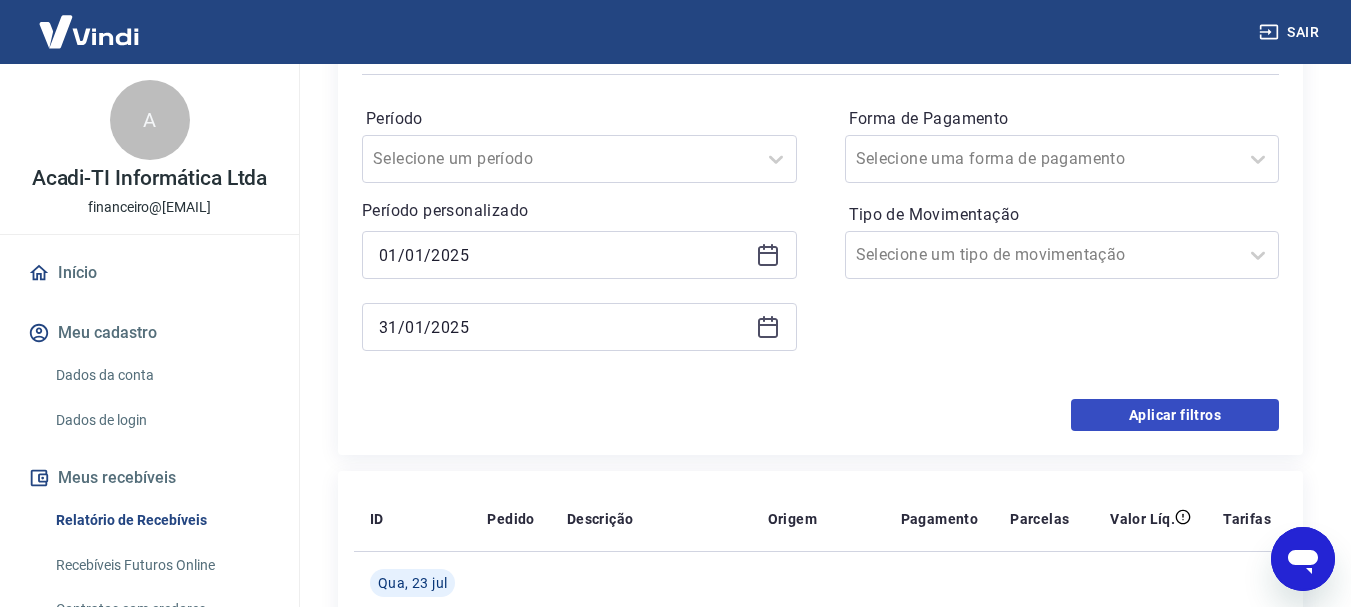 scroll, scrollTop: 300, scrollLeft: 0, axis: vertical 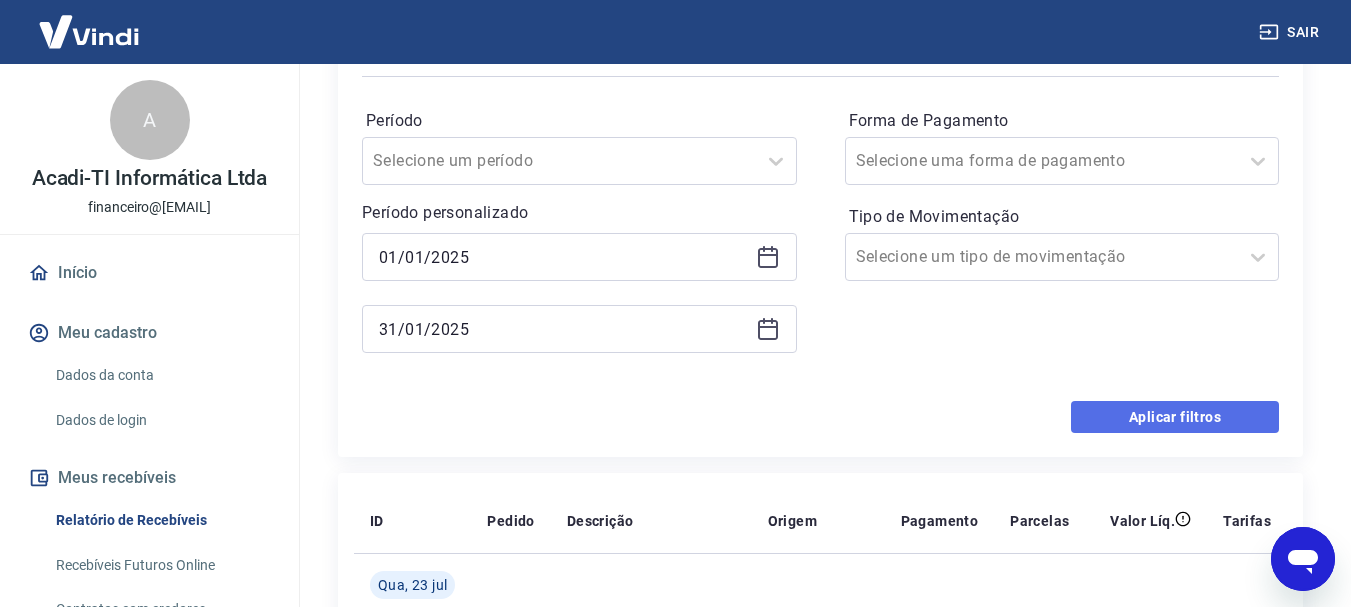 click on "Aplicar filtros" at bounding box center [1175, 417] 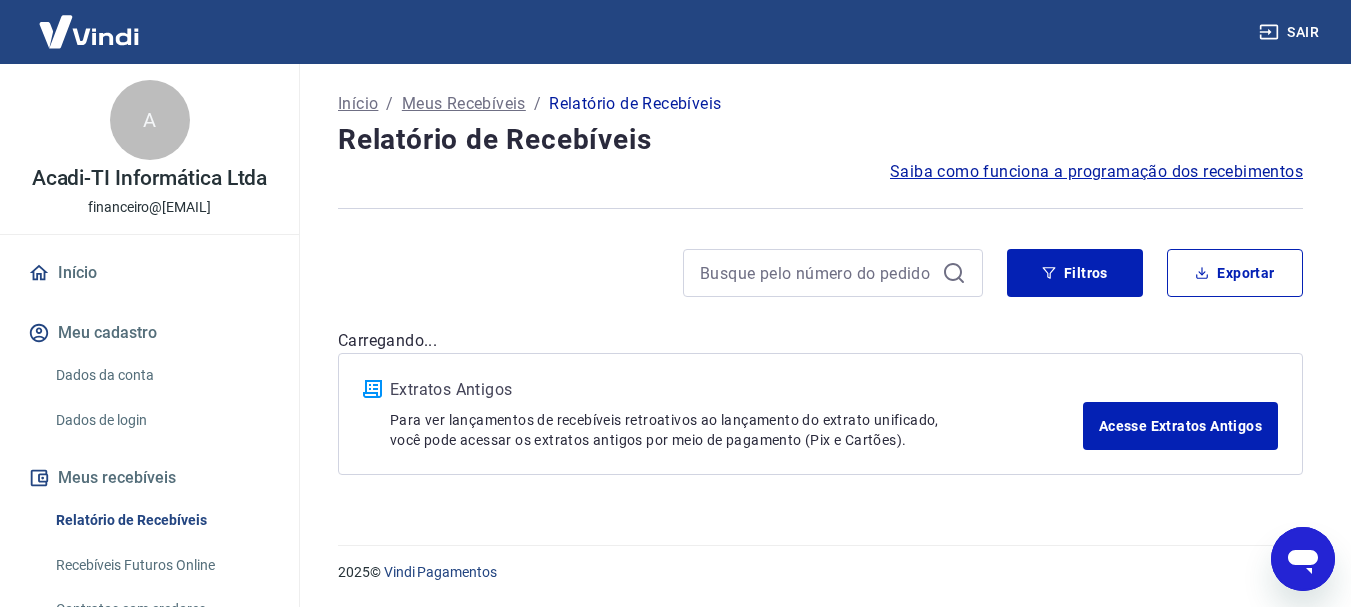 scroll, scrollTop: 0, scrollLeft: 0, axis: both 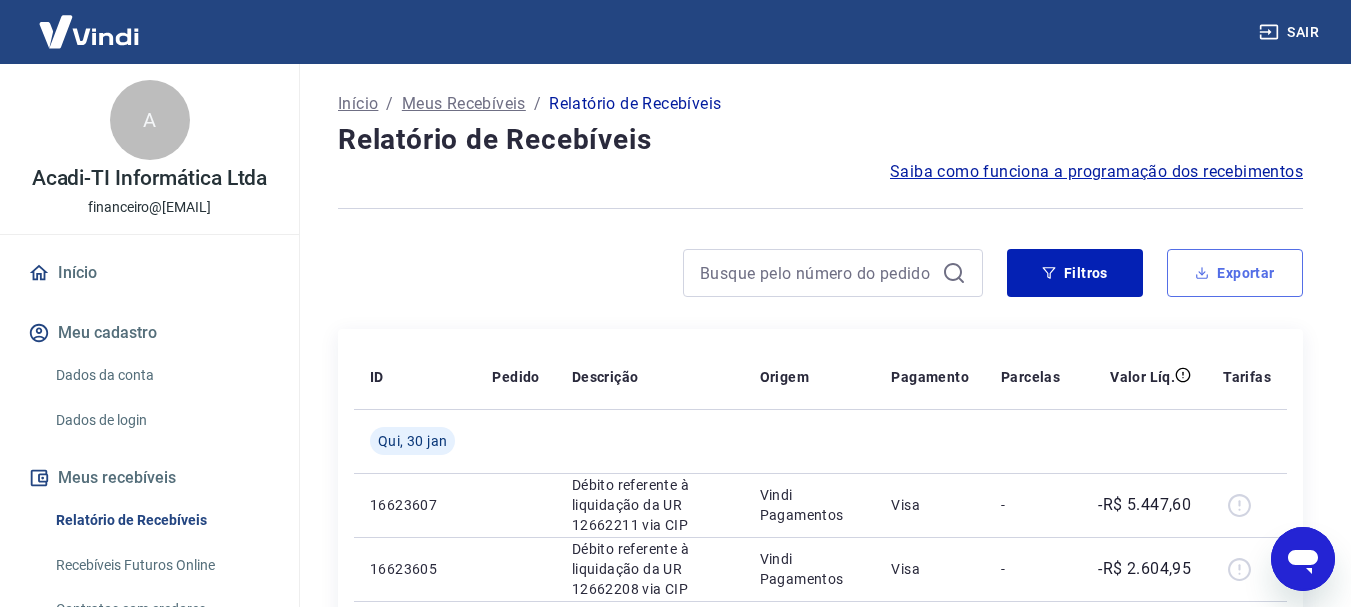 click on "Exportar" at bounding box center (1235, 273) 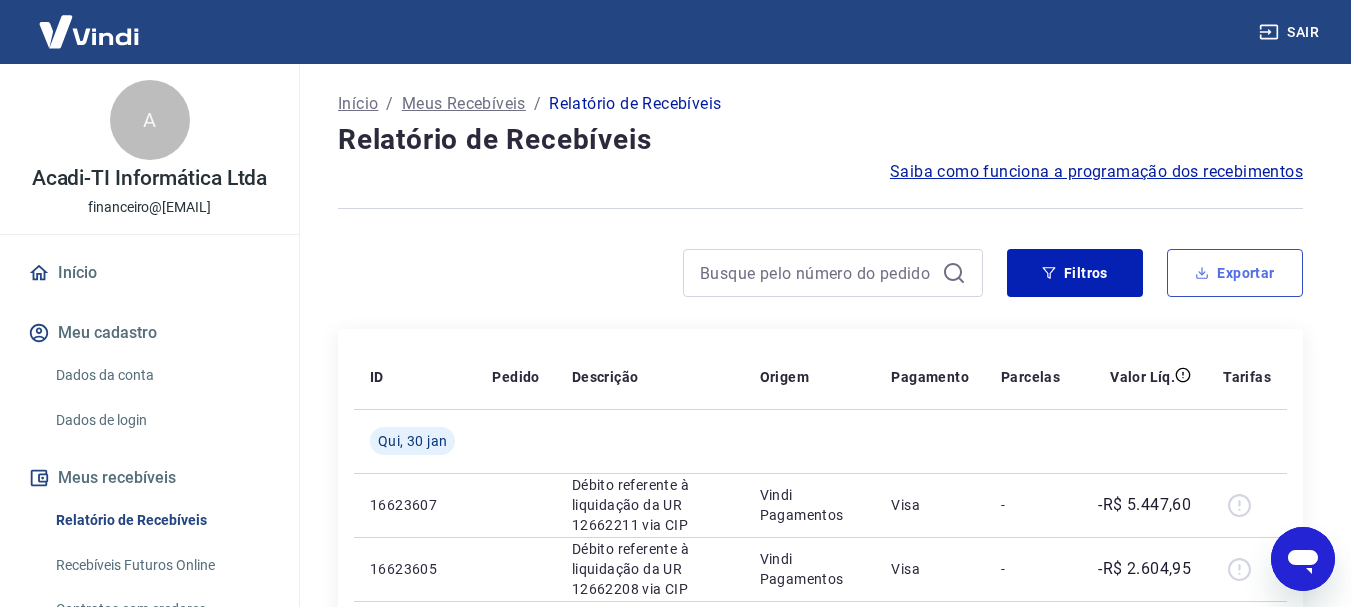 type on "01/01/2025" 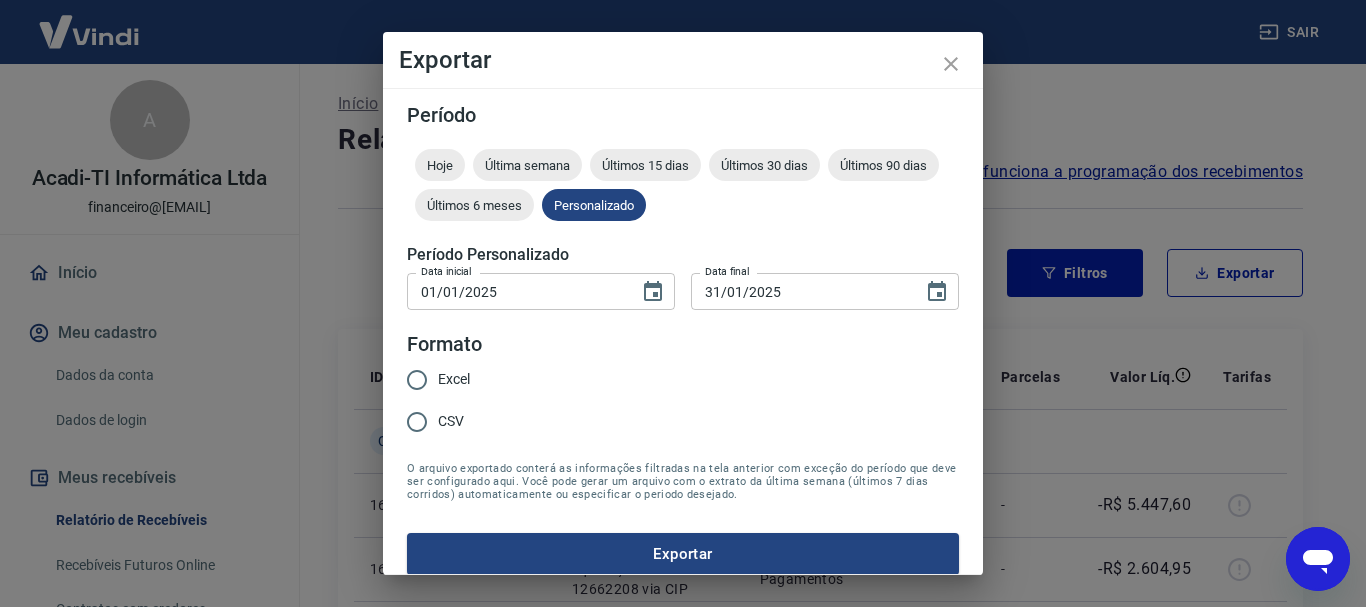 click on "Excel" at bounding box center [454, 379] 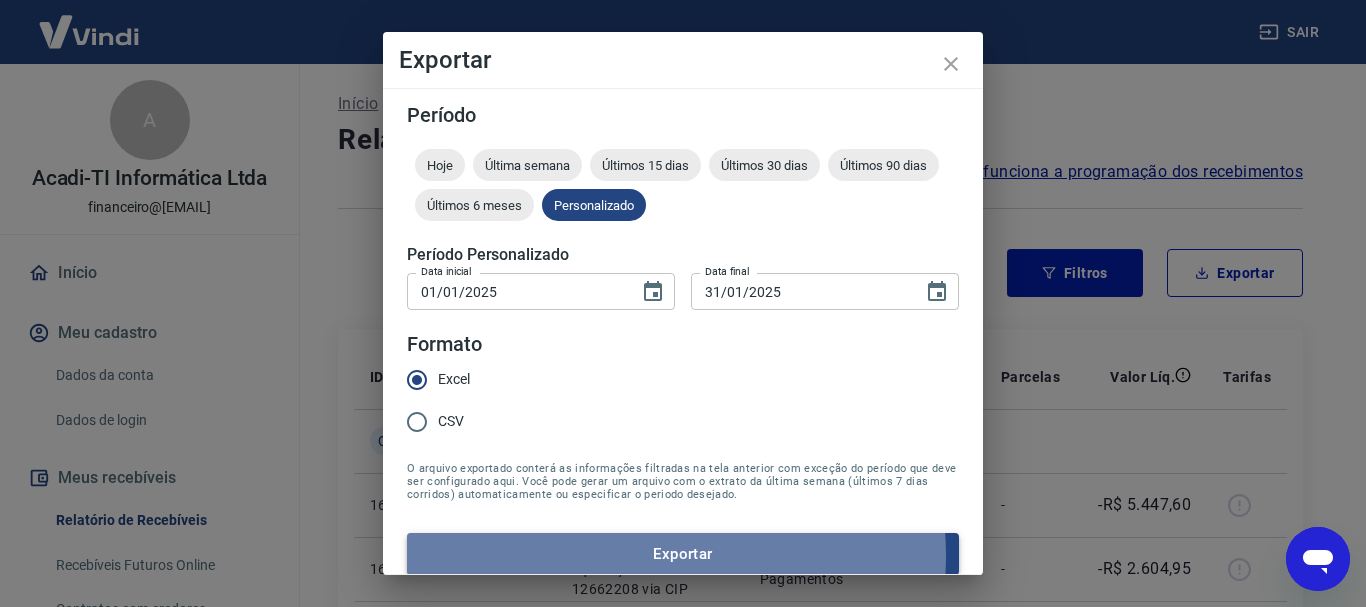 click on "Exportar" at bounding box center (683, 554) 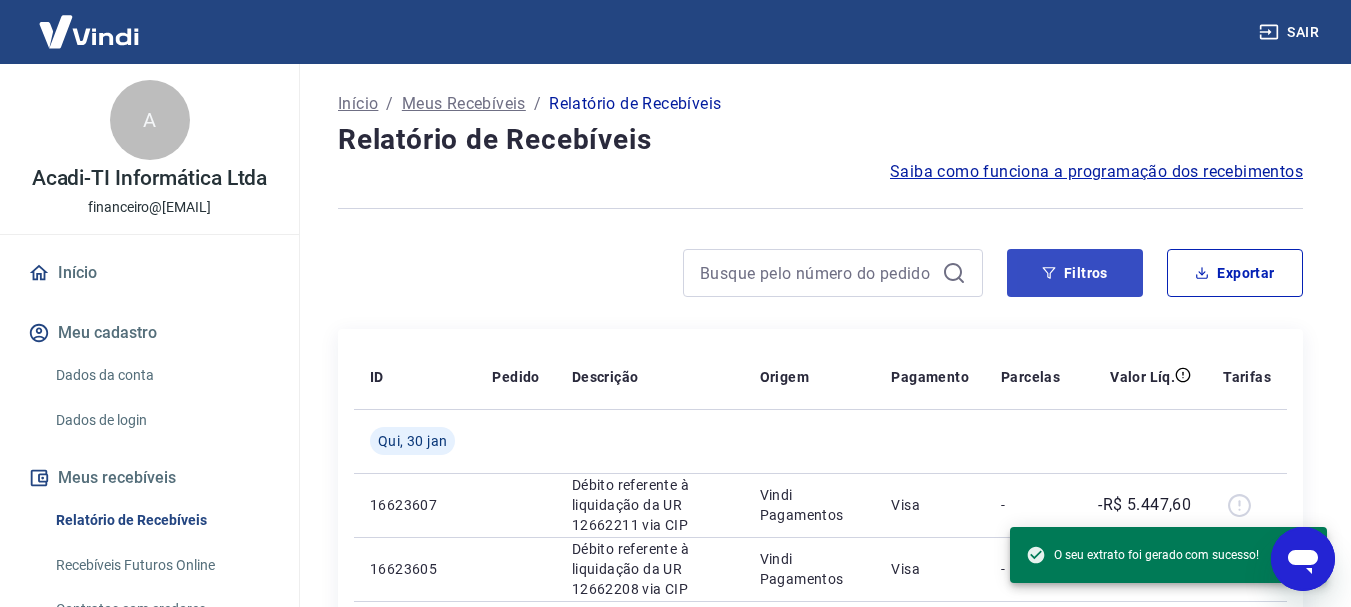 click on "Origem" at bounding box center (810, 377) 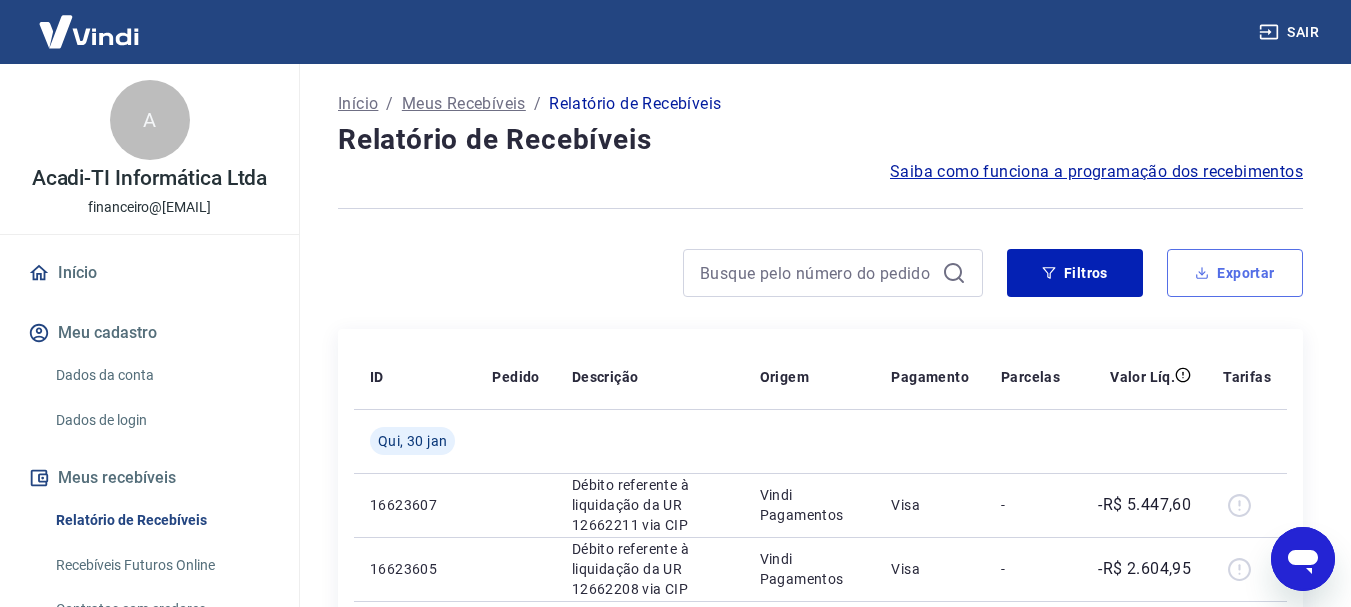click on "Exportar" at bounding box center [1235, 273] 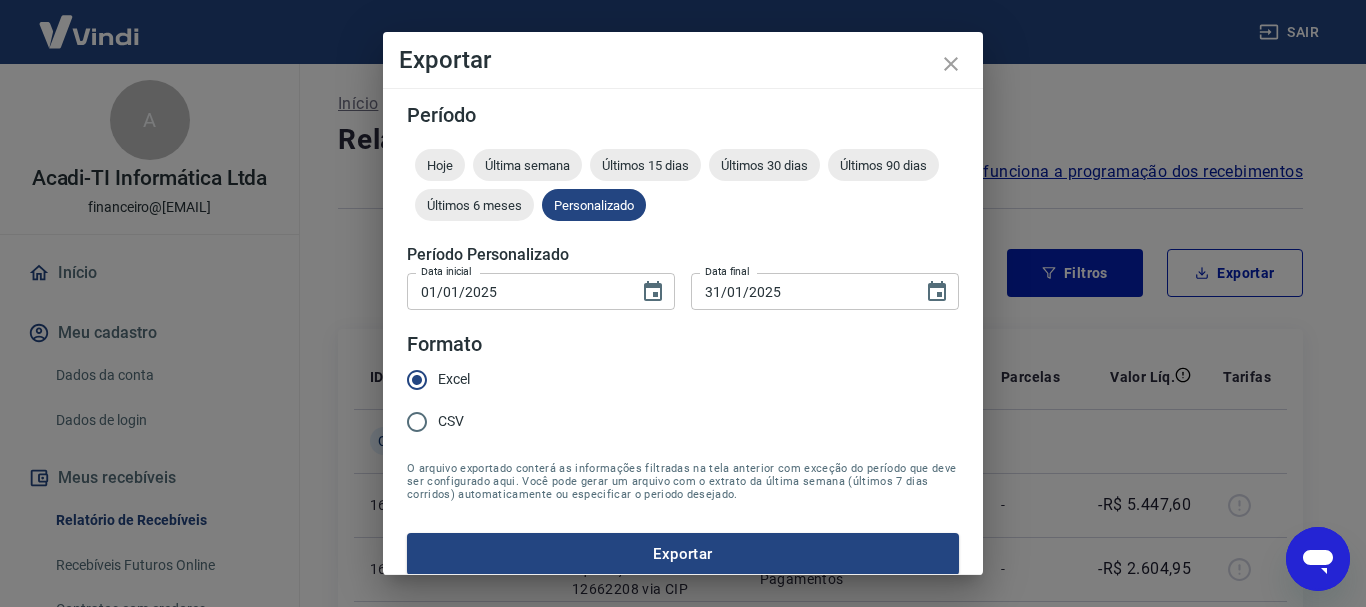 click on "CSV" at bounding box center (451, 421) 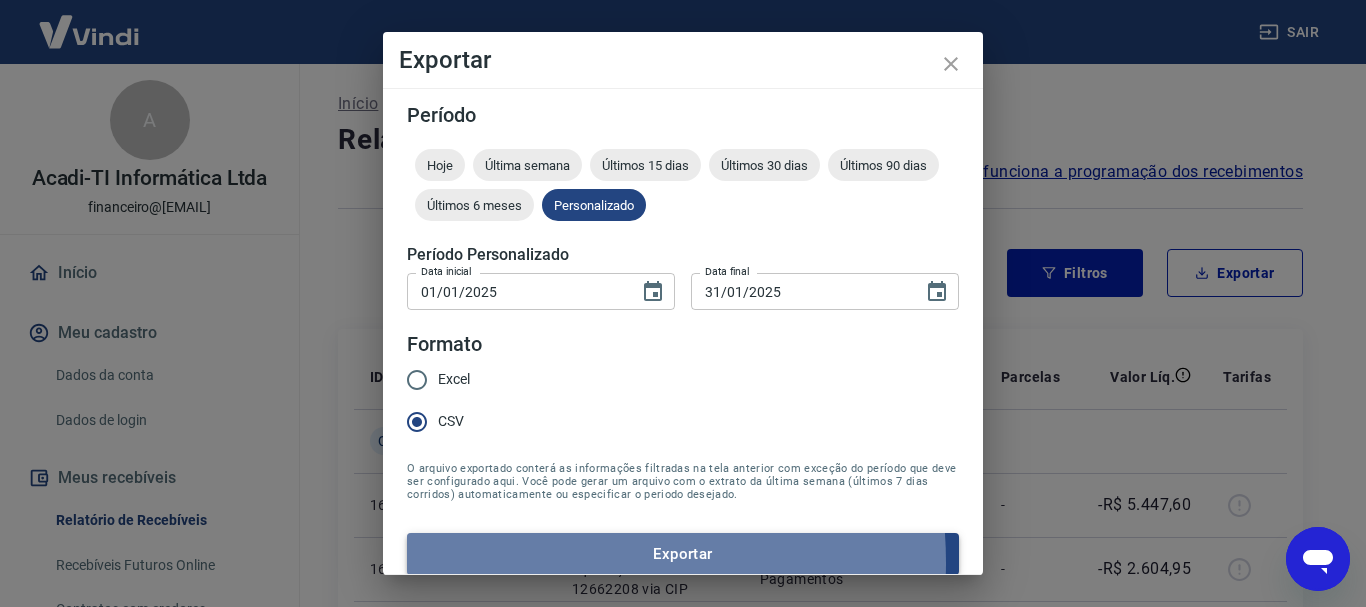 click on "Exportar" at bounding box center [683, 554] 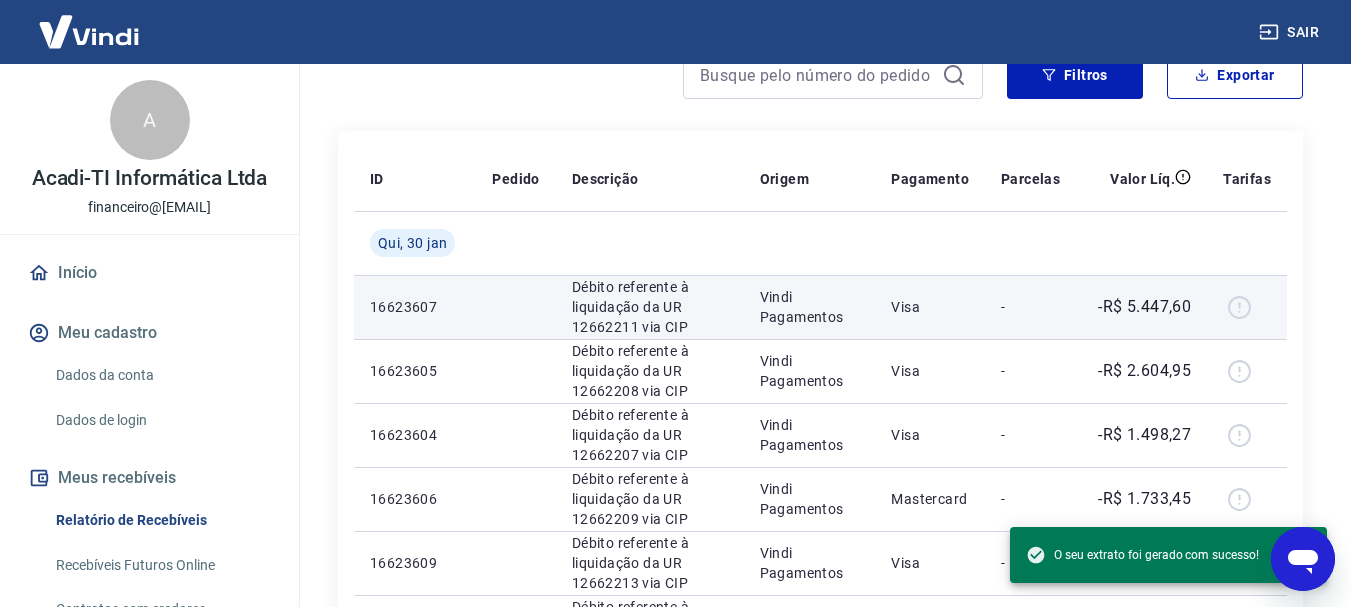 scroll, scrollTop: 200, scrollLeft: 0, axis: vertical 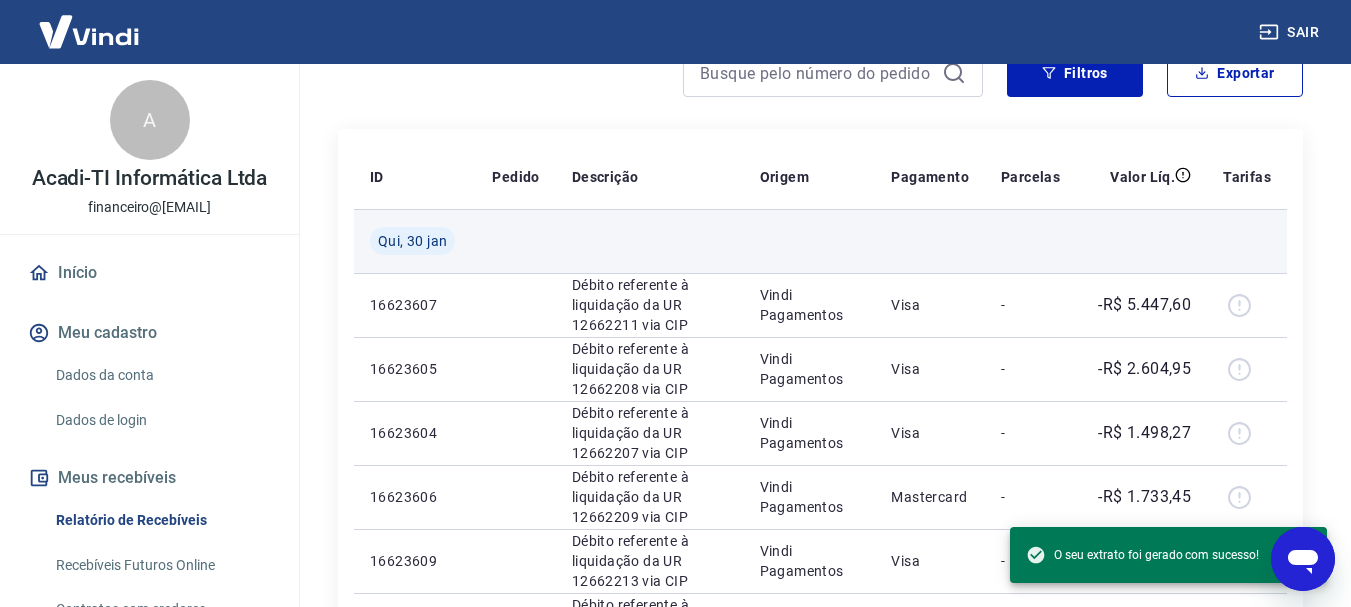 click at bounding box center (1141, 241) 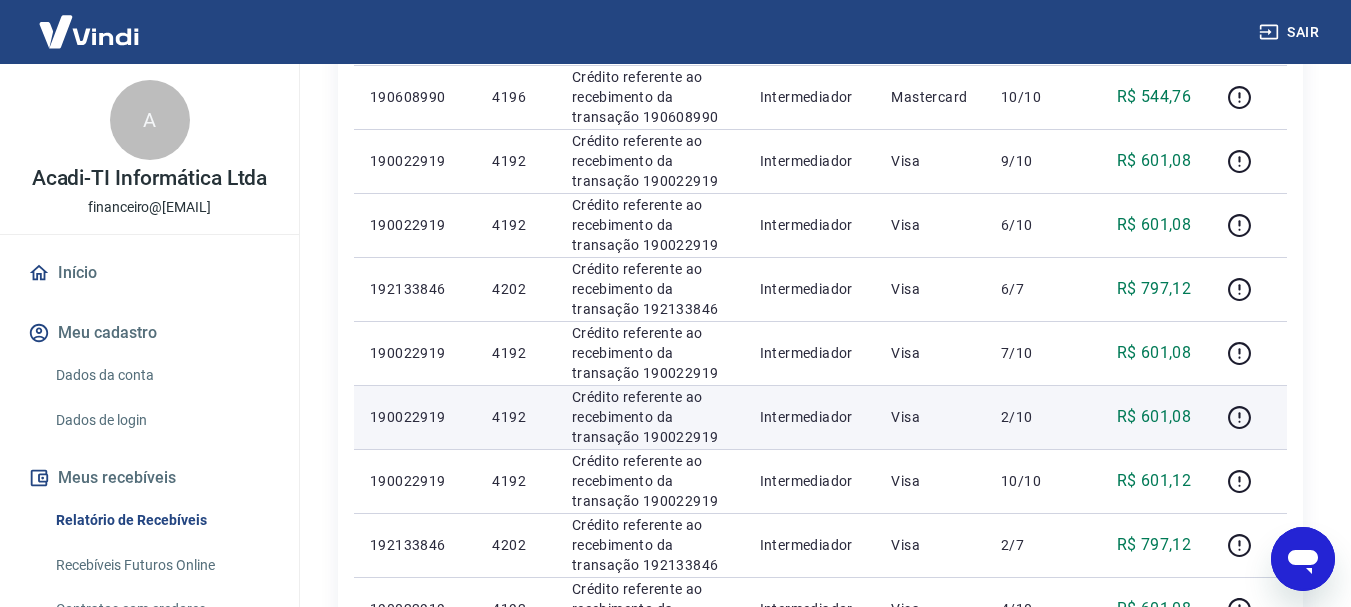 scroll, scrollTop: 1400, scrollLeft: 0, axis: vertical 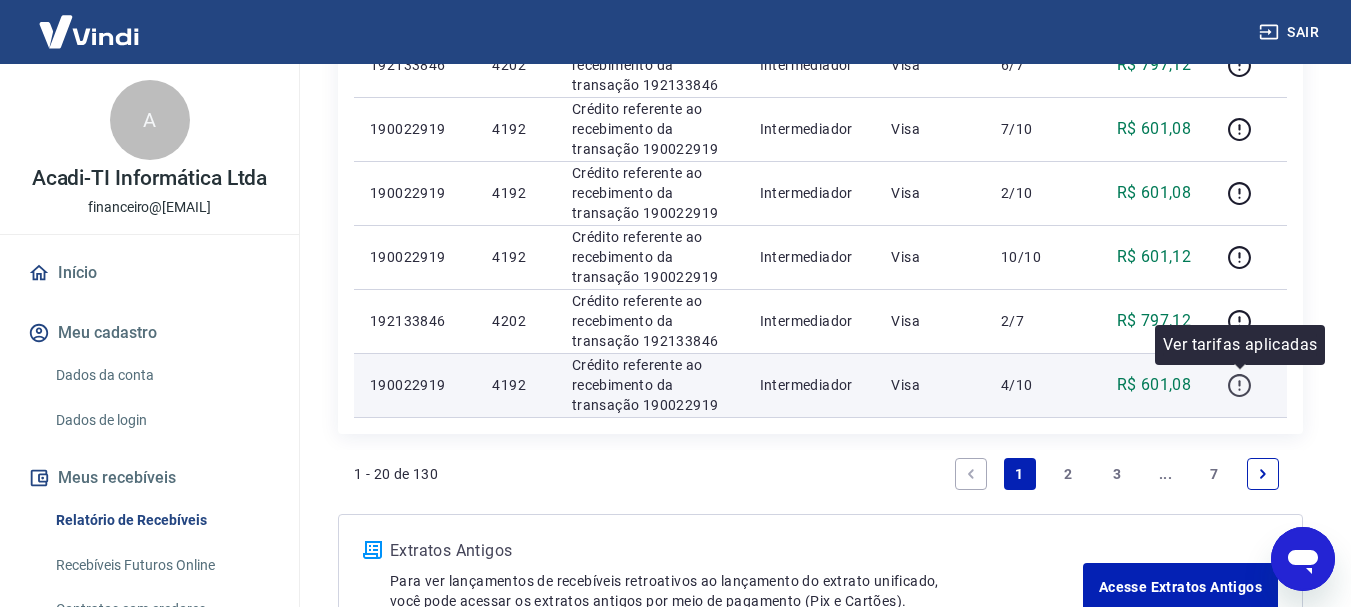 click 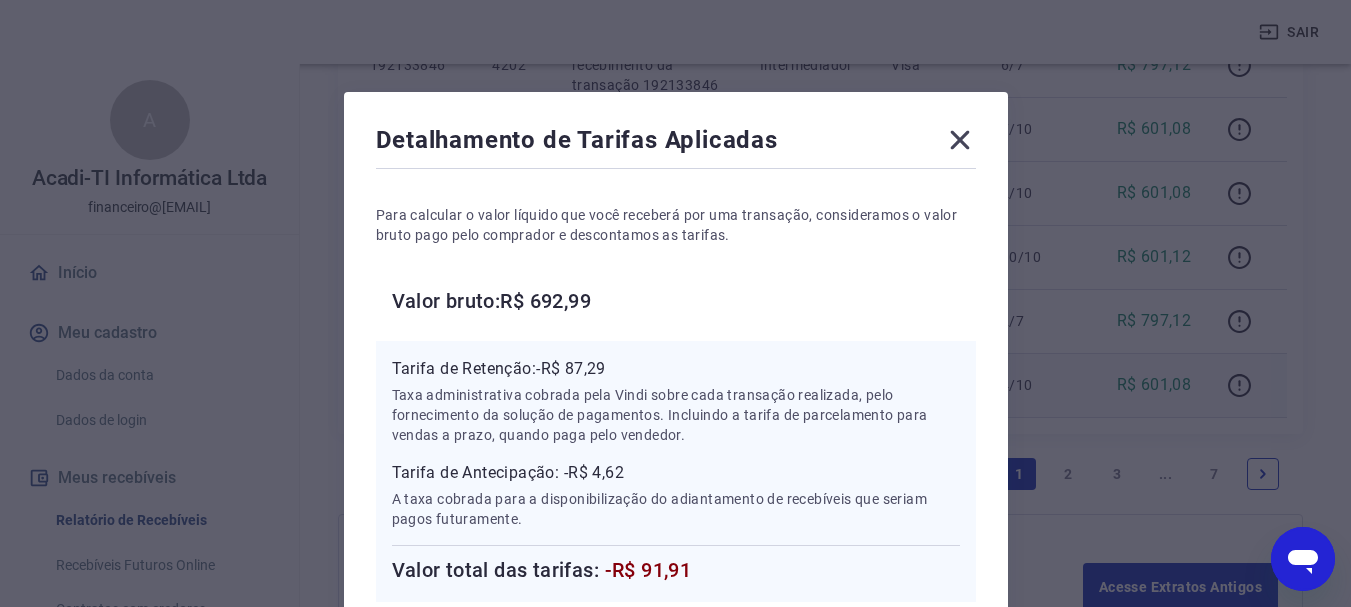 scroll, scrollTop: 0, scrollLeft: 0, axis: both 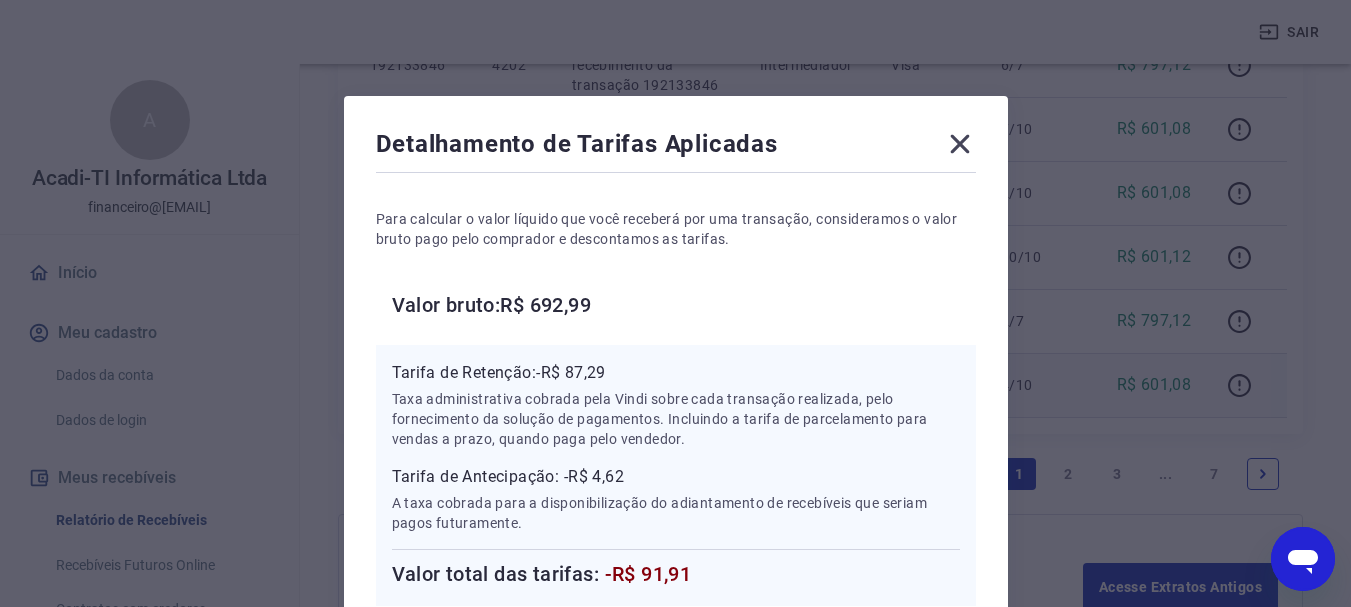 click 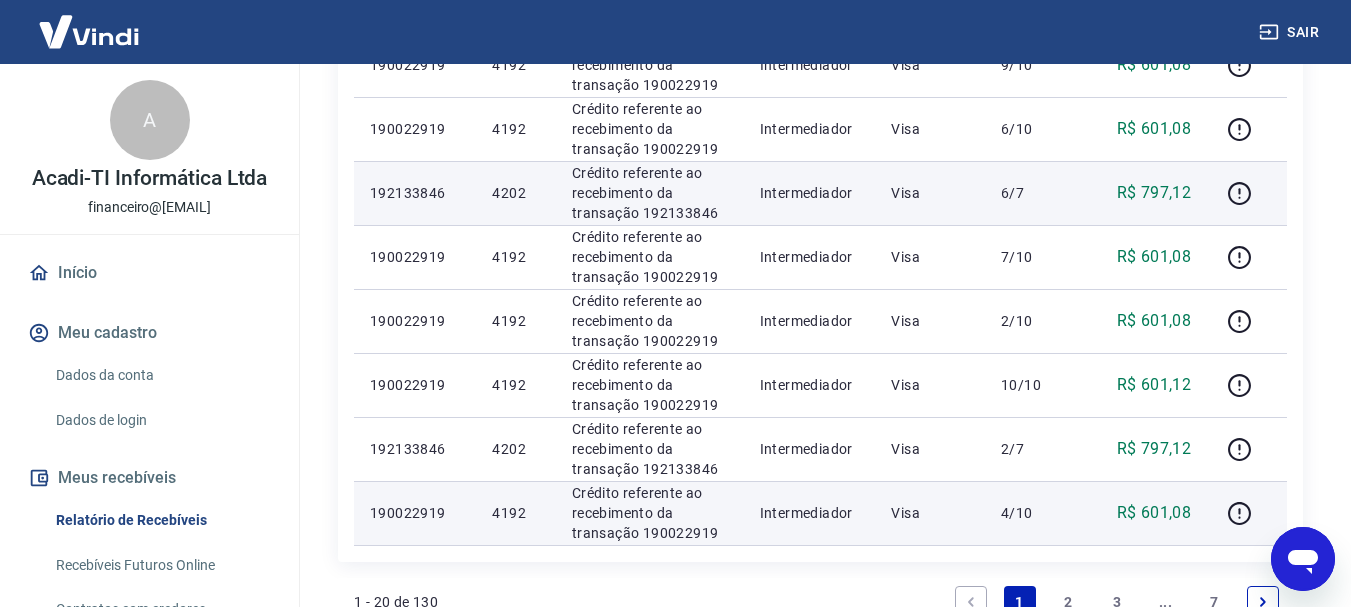 scroll, scrollTop: 1300, scrollLeft: 0, axis: vertical 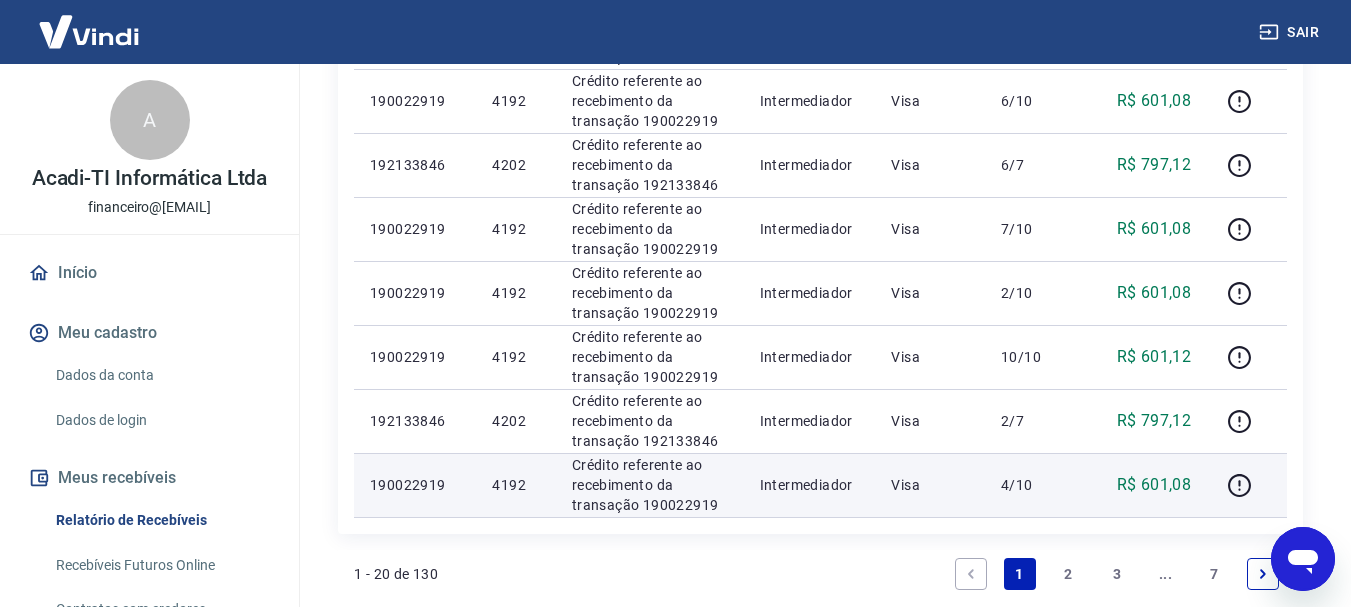 click on "2" at bounding box center [1068, 574] 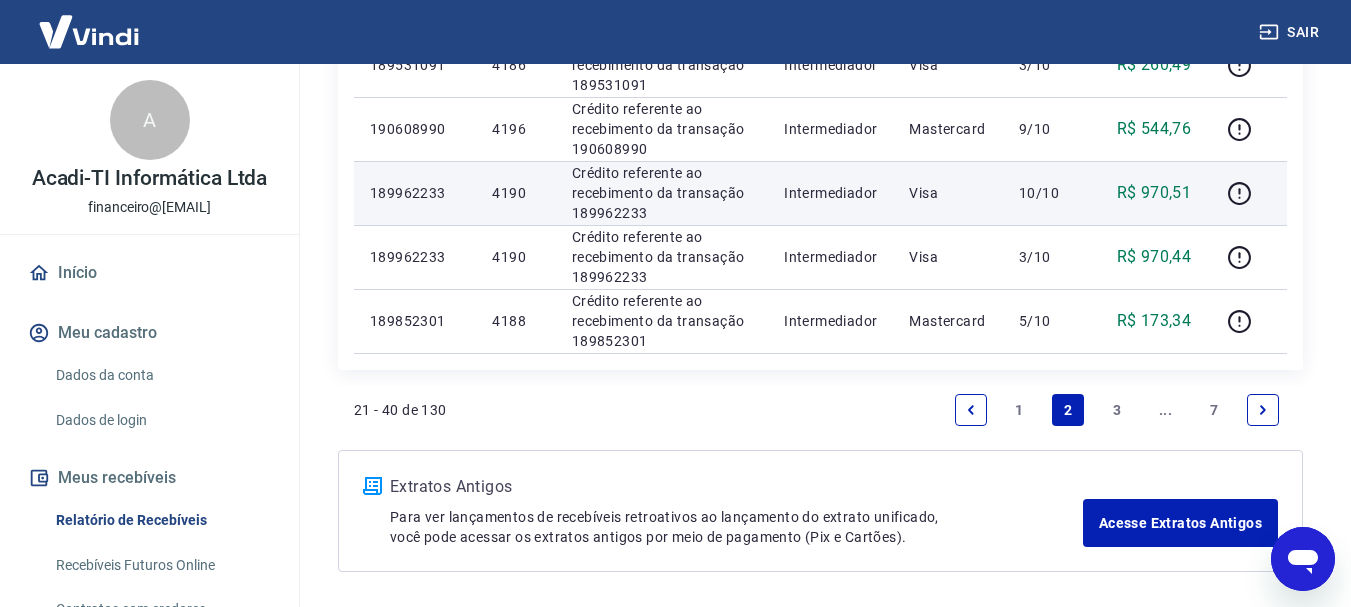 scroll, scrollTop: 1475, scrollLeft: 0, axis: vertical 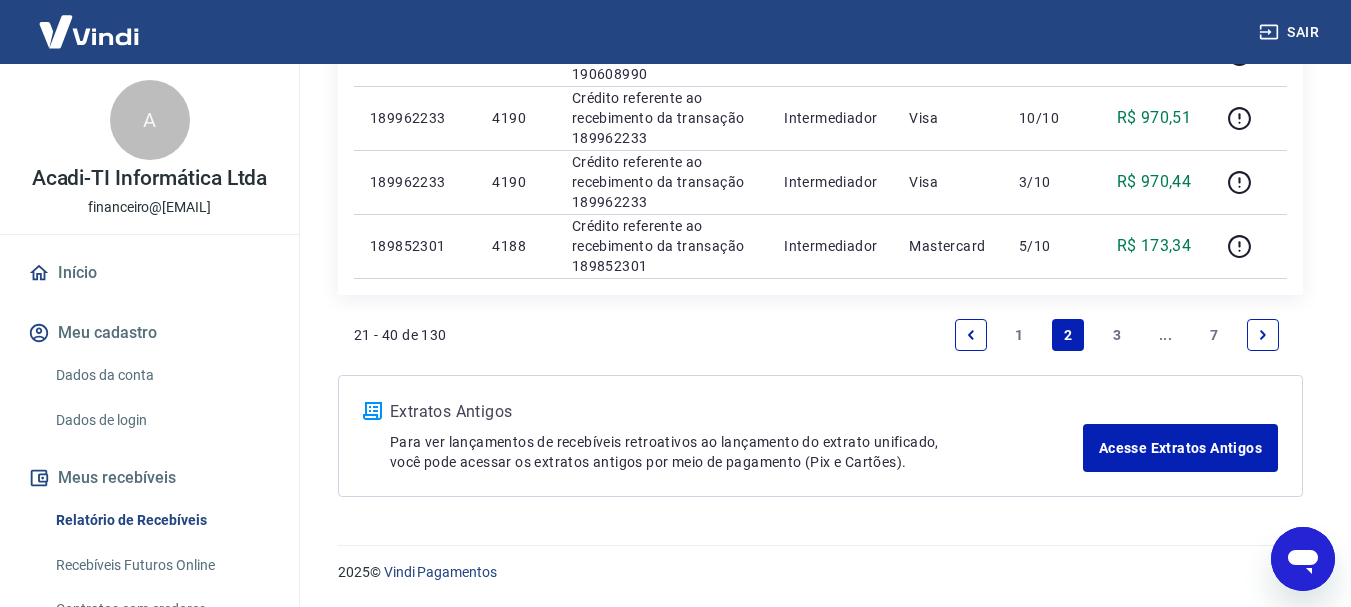 click 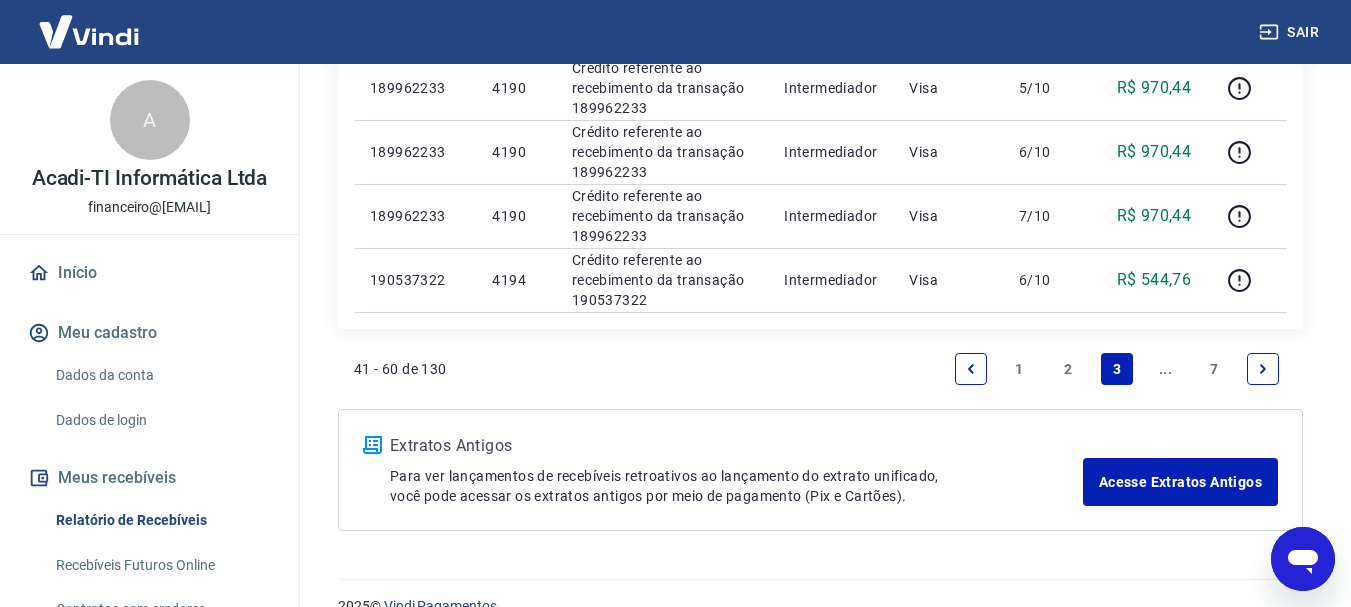 scroll, scrollTop: 1475, scrollLeft: 0, axis: vertical 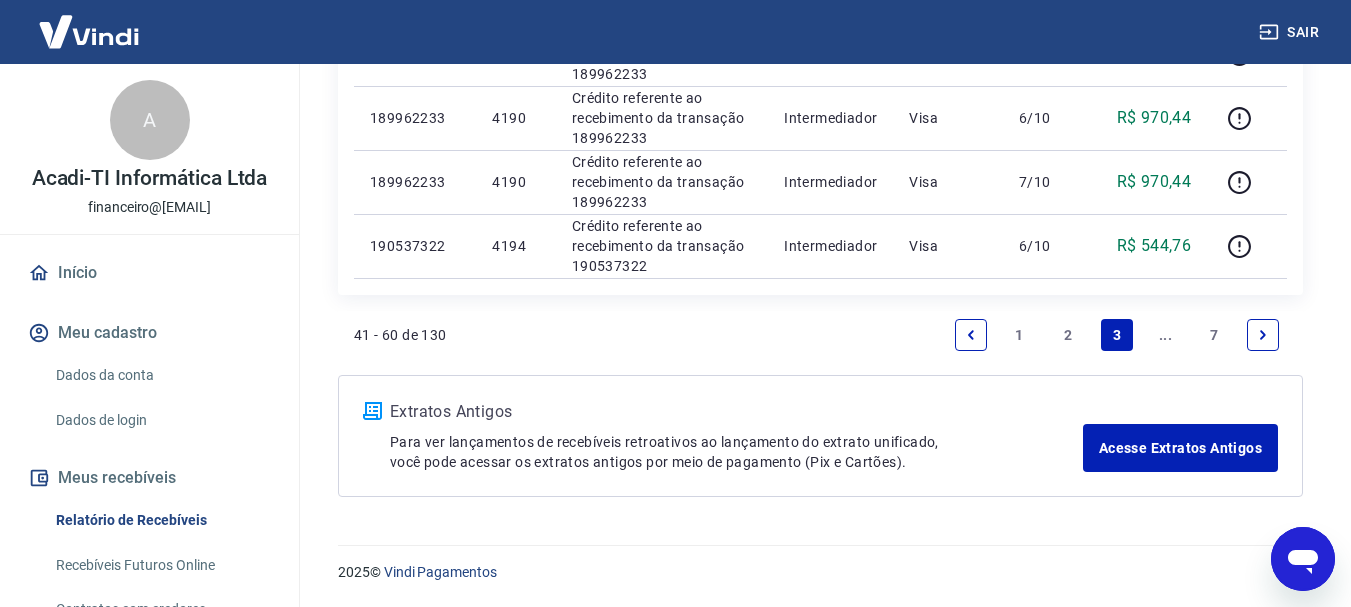 click on "7" at bounding box center (1214, 335) 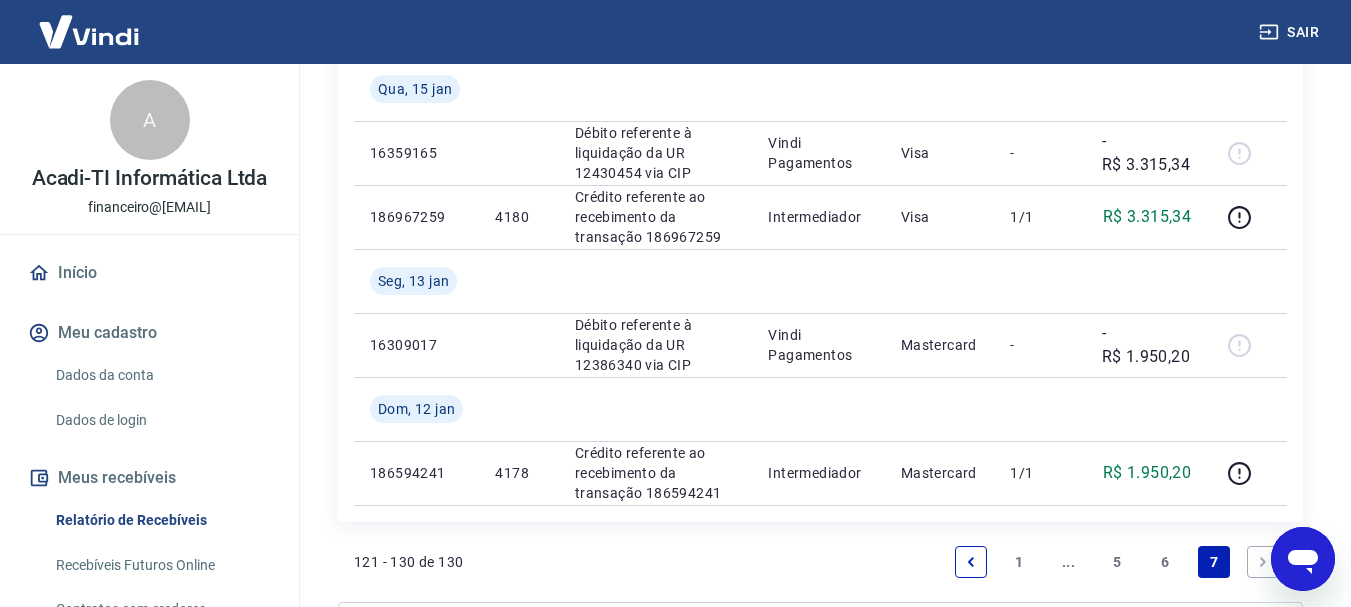 scroll, scrollTop: 900, scrollLeft: 0, axis: vertical 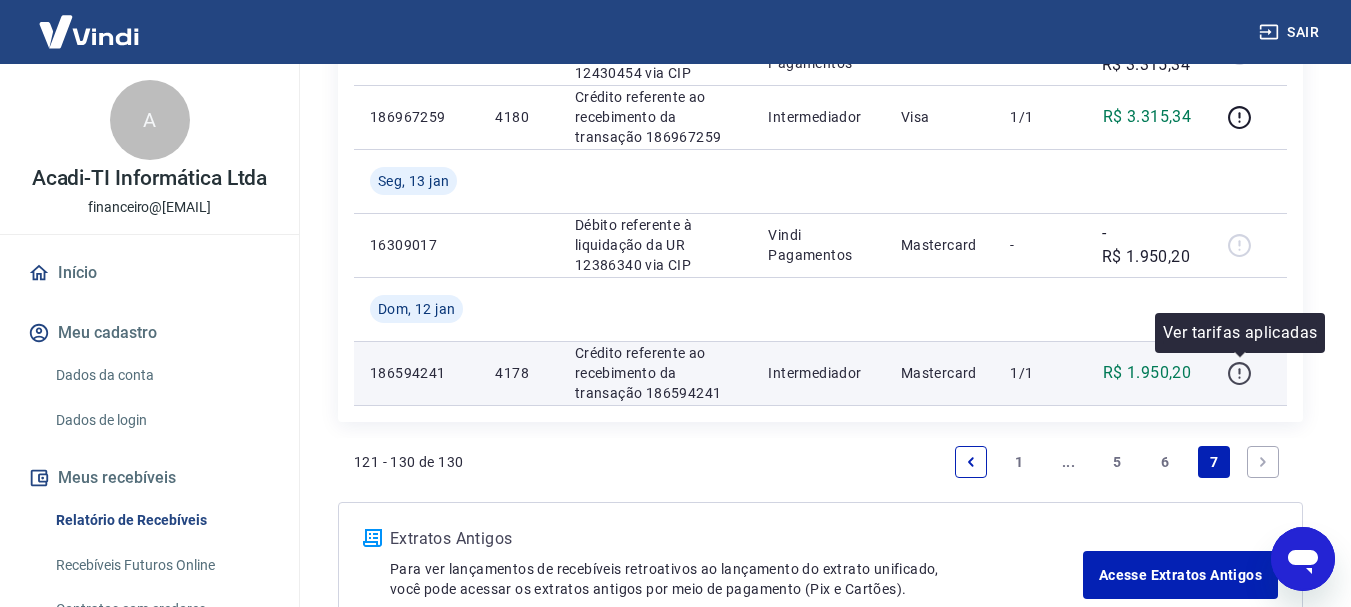 click 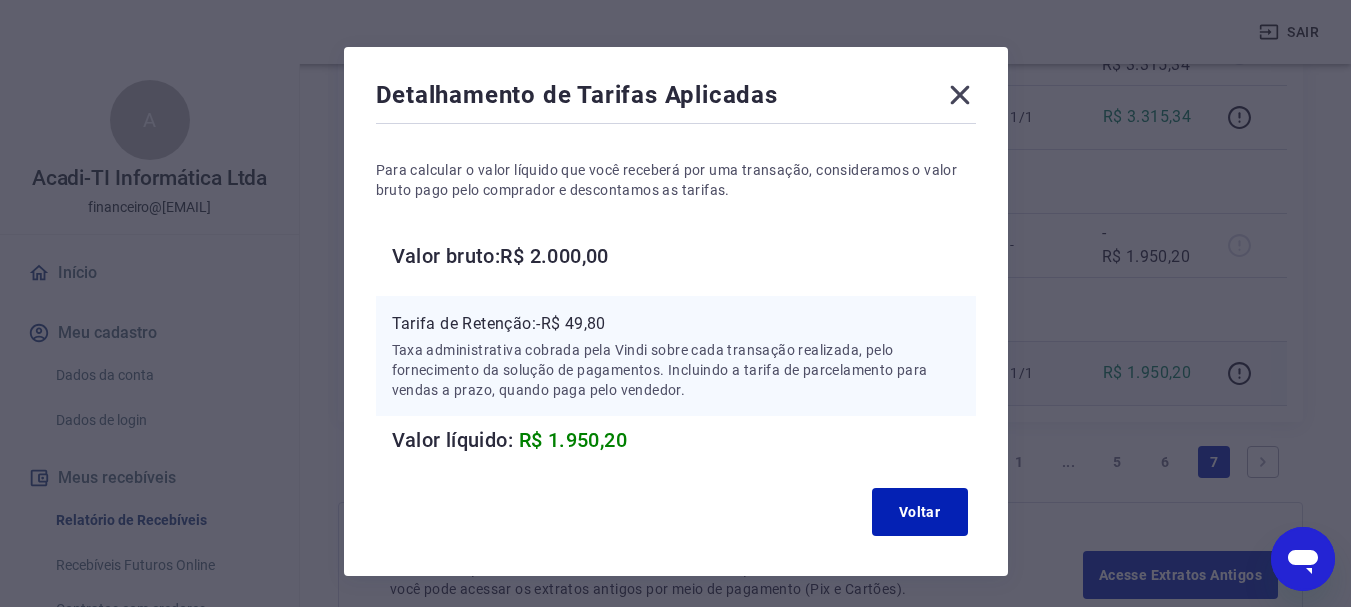 scroll, scrollTop: 0, scrollLeft: 0, axis: both 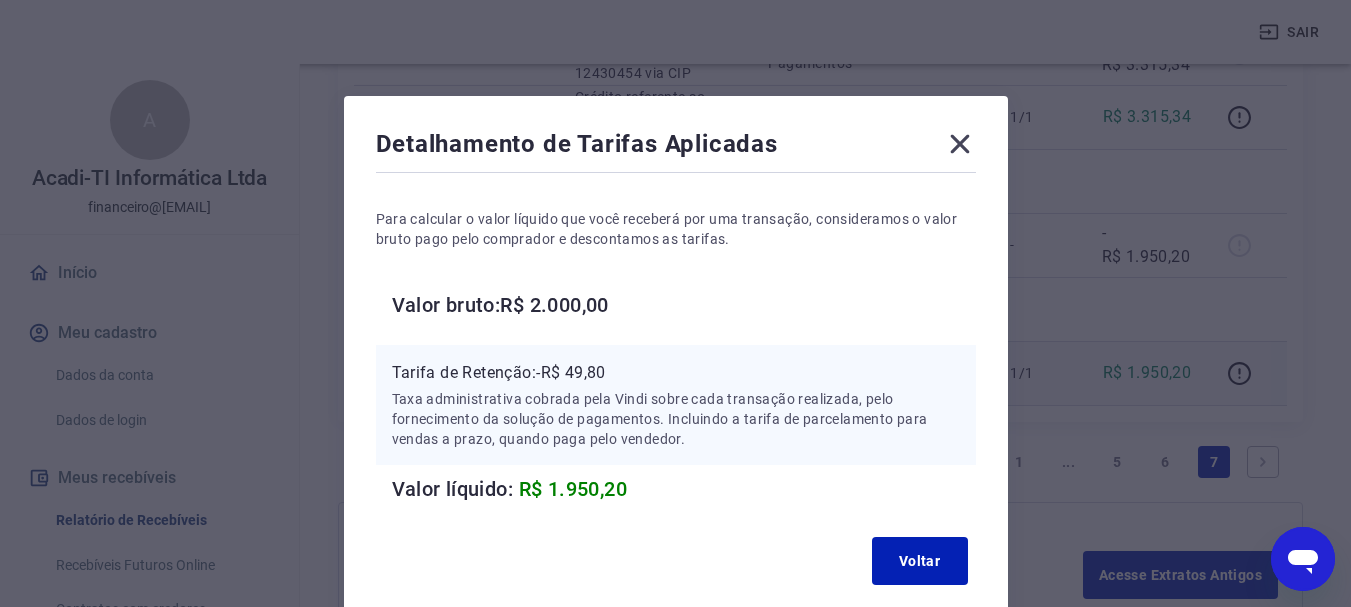 click 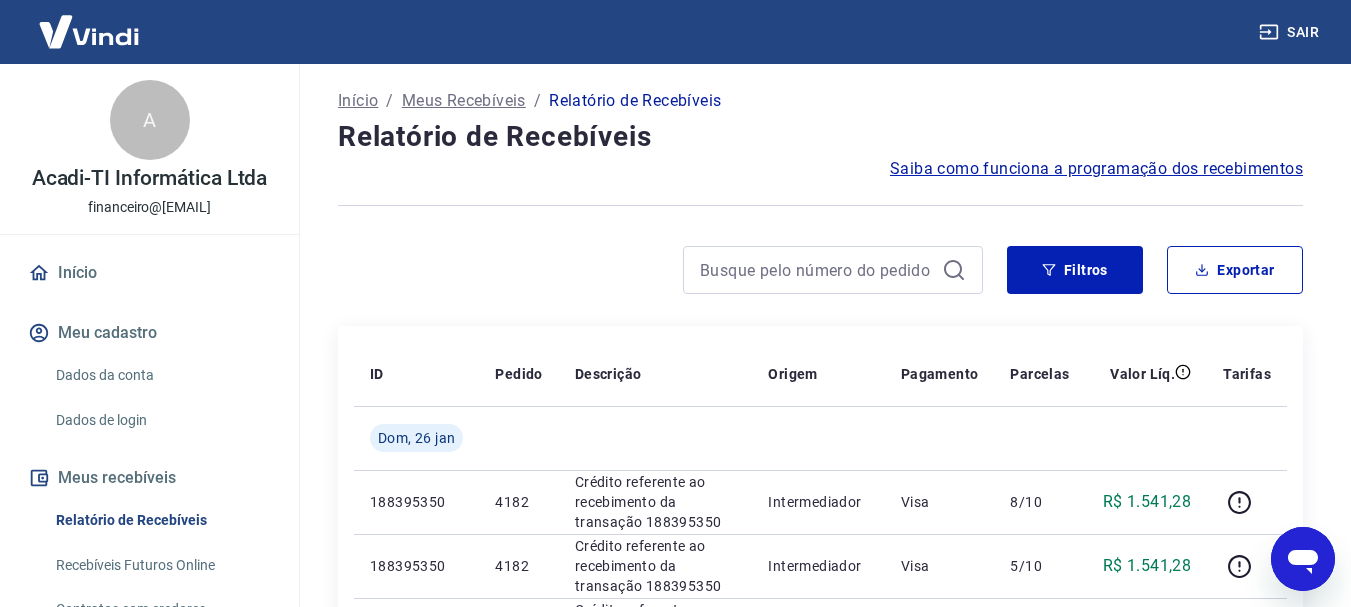 scroll, scrollTop: 0, scrollLeft: 0, axis: both 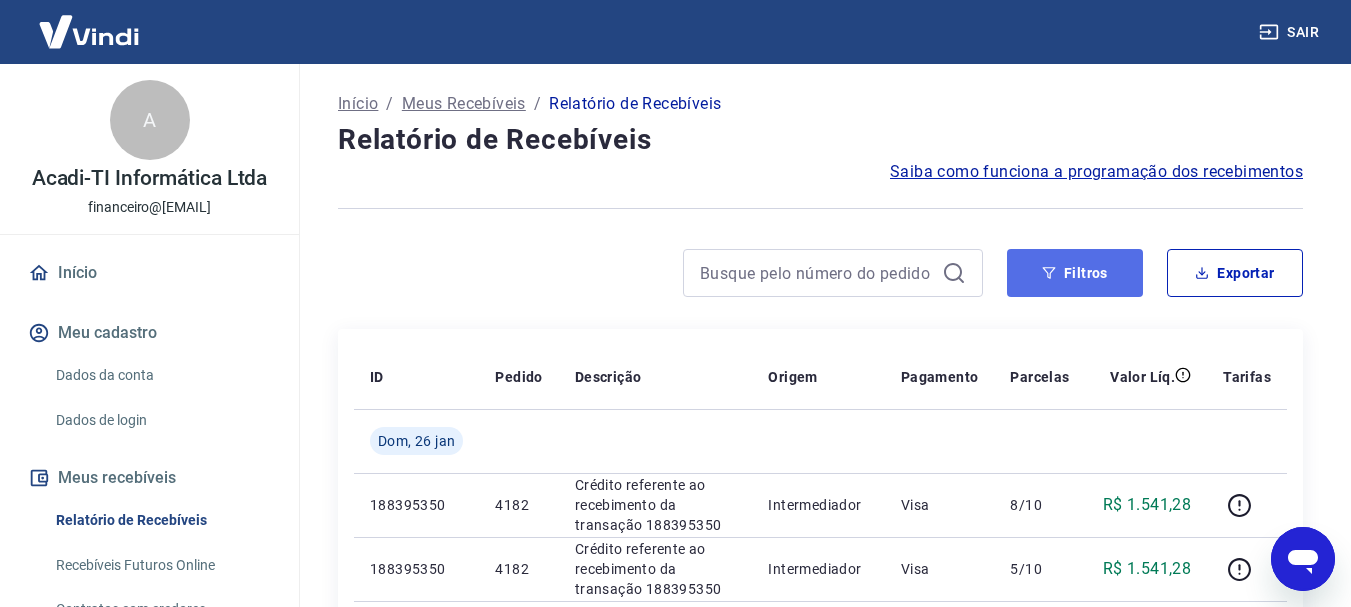 click on "Filtros" at bounding box center [1075, 273] 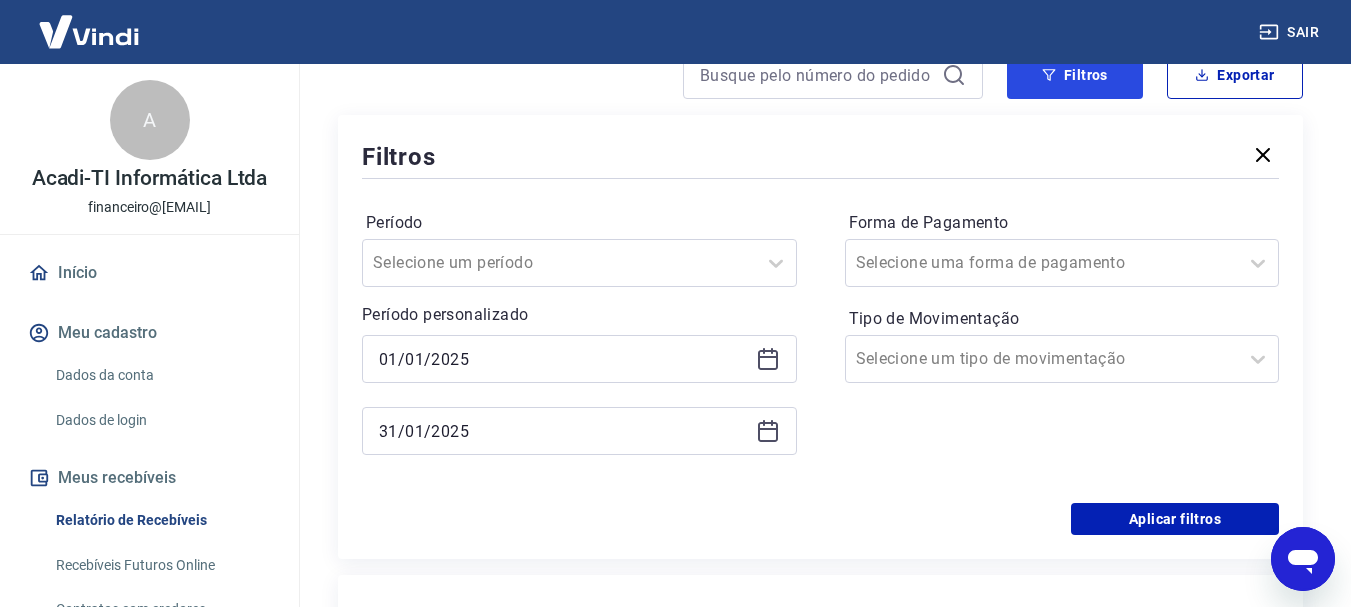 scroll, scrollTop: 200, scrollLeft: 0, axis: vertical 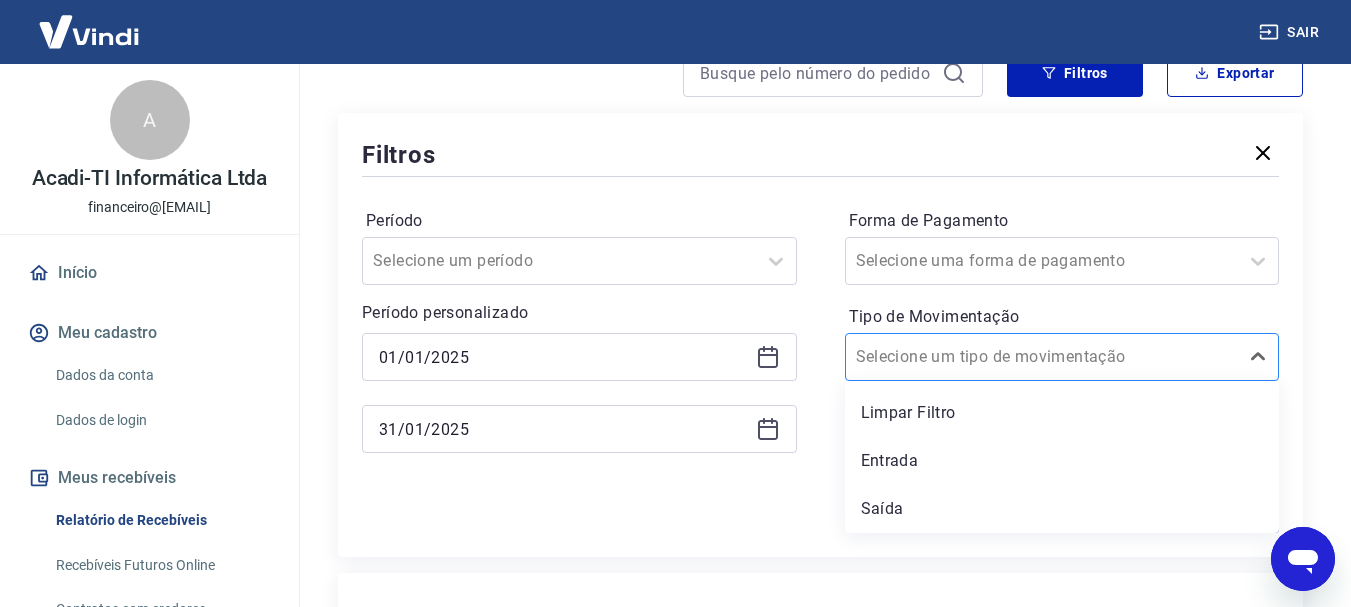 click on "Selecione um tipo de movimentação" at bounding box center [1042, 357] 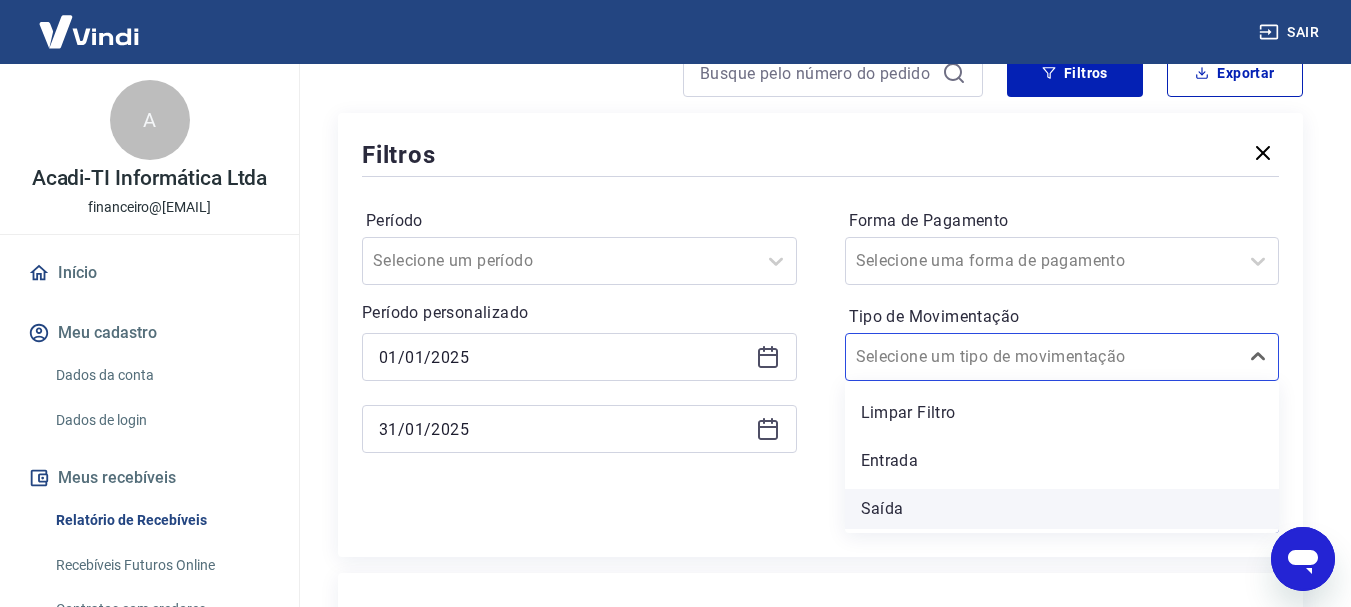 click on "Saída" at bounding box center [1062, 509] 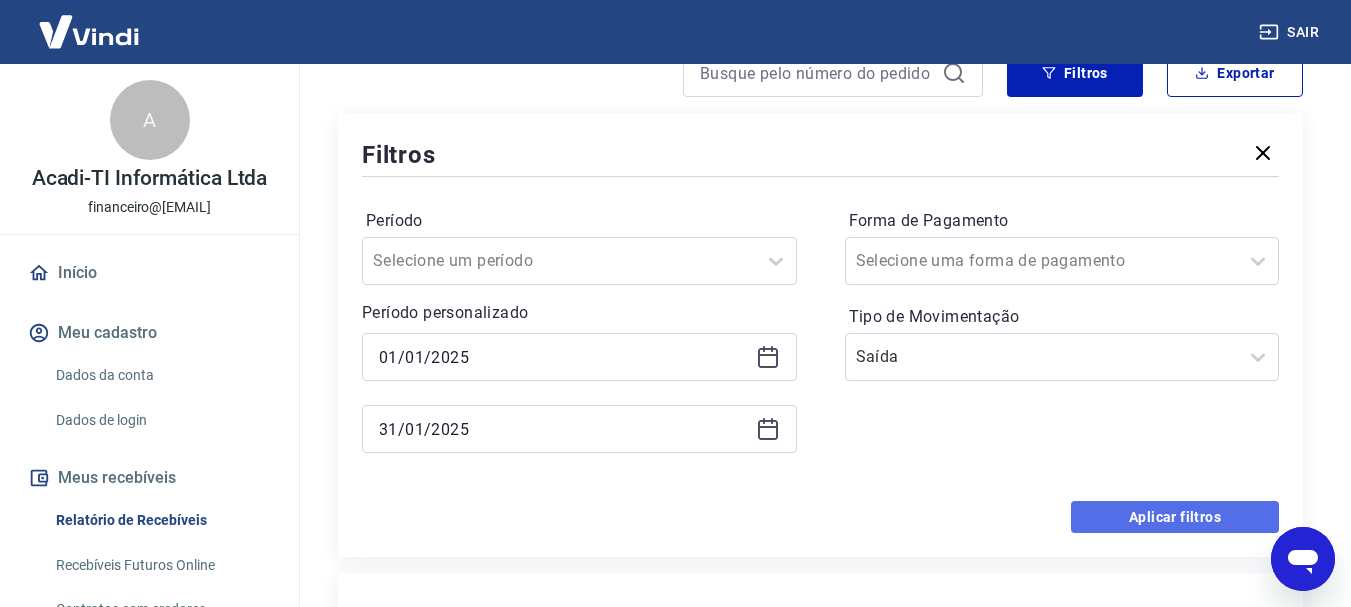 click on "Aplicar filtros" at bounding box center [1175, 517] 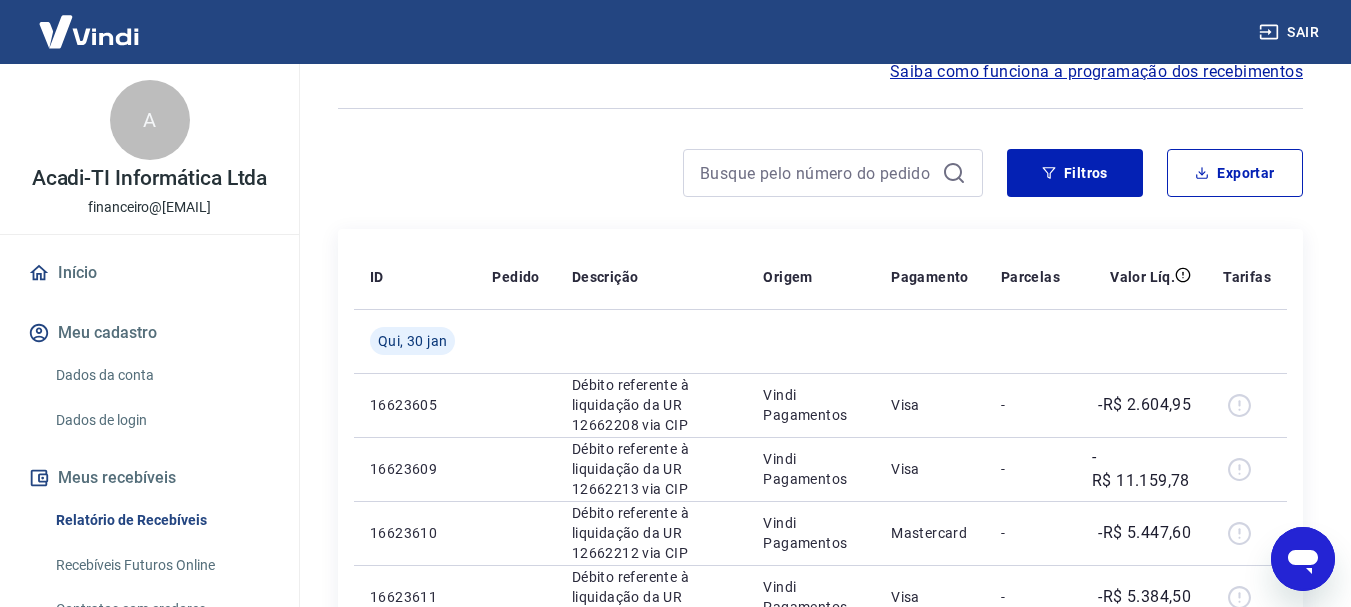 scroll, scrollTop: 0, scrollLeft: 0, axis: both 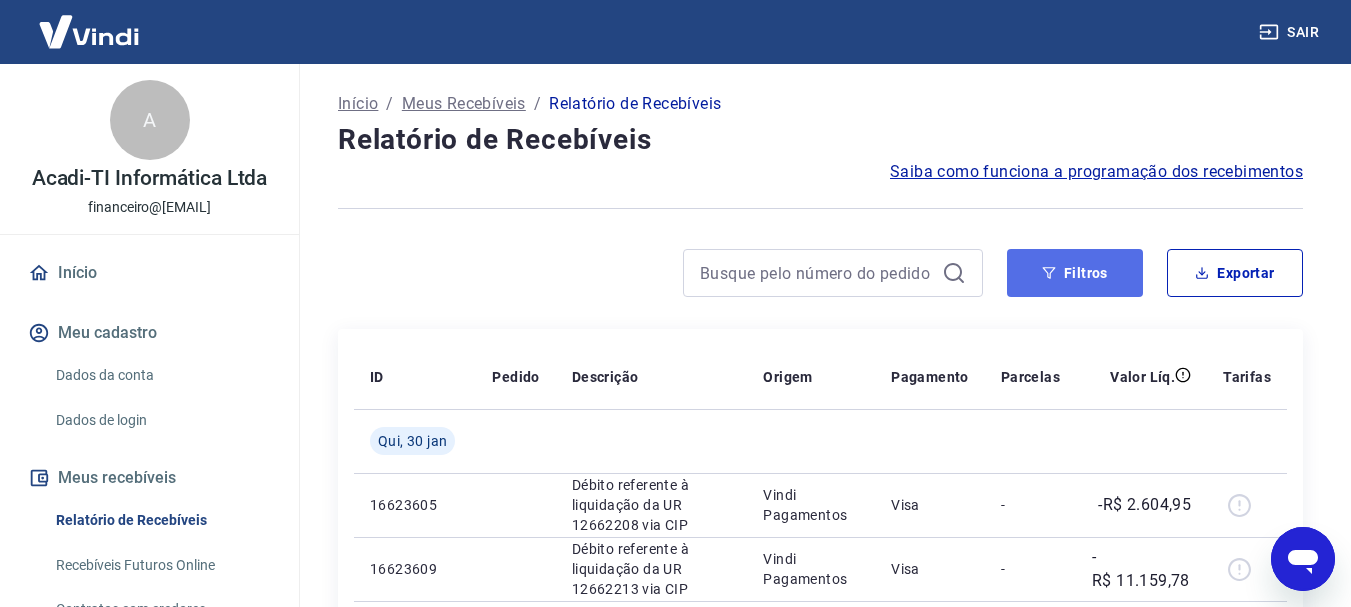 click on "Filtros" at bounding box center [1075, 273] 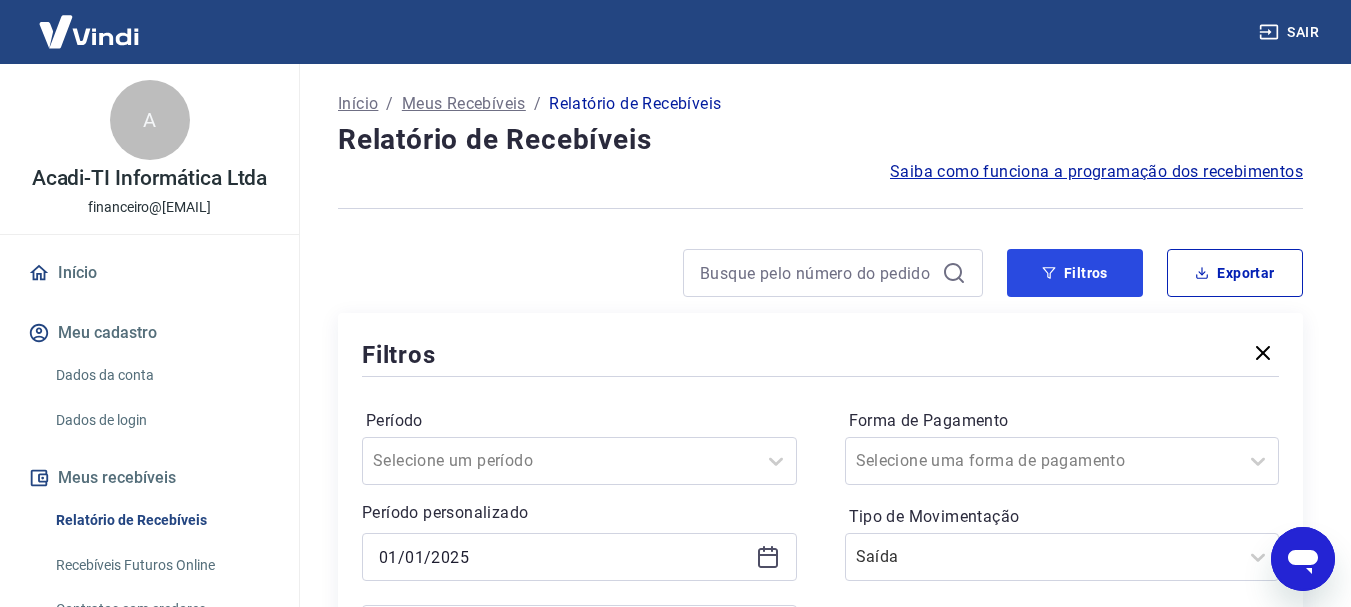 scroll, scrollTop: 300, scrollLeft: 0, axis: vertical 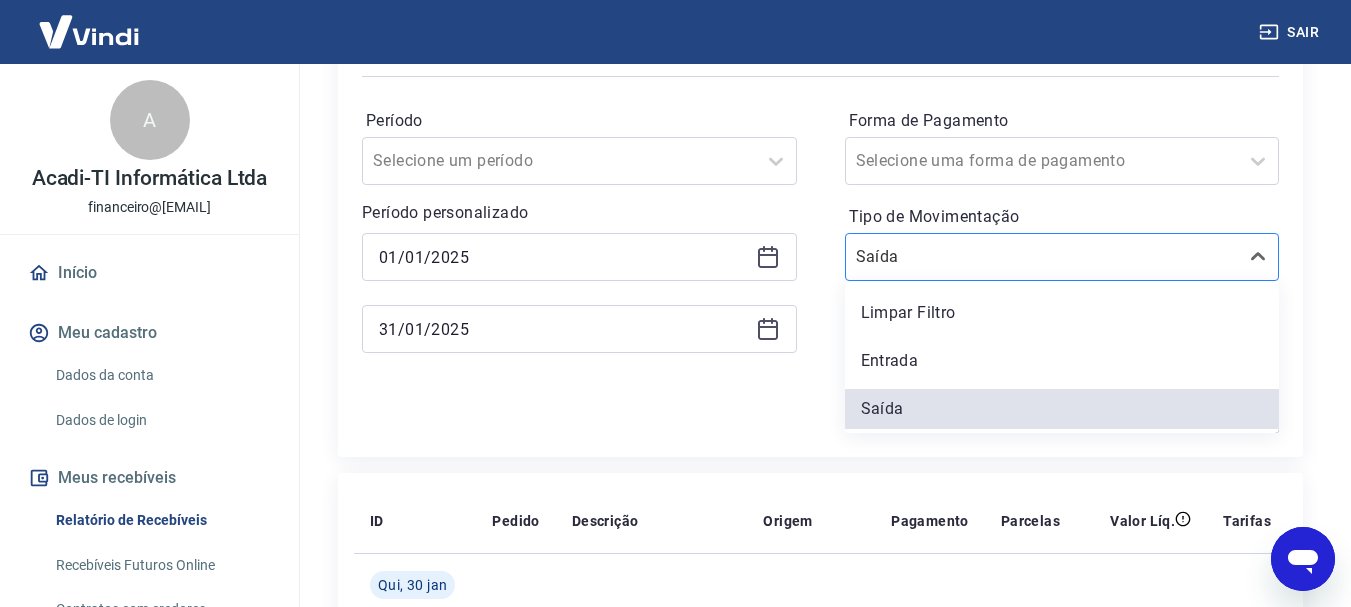 click on "Tipo de Movimentação" at bounding box center [957, 257] 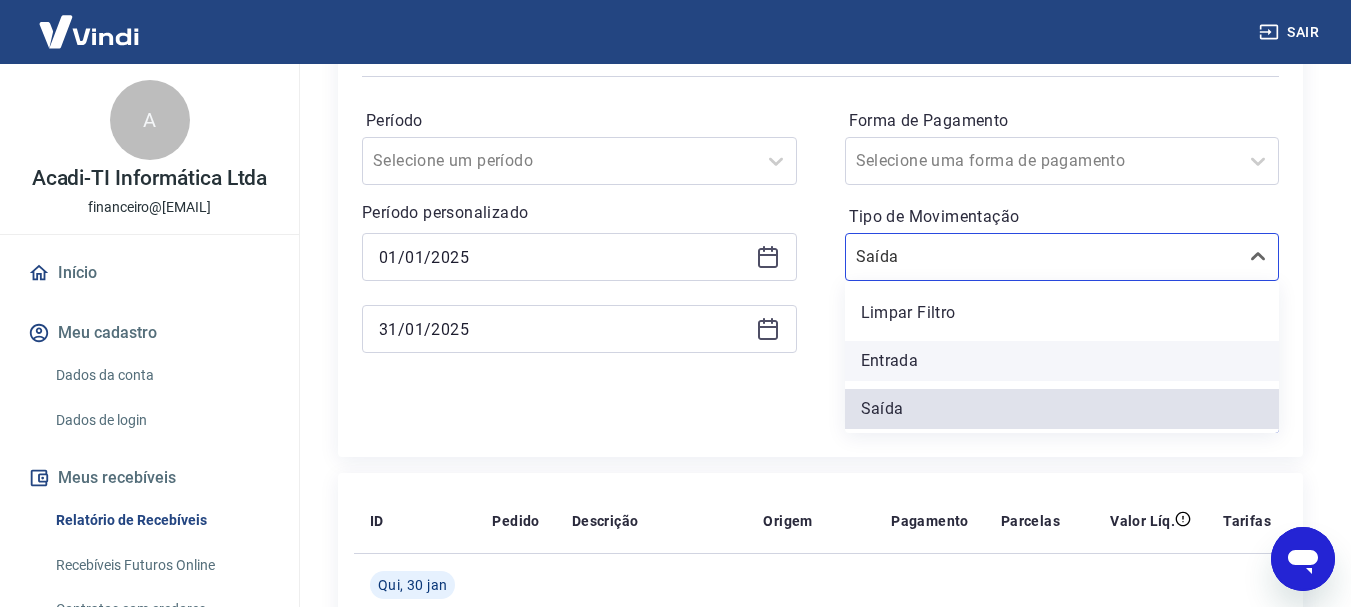 click on "Entrada" at bounding box center (1062, 361) 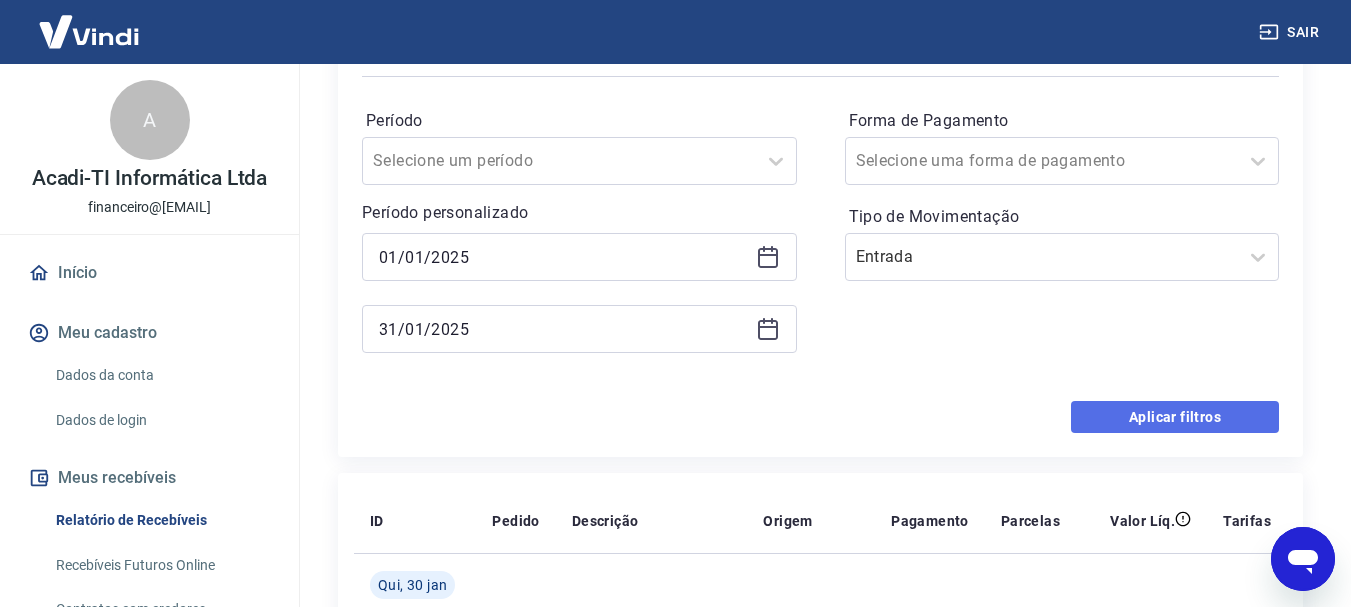 click on "Aplicar filtros" at bounding box center [1175, 417] 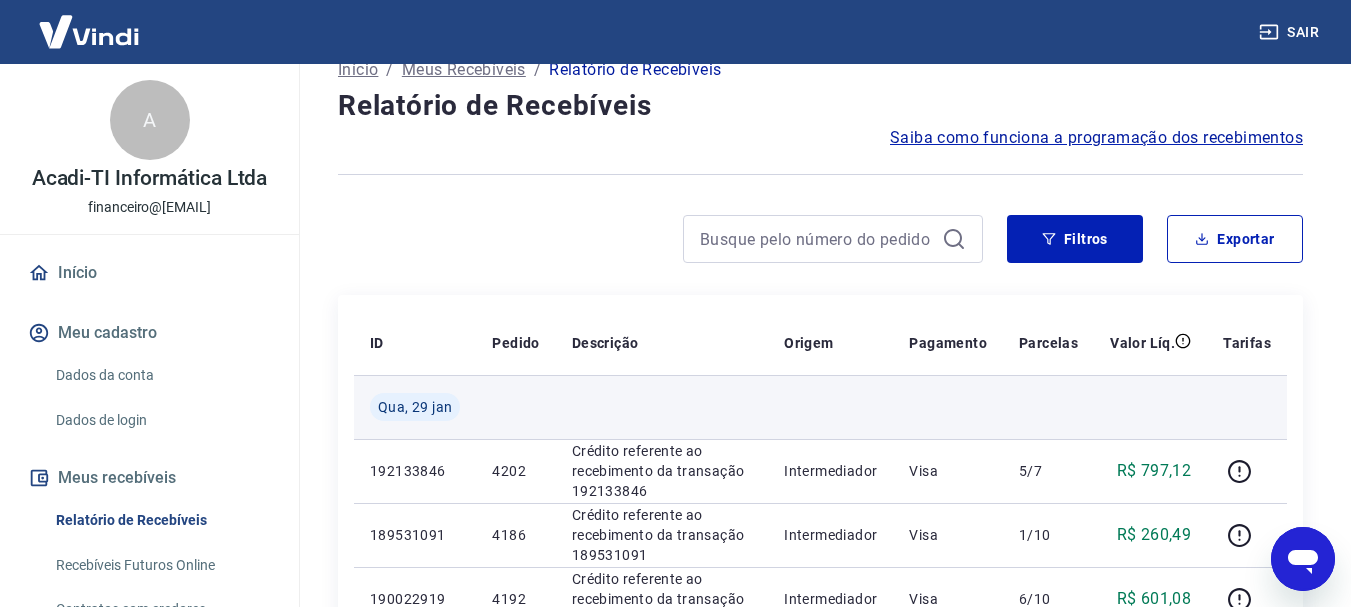 scroll, scrollTop: 0, scrollLeft: 0, axis: both 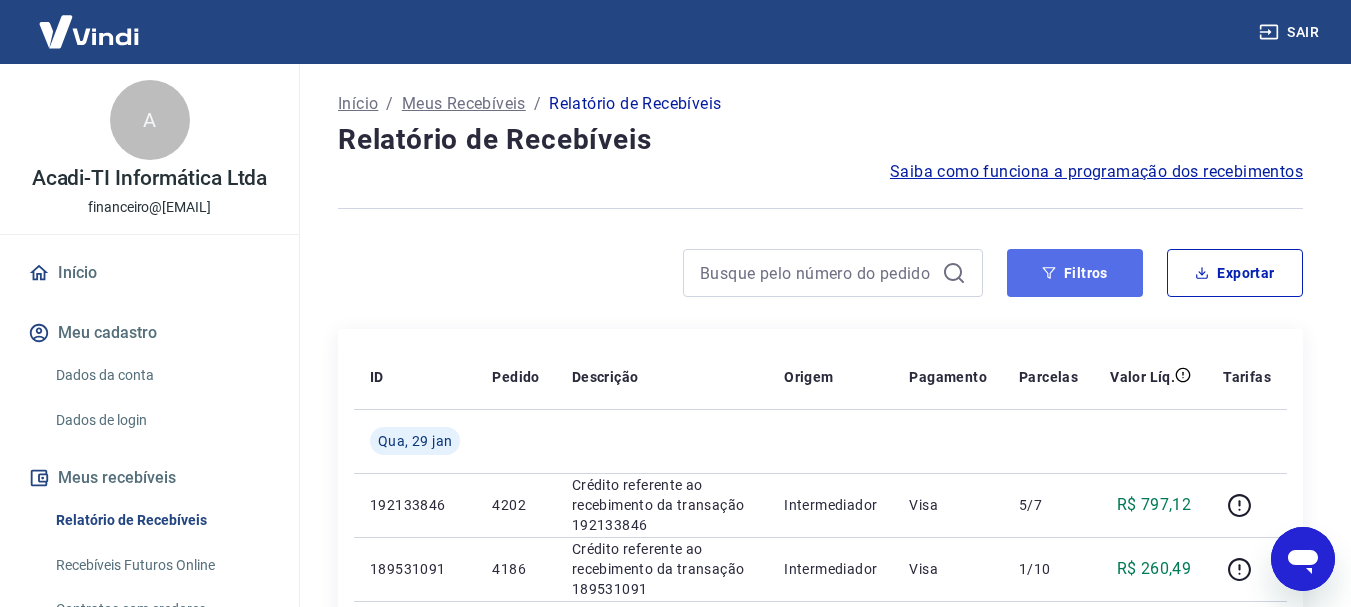 click on "Filtros" at bounding box center (1075, 273) 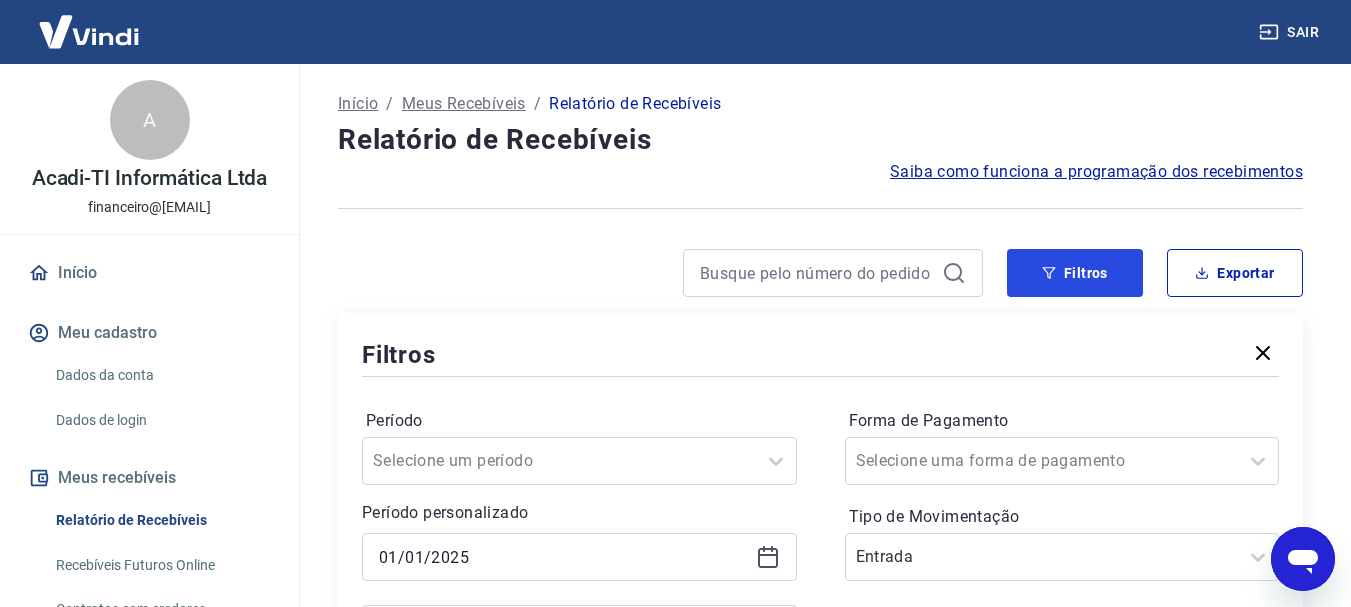 scroll, scrollTop: 300, scrollLeft: 0, axis: vertical 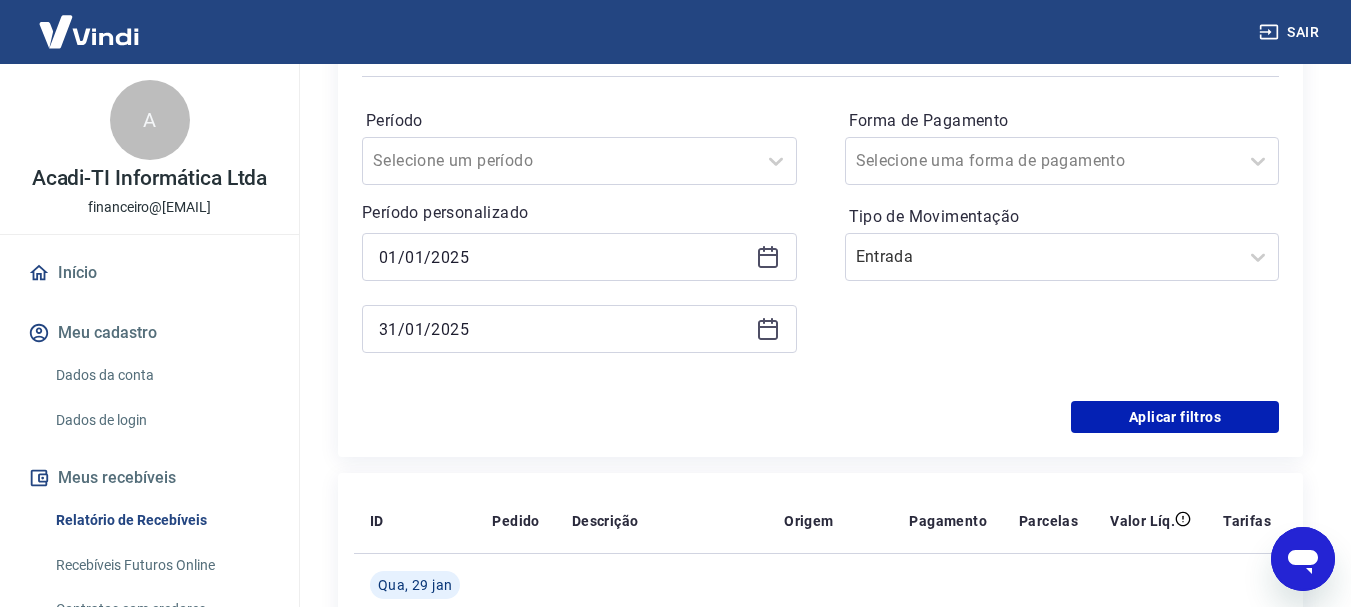 click on "Filtros Período Selecione um período Período personalizado 01/01/2025 31/01/2025 Forma de Pagamento Selecione uma forma de pagamento Tipo de Movimentação Entrada Aplicar filtros" at bounding box center [820, 235] 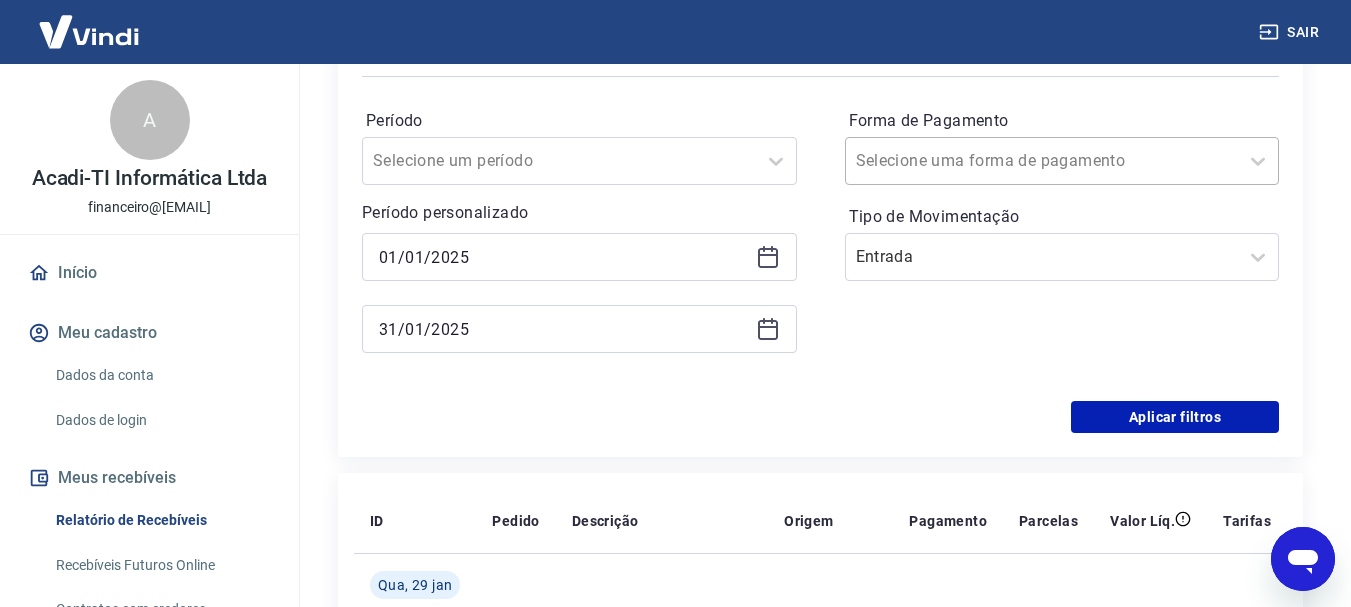 click on "Selecione uma forma de pagamento" at bounding box center (1042, 161) 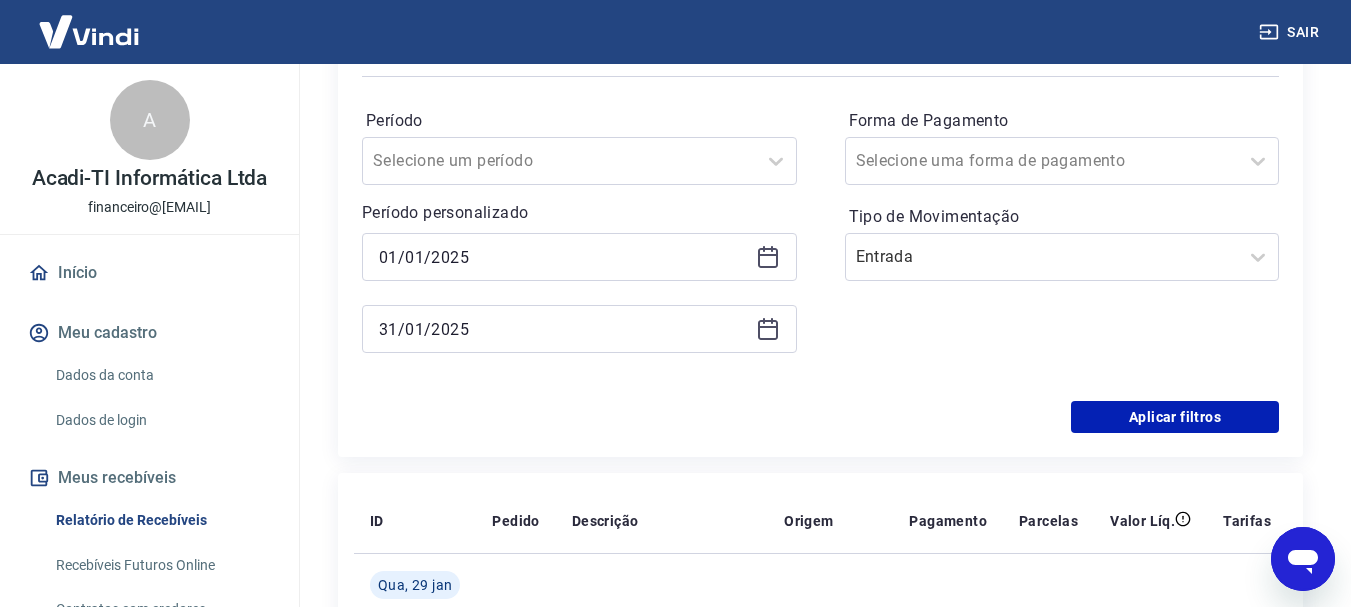click on "Filtros Período Selecione um período Período personalizado 01/01/2025 31/01/2025 Forma de Pagamento Selecione uma forma de pagamento Tipo de Movimentação Entrada Aplicar filtros" at bounding box center (820, 235) 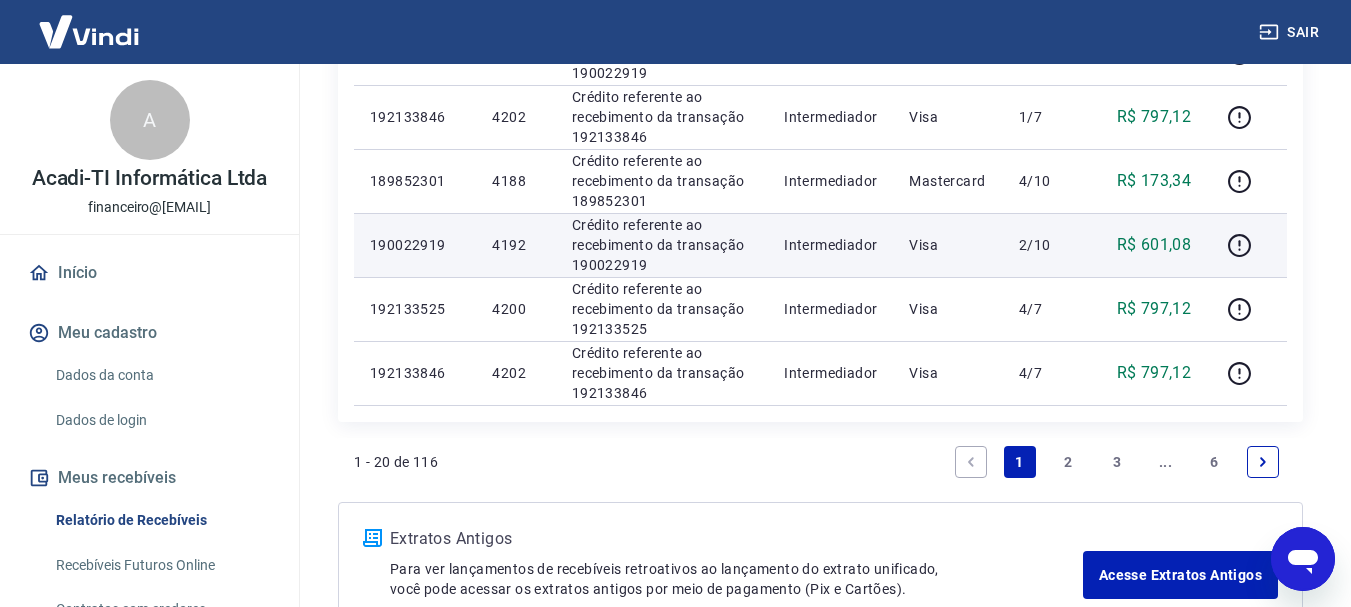 scroll, scrollTop: 1800, scrollLeft: 0, axis: vertical 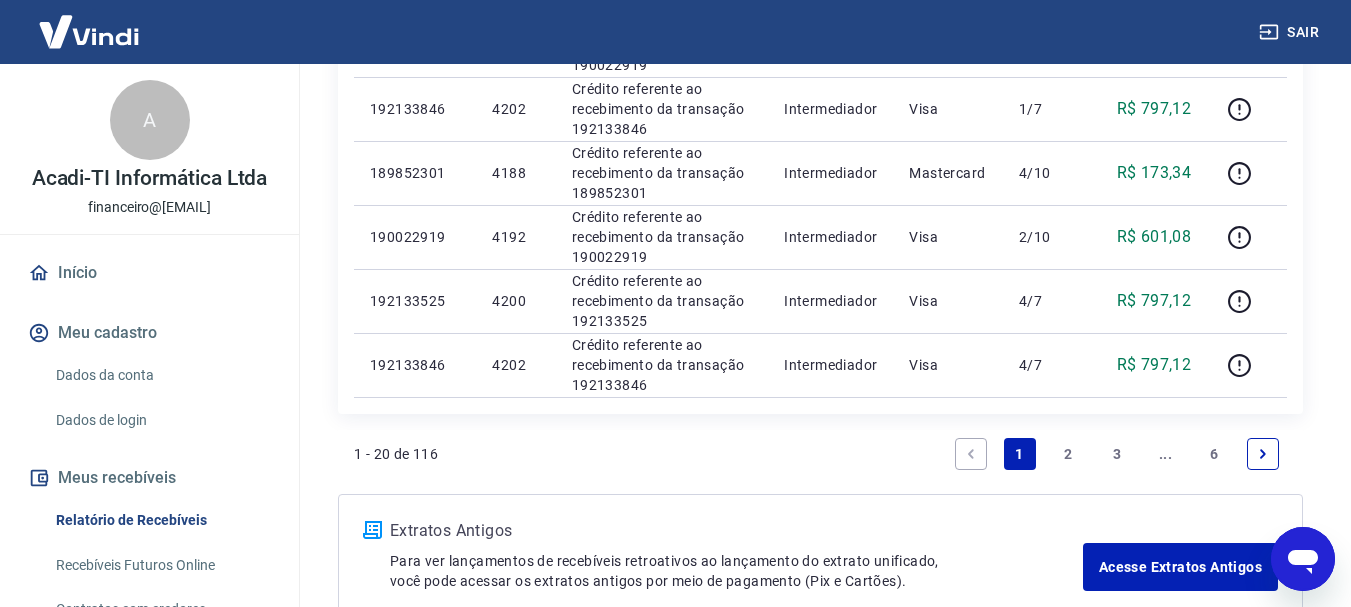 click on "6" at bounding box center [1214, 454] 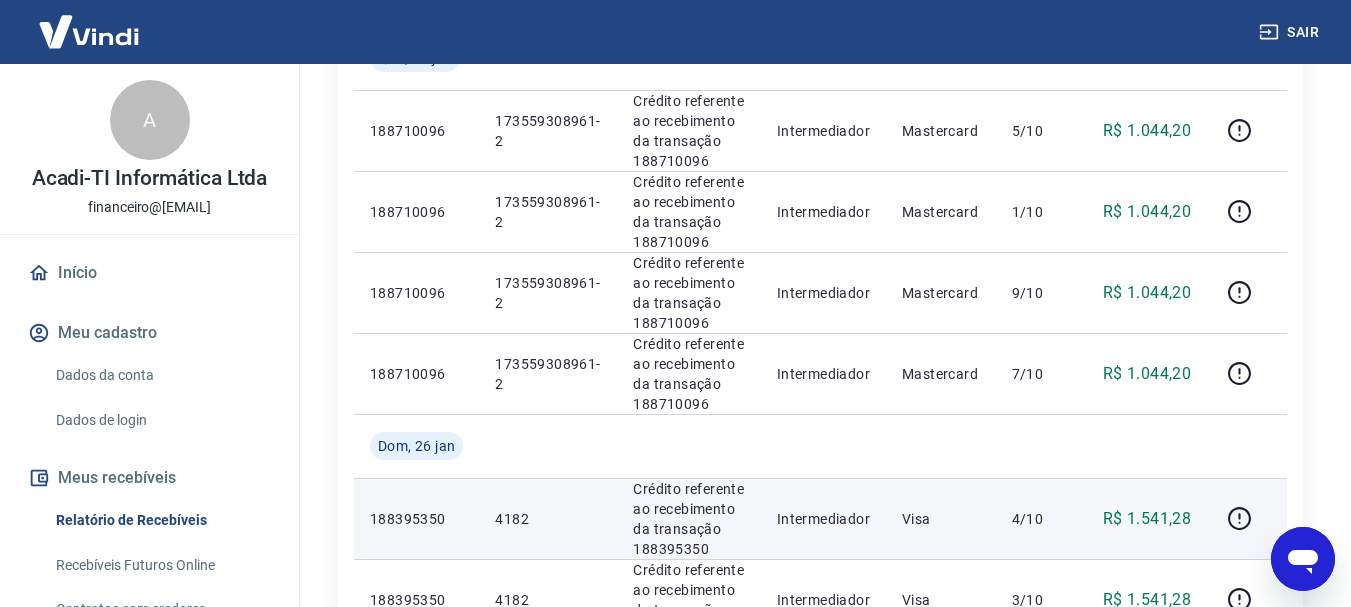 scroll, scrollTop: 808, scrollLeft: 0, axis: vertical 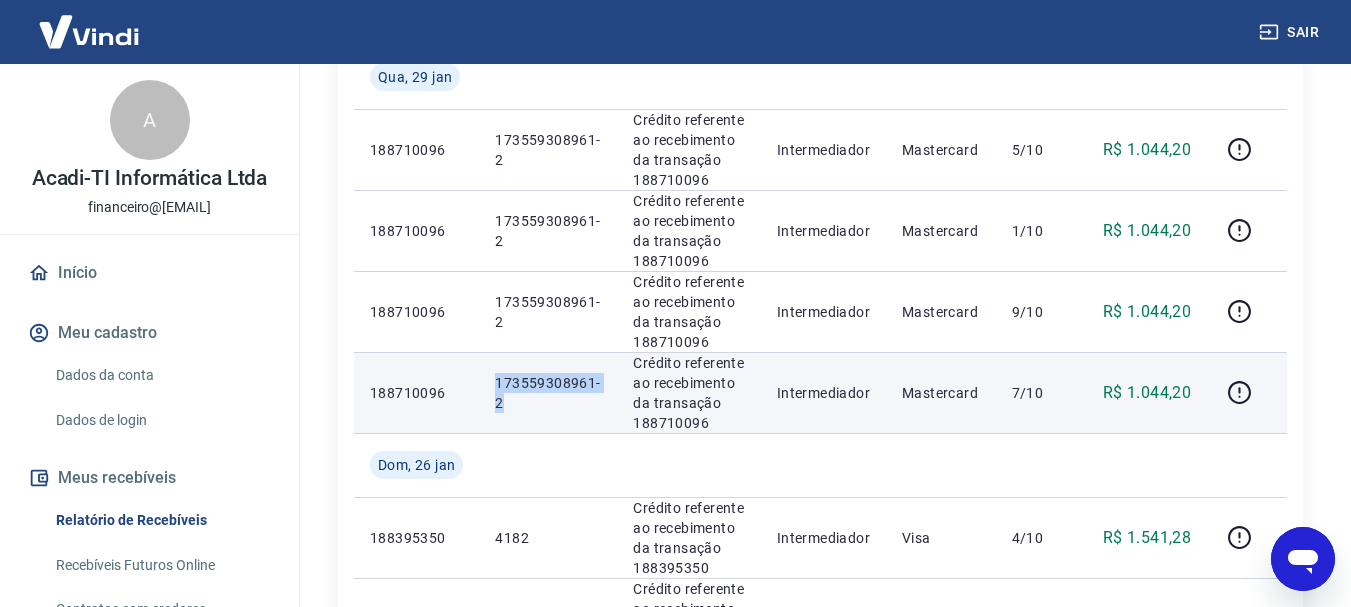 drag, startPoint x: 498, startPoint y: 379, endPoint x: 504, endPoint y: 394, distance: 16.155495 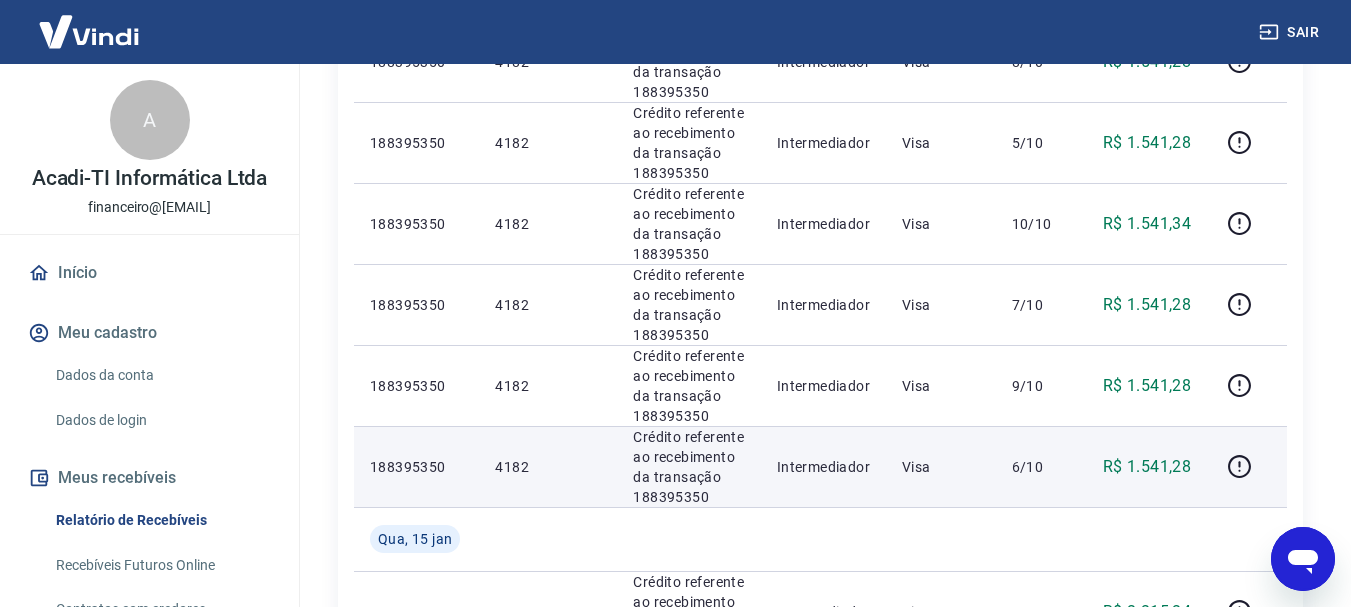 scroll, scrollTop: 2008, scrollLeft: 0, axis: vertical 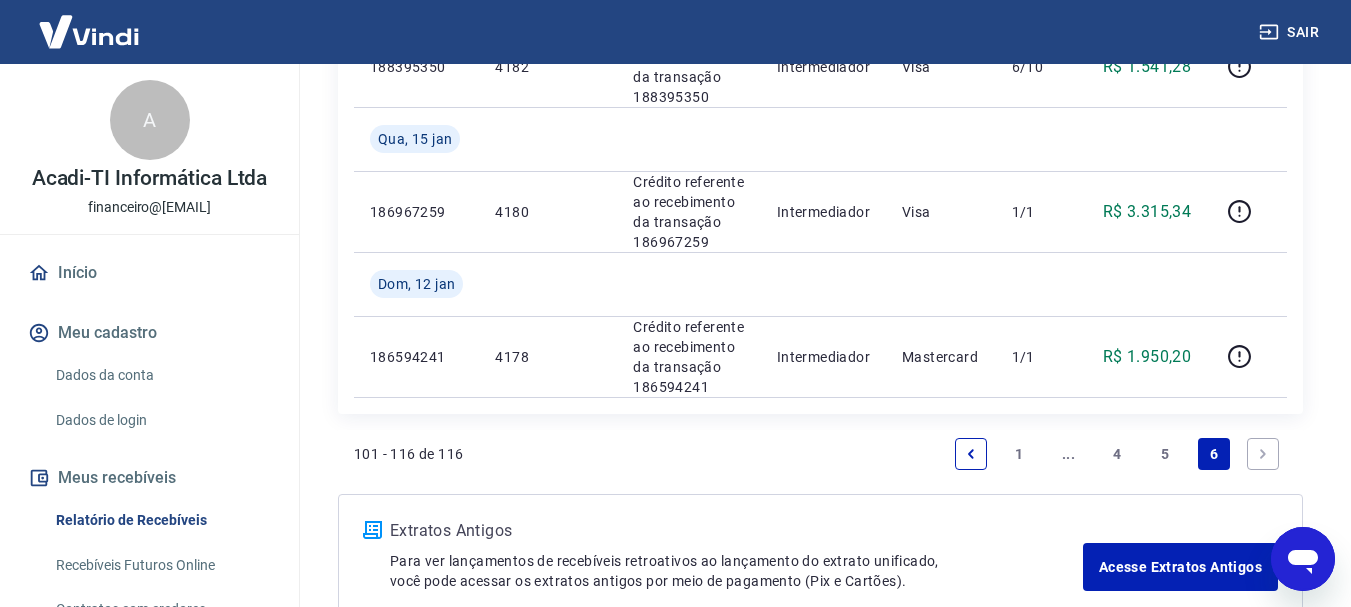 click on "5" at bounding box center (1166, 454) 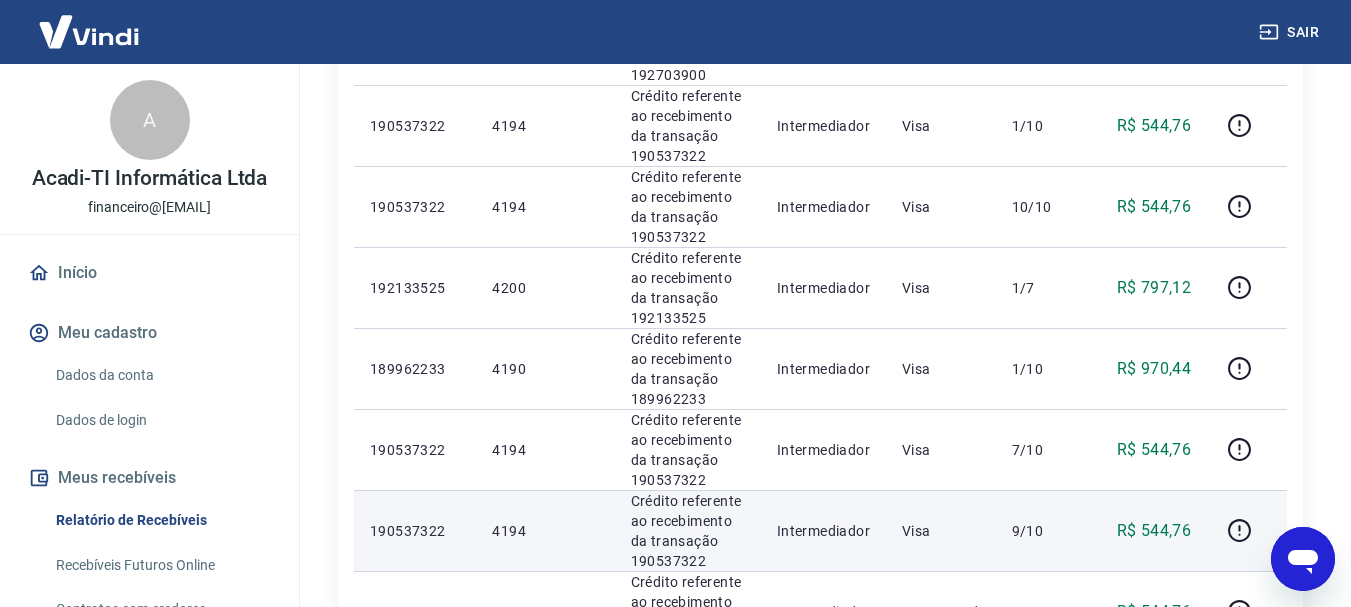 scroll, scrollTop: 1040, scrollLeft: 0, axis: vertical 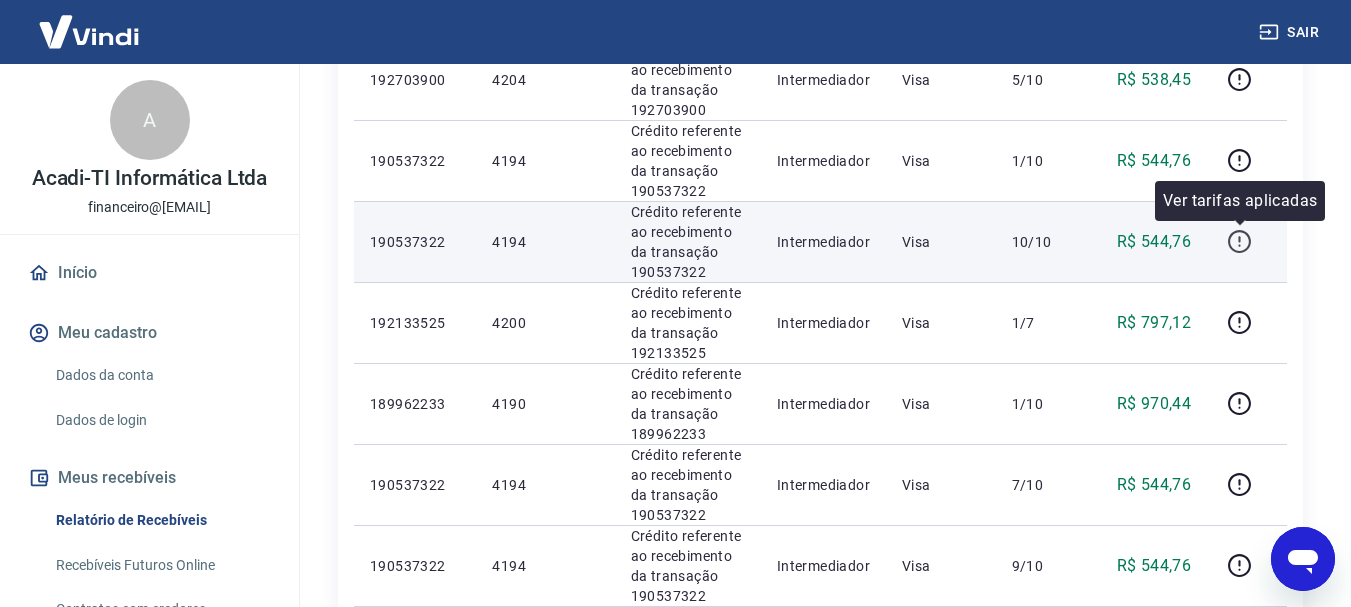 click 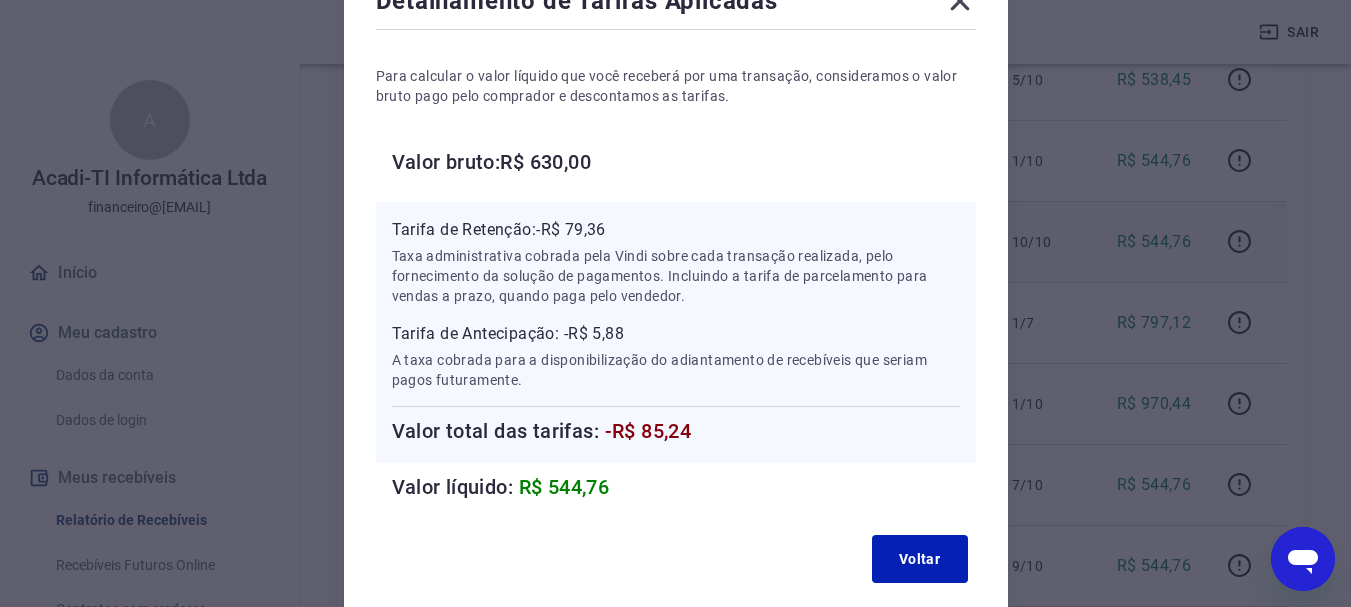 scroll, scrollTop: 200, scrollLeft: 0, axis: vertical 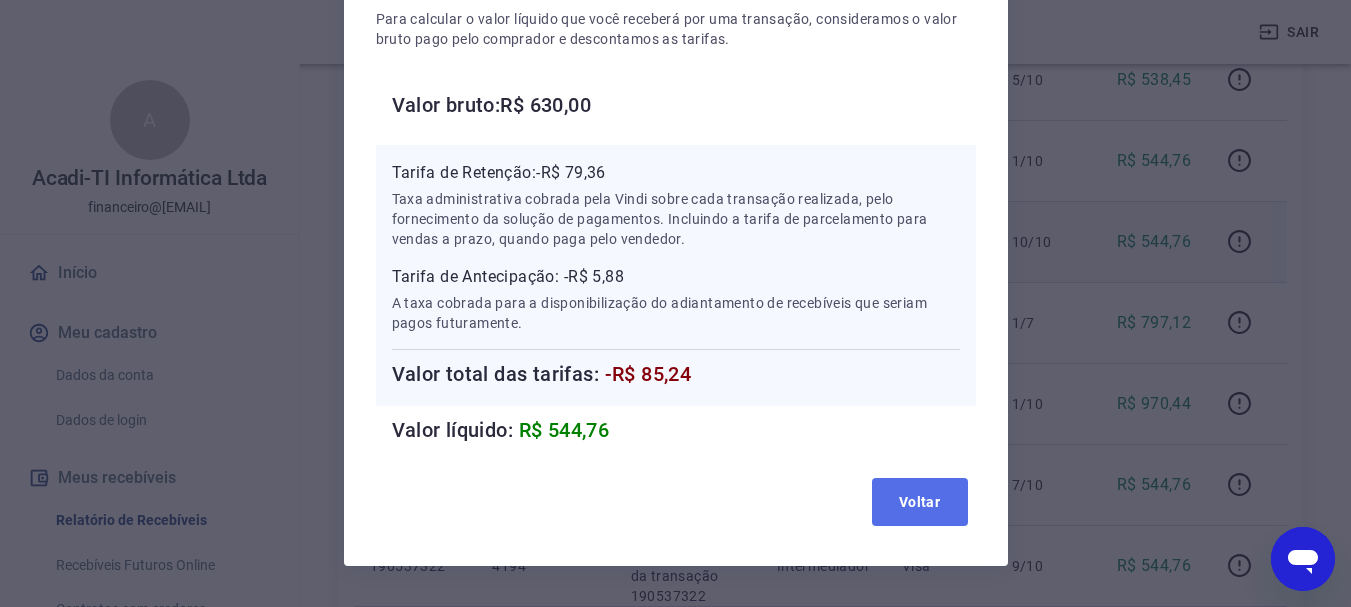 click on "Voltar" at bounding box center [920, 502] 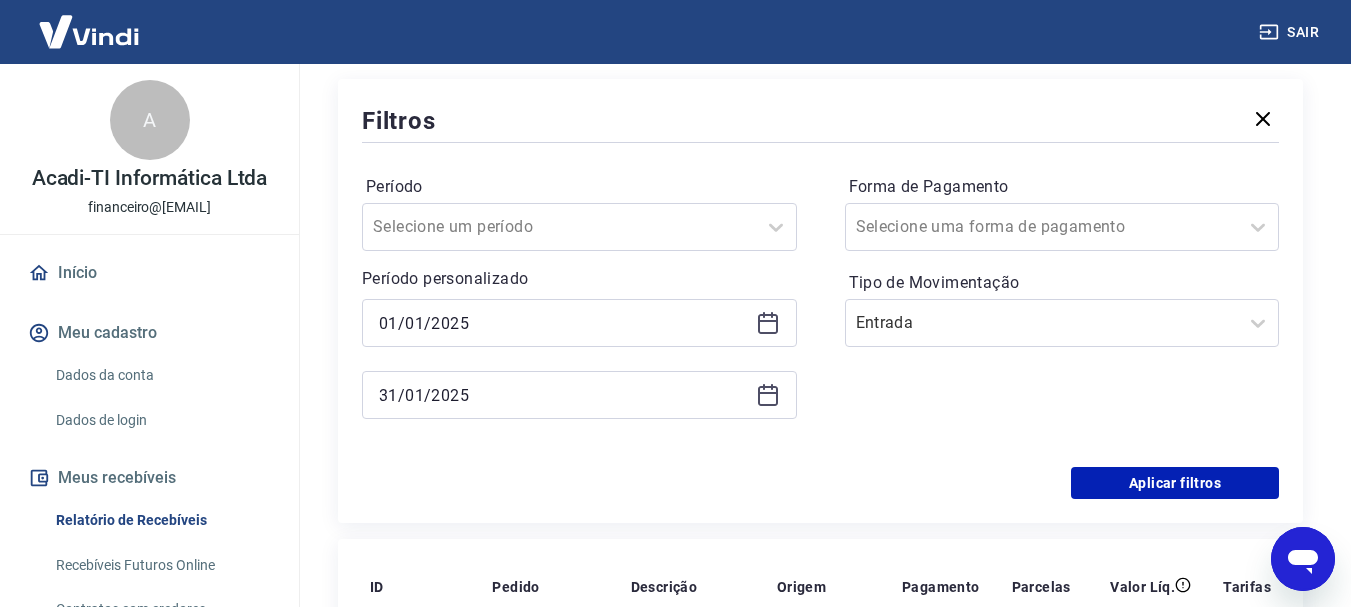 scroll, scrollTop: 140, scrollLeft: 0, axis: vertical 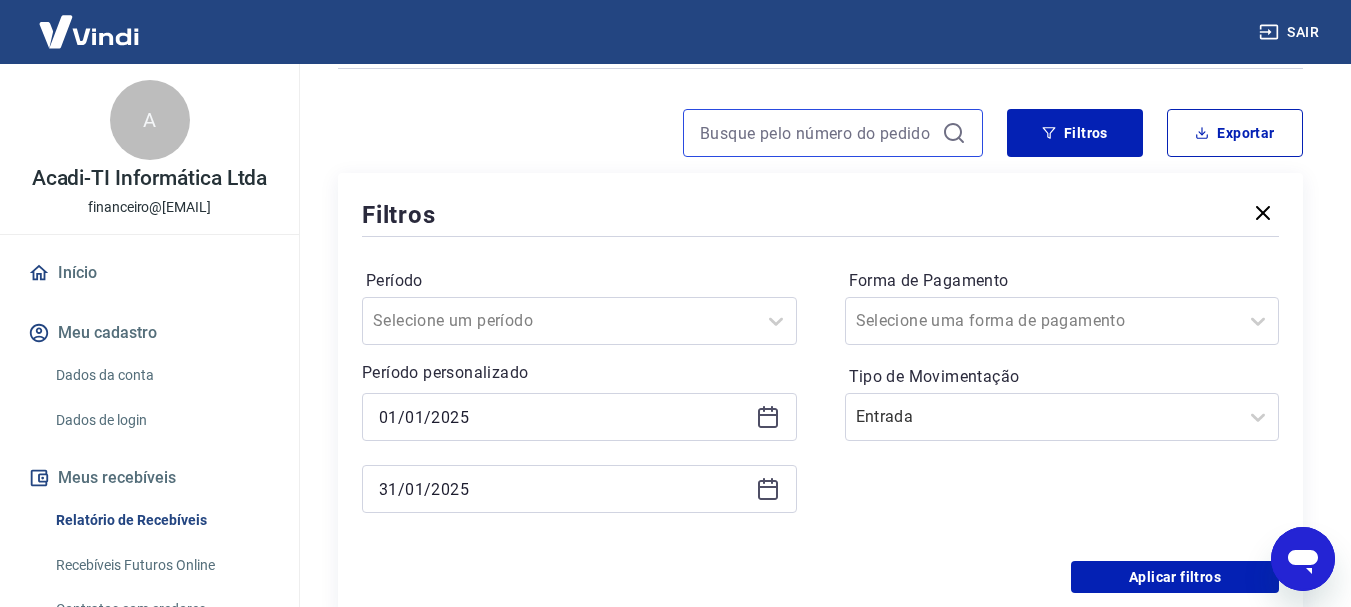 click at bounding box center [817, 133] 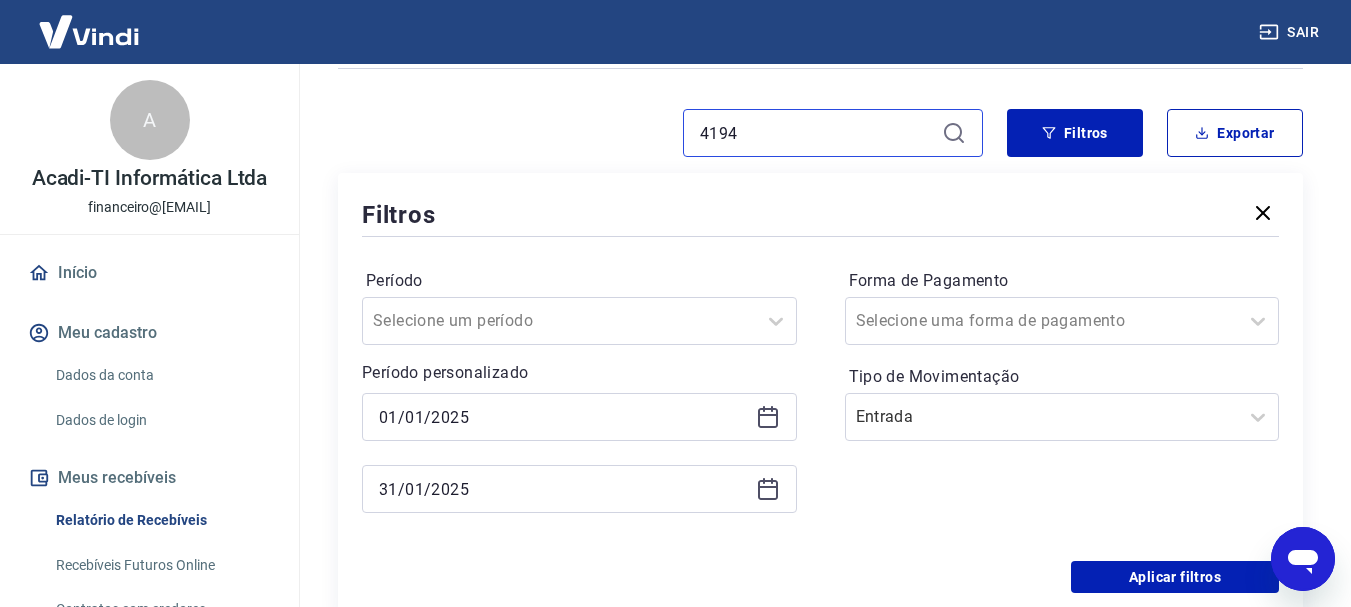 click on "4194" at bounding box center (817, 133) 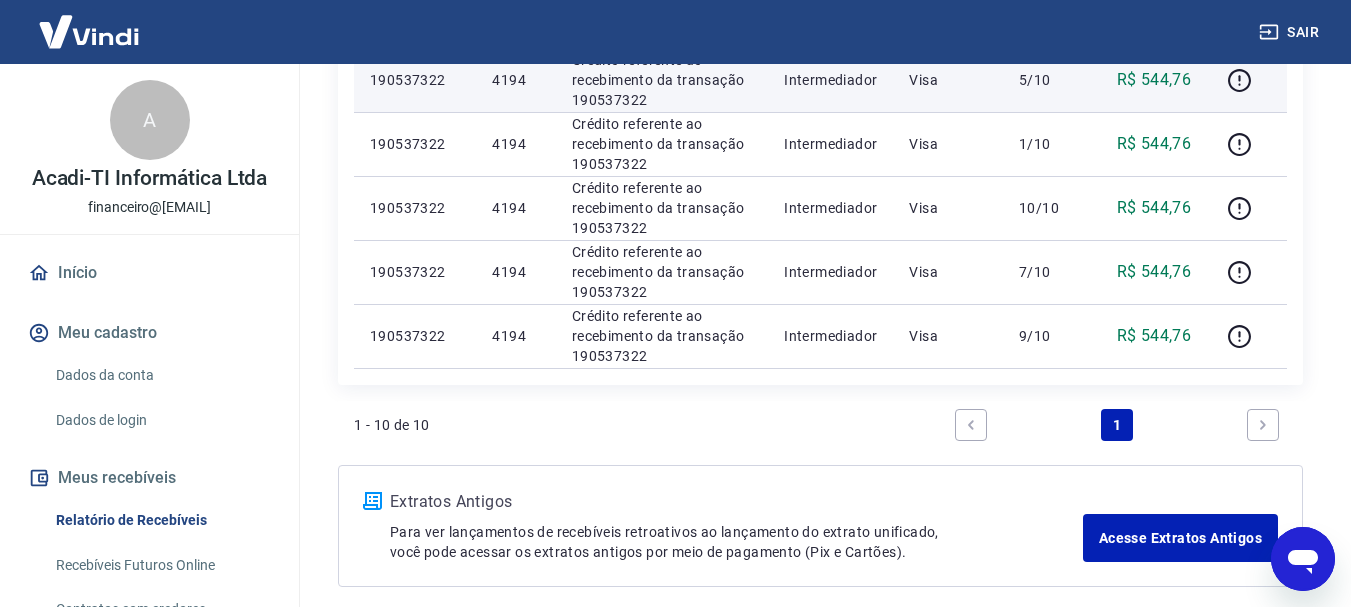 scroll, scrollTop: 1240, scrollLeft: 0, axis: vertical 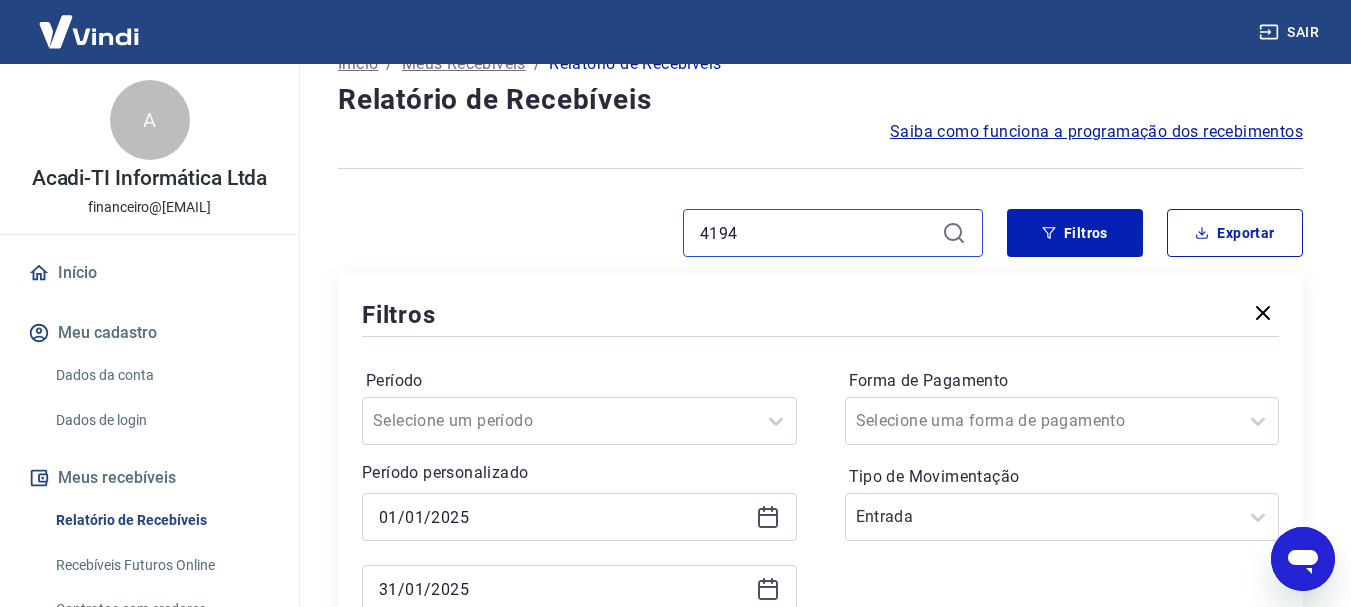click on "4194" at bounding box center (817, 233) 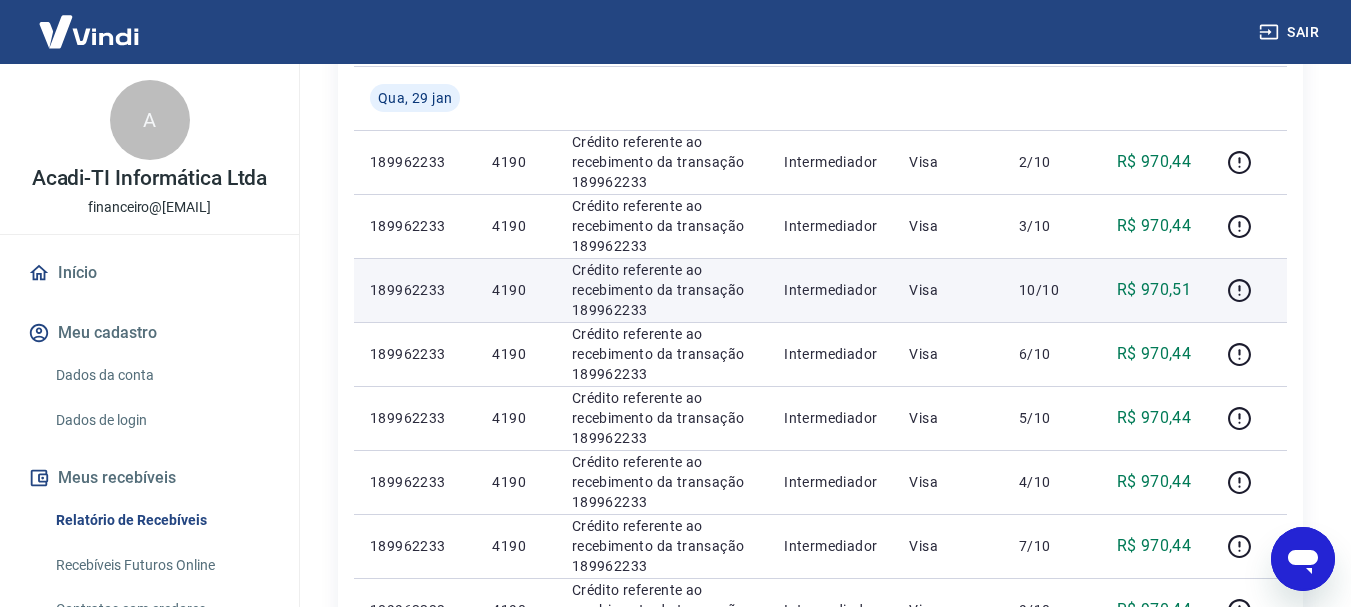 scroll, scrollTop: 822, scrollLeft: 0, axis: vertical 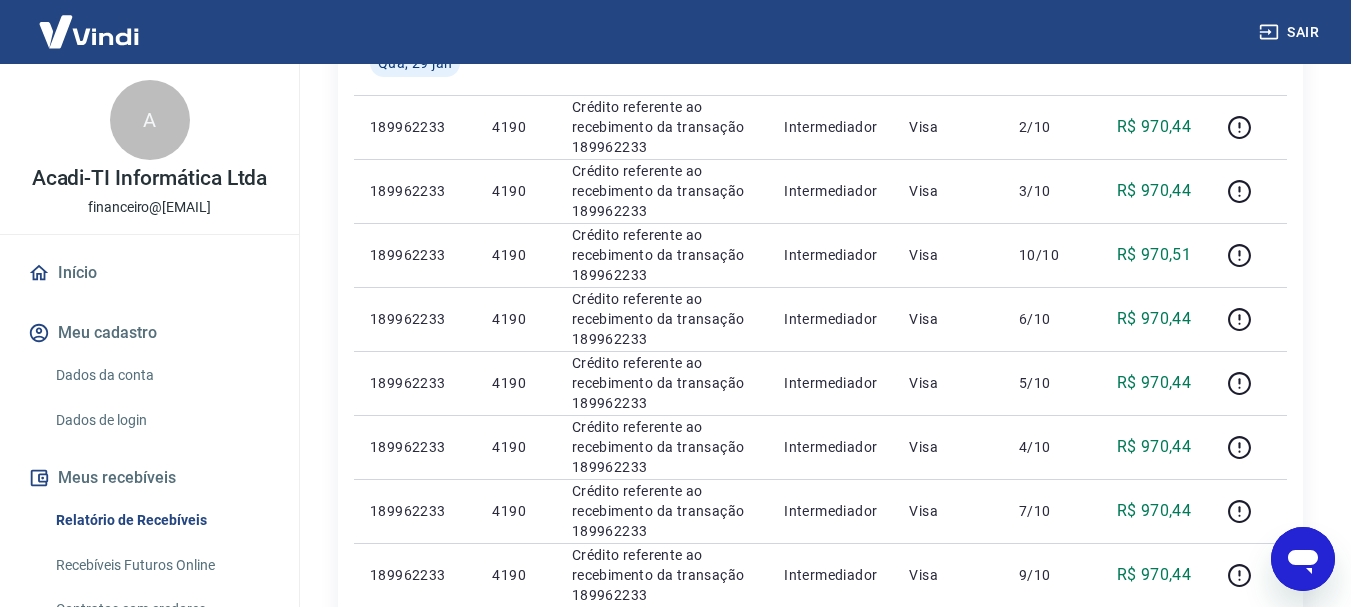 type on "4190" 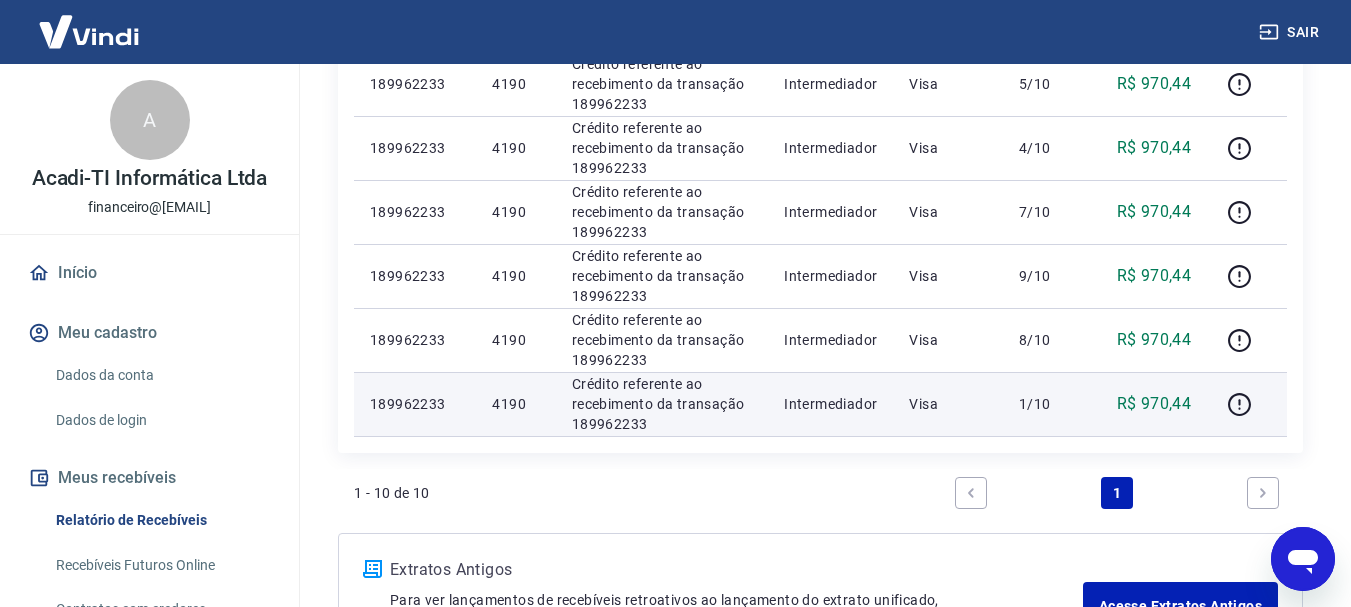 scroll, scrollTop: 1122, scrollLeft: 0, axis: vertical 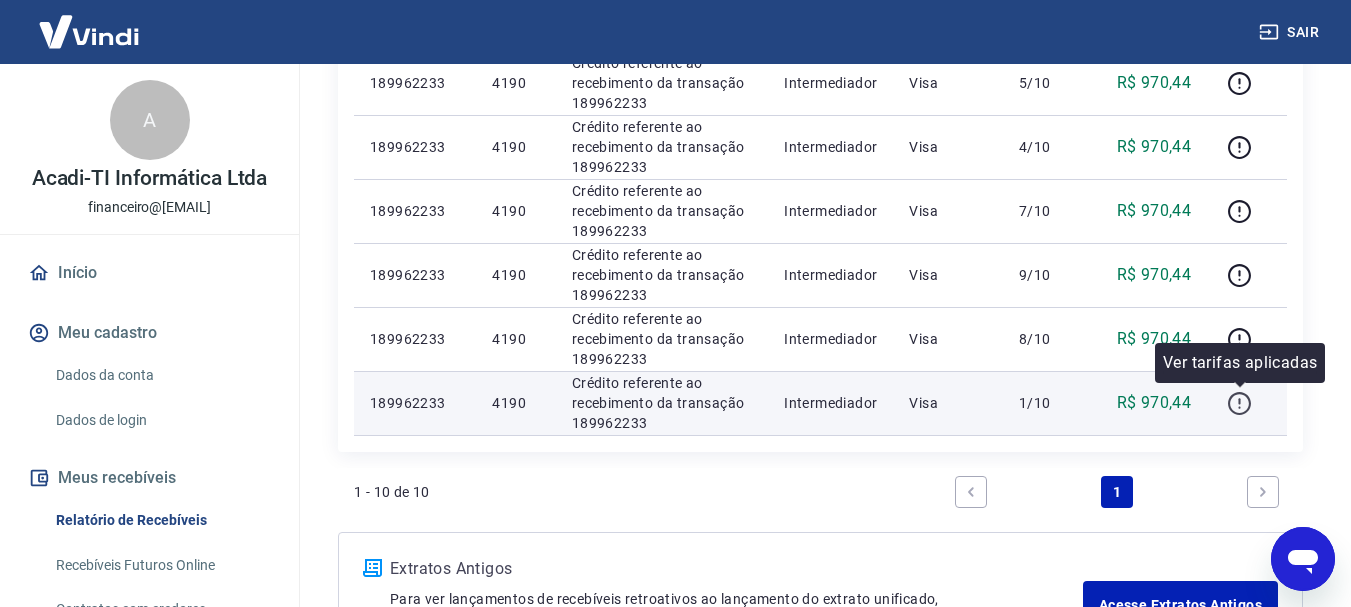 click 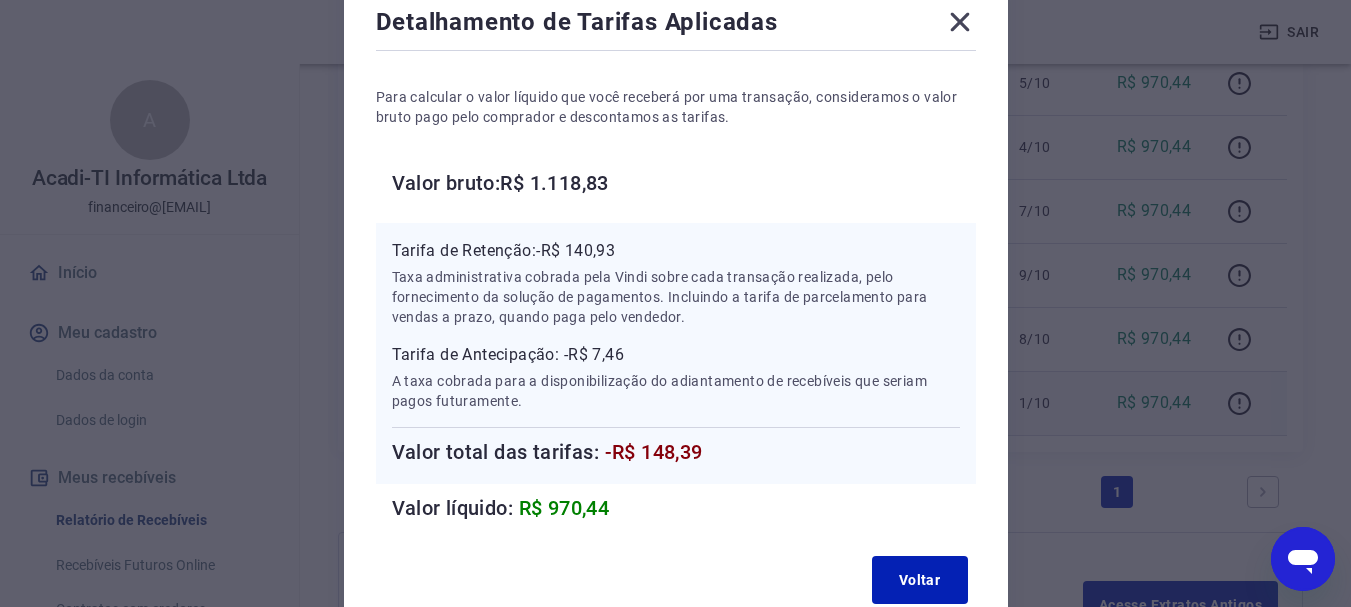 scroll, scrollTop: 200, scrollLeft: 0, axis: vertical 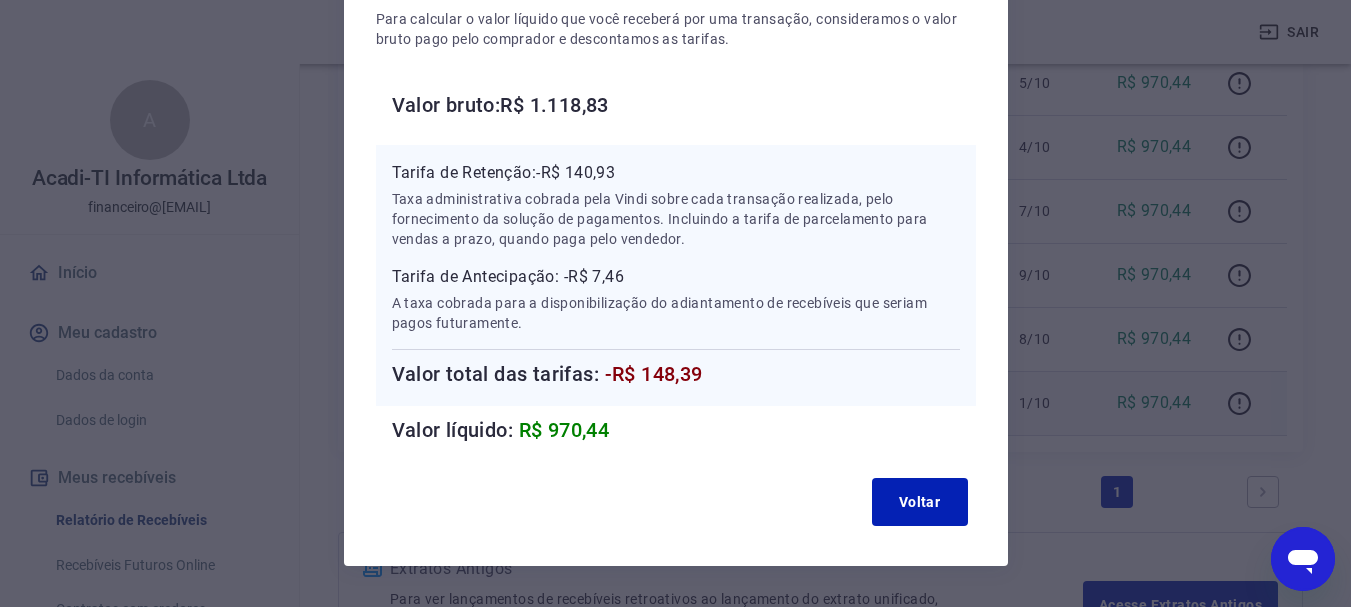 click on "Para calcular o valor líquido que você receberá por uma transação, consideramos o valor bruto pago pelo comprador e descontamos as tarifas. Valor bruto:  R$ 1.118,83 Tarifa de Retenção:  -R$ 140,93 Taxa administrativa cobrada pela Vindi sobre cada transação realizada, pelo fornecimento da solução de pagamentos. Incluindo a tarifa de parcelamento para vendas a prazo, quando paga pelo vendedor. Tarifa de Antecipação:   -R$ 7,46 A taxa cobrada para a disponibilização do adiantamento de recebíveis que seriam pagos futuramente. Valor total das tarifas:   -R$ 148,39 Valor líquido:   R$ 970,44" at bounding box center (676, 211) 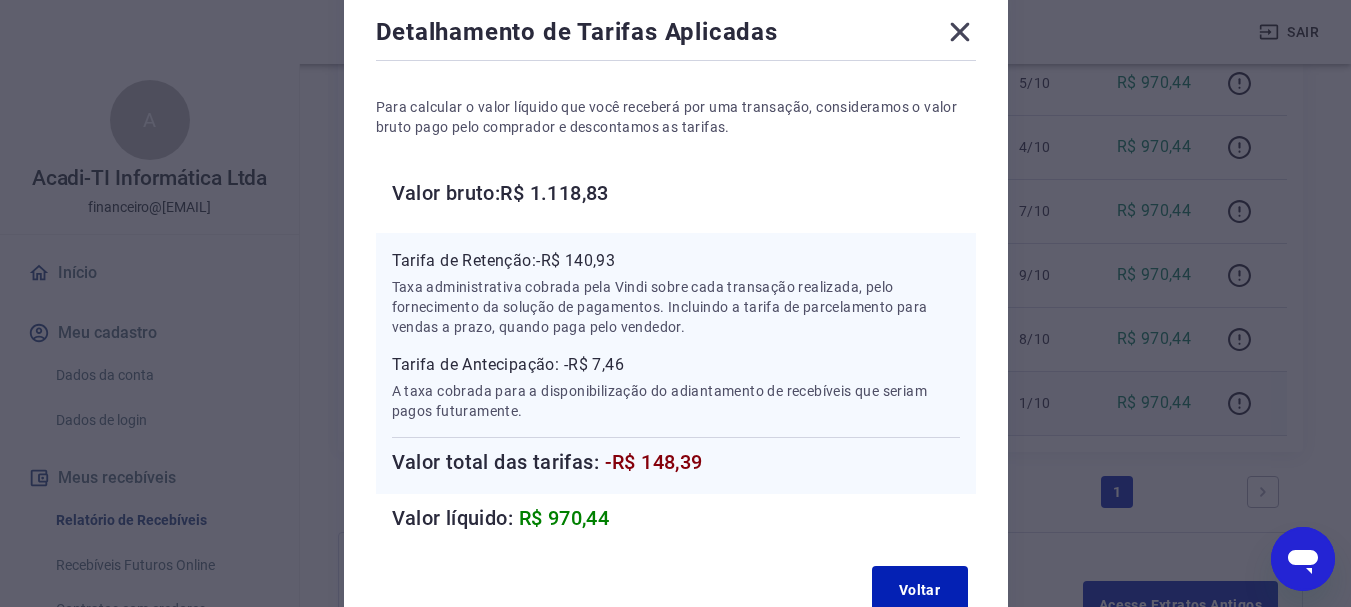 scroll, scrollTop: 0, scrollLeft: 0, axis: both 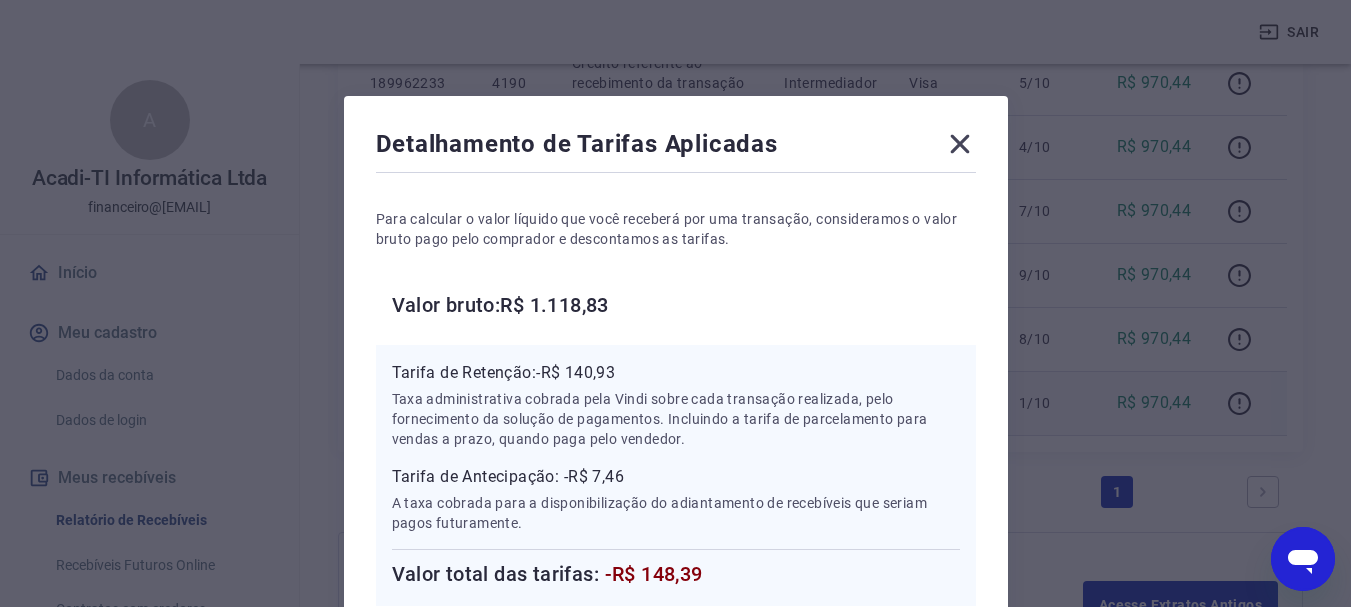 click 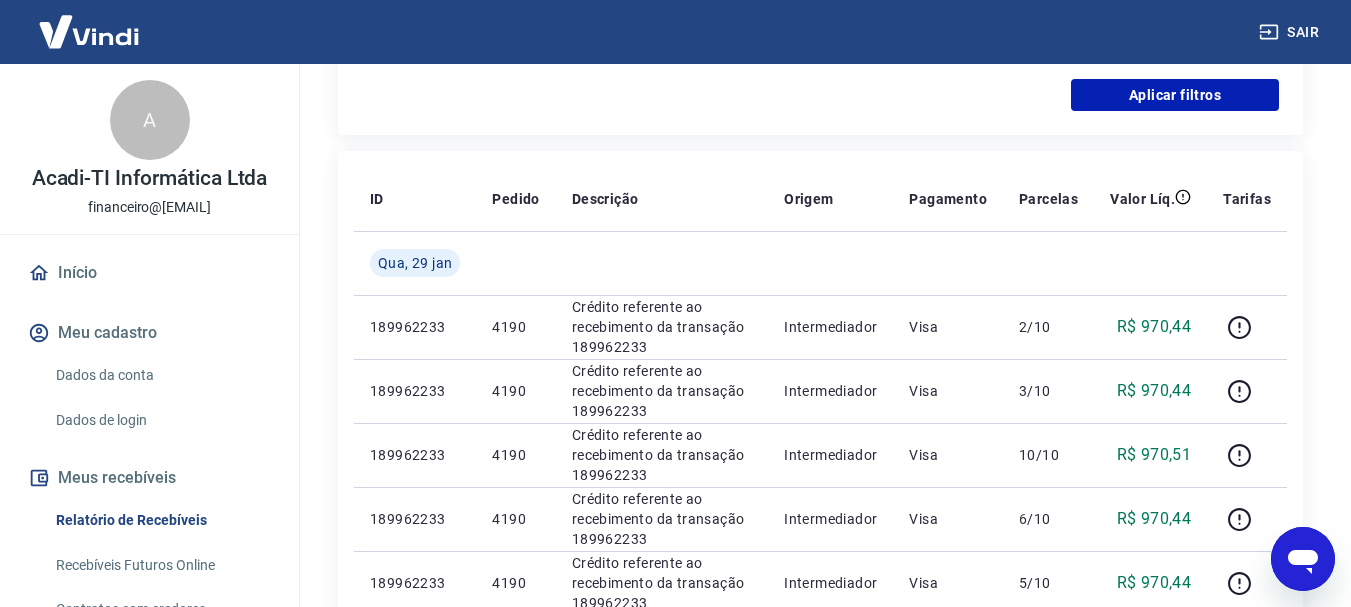 scroll, scrollTop: 722, scrollLeft: 0, axis: vertical 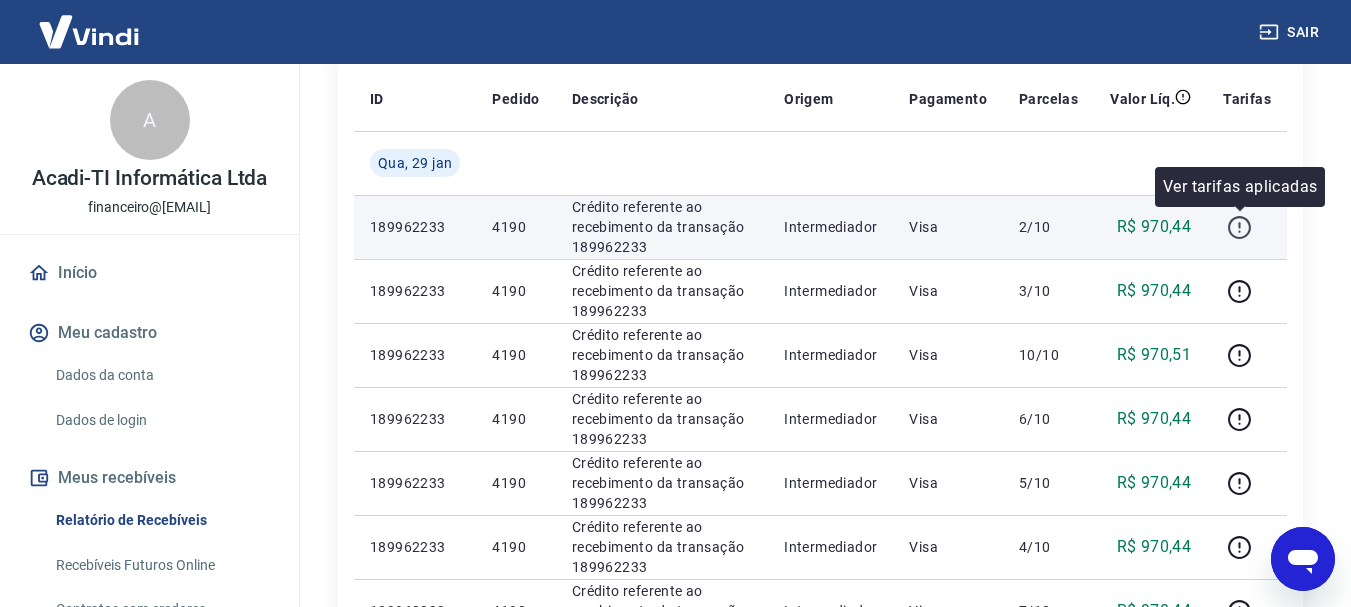 click 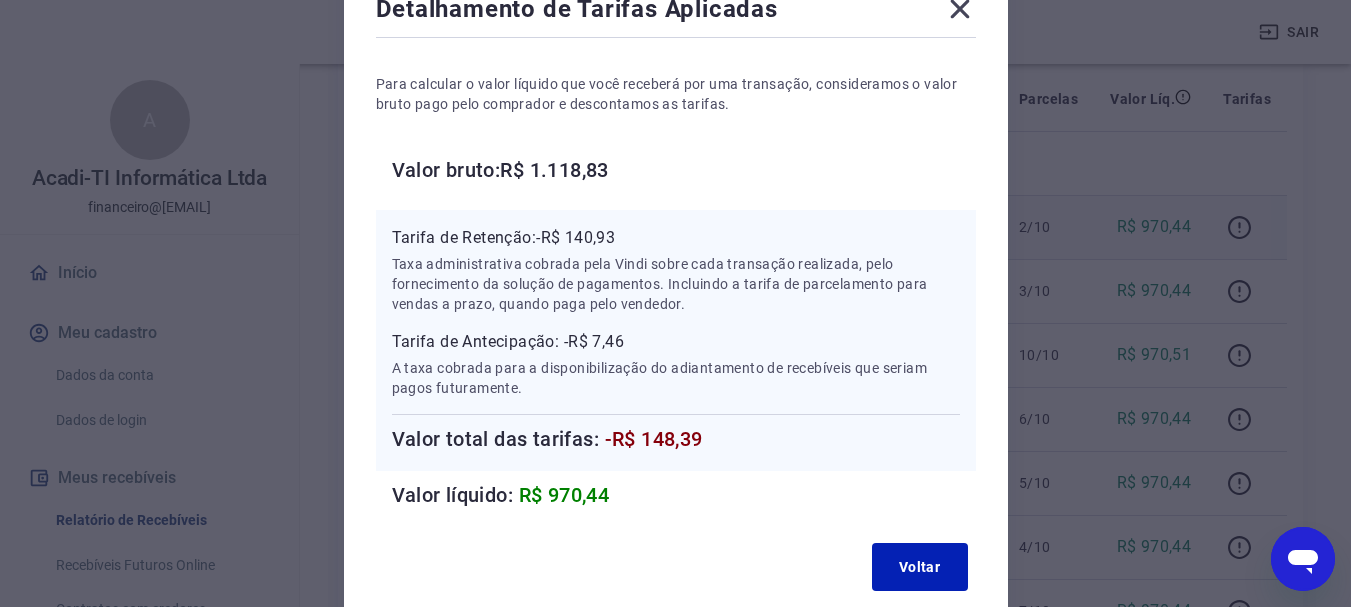 scroll, scrollTop: 100, scrollLeft: 0, axis: vertical 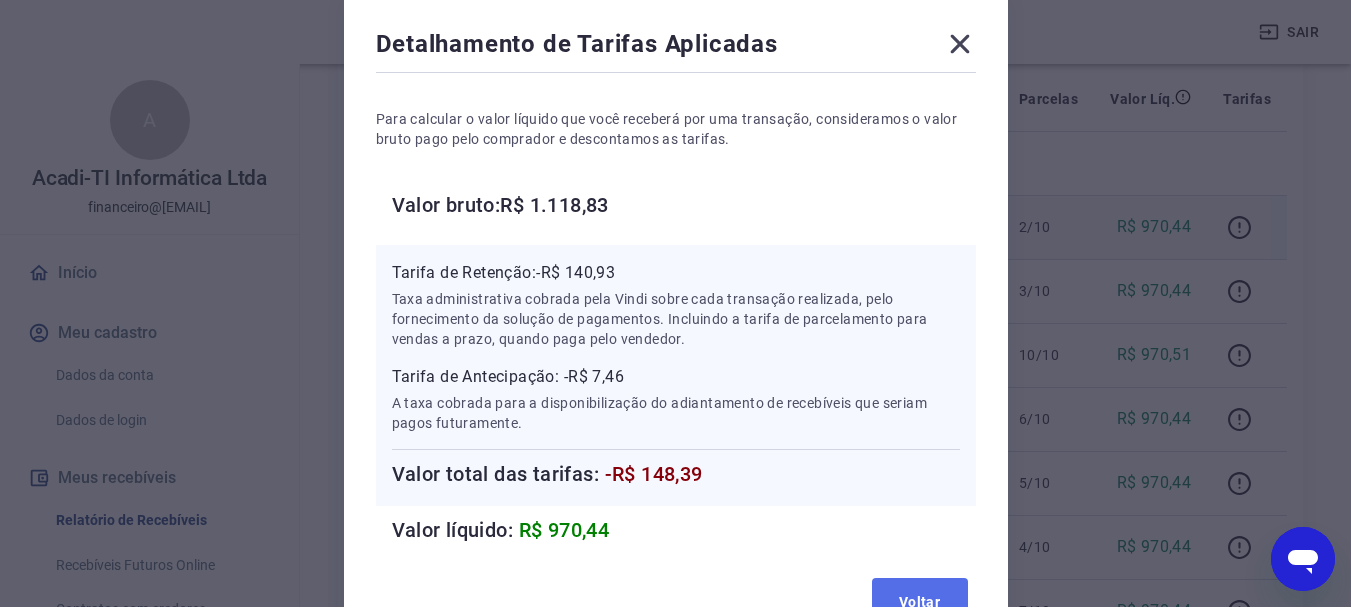 click on "Voltar" at bounding box center [920, 602] 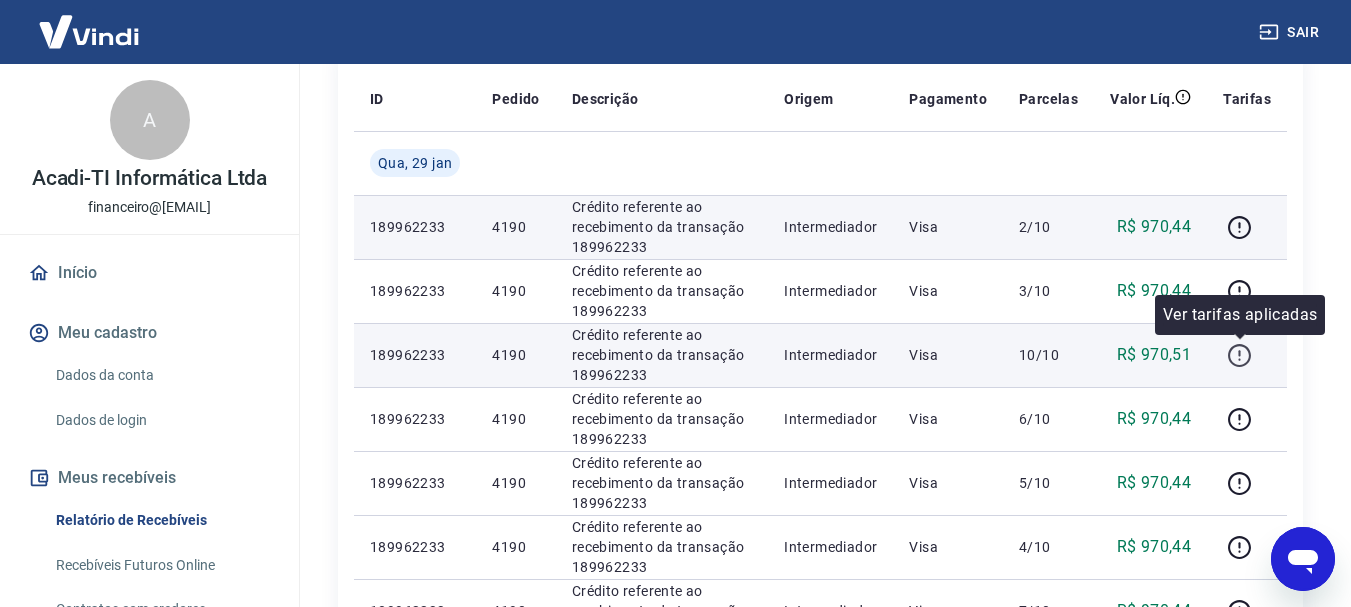 click 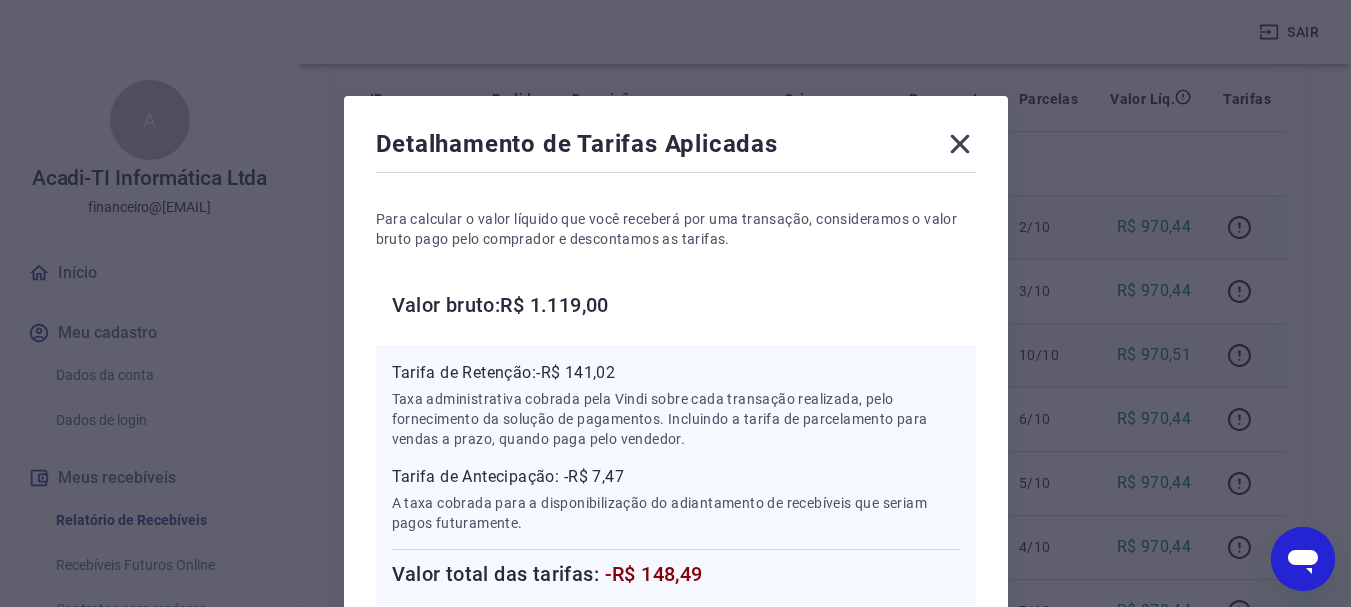 click 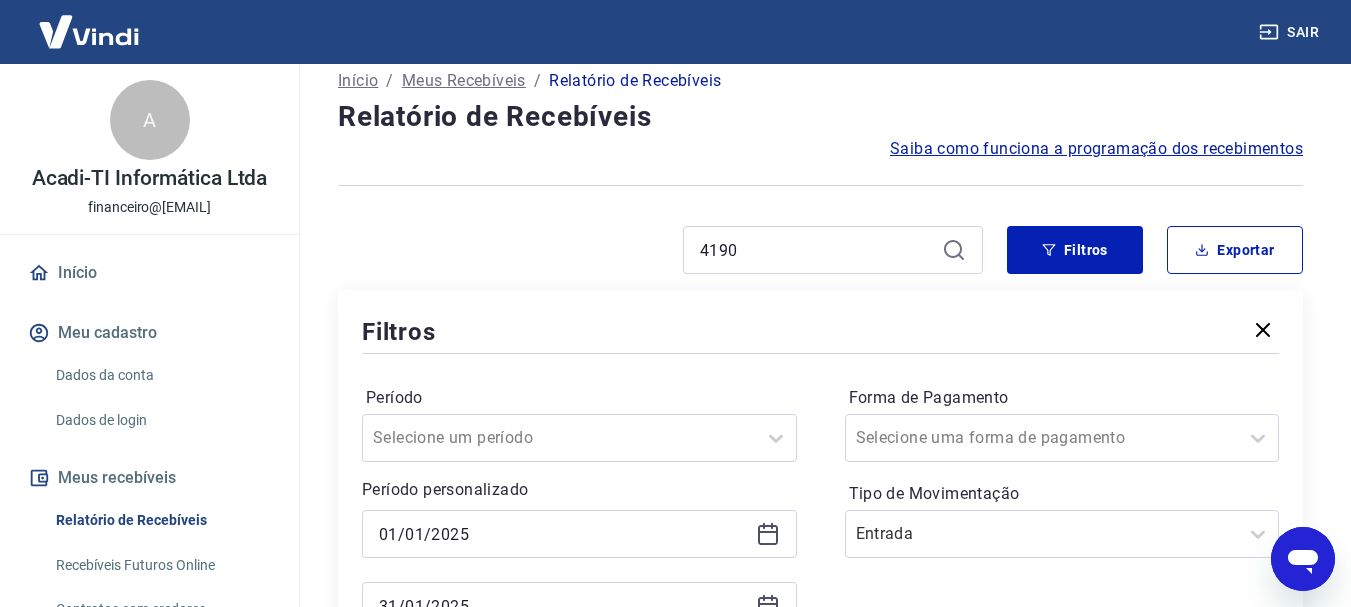 scroll, scrollTop: 0, scrollLeft: 0, axis: both 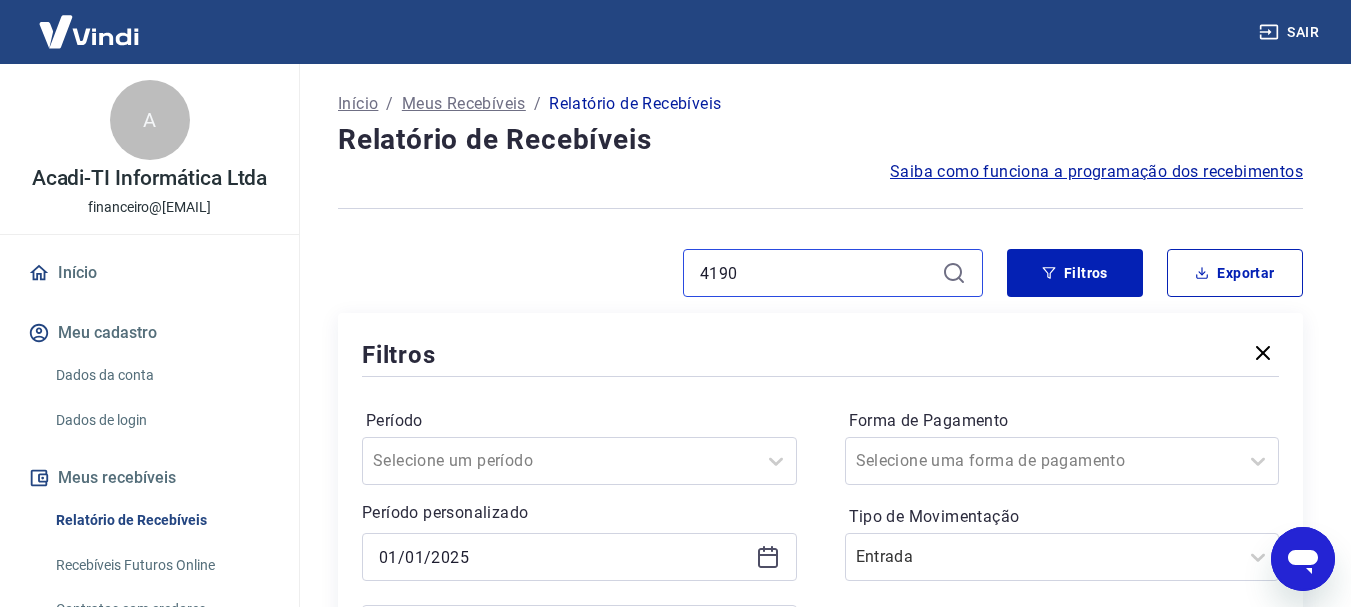 click on "4190" at bounding box center [817, 273] 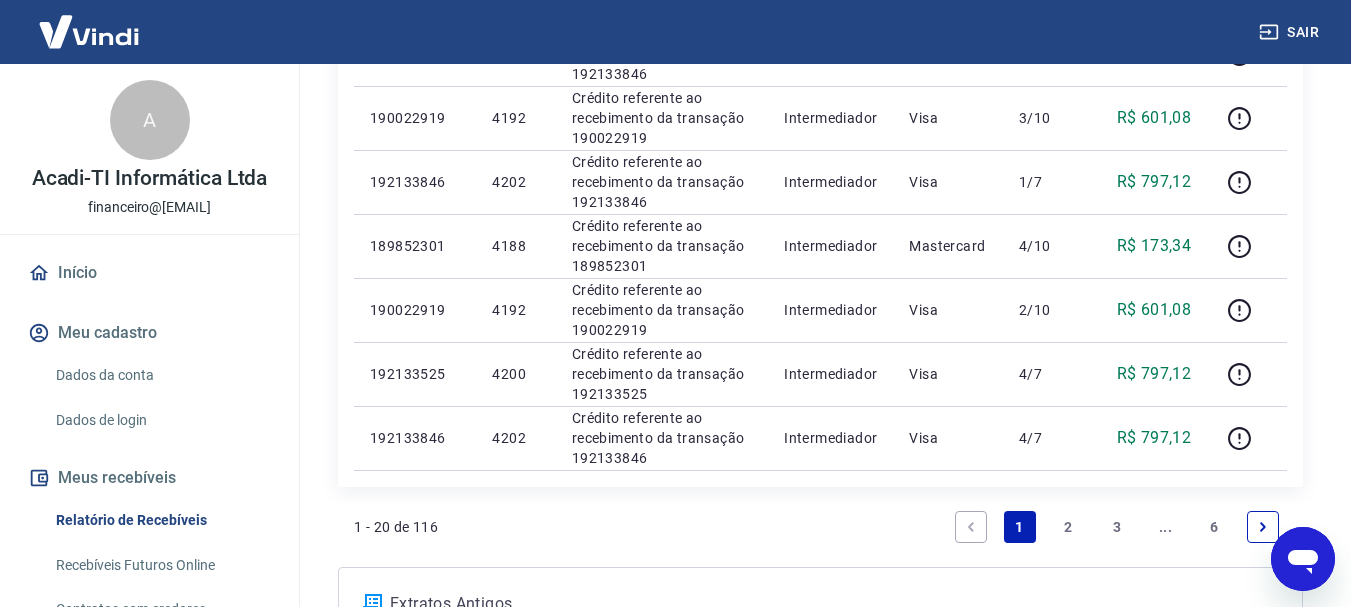 scroll, scrollTop: 1719, scrollLeft: 0, axis: vertical 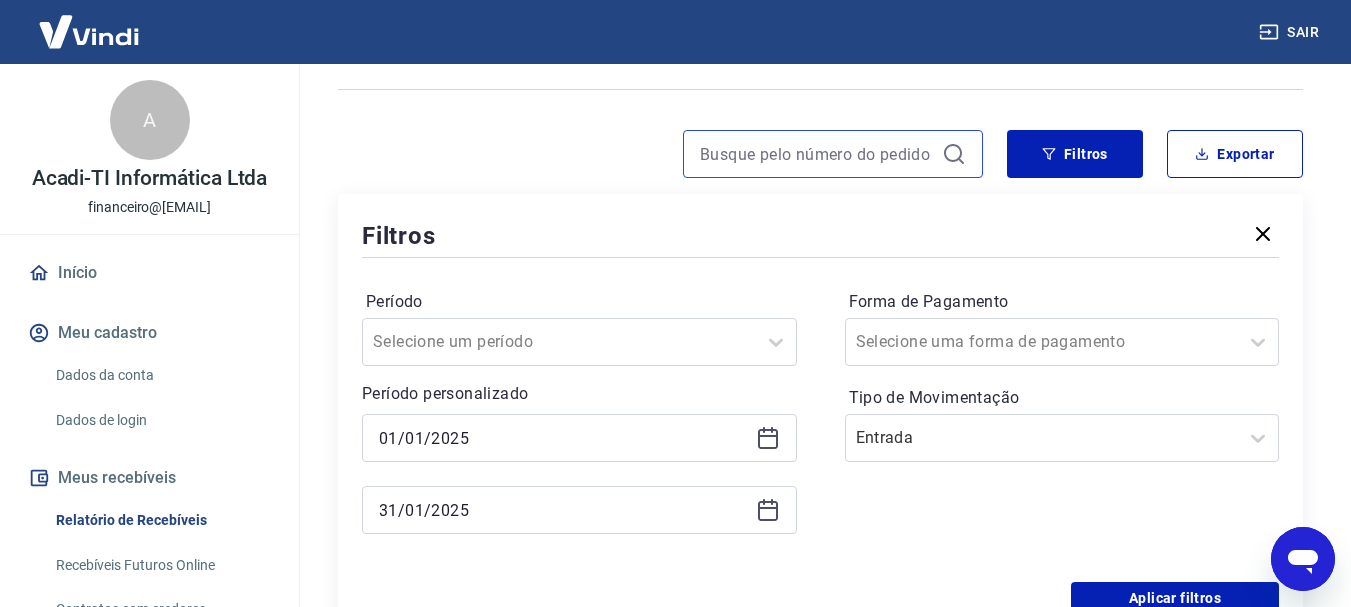 click at bounding box center [817, 154] 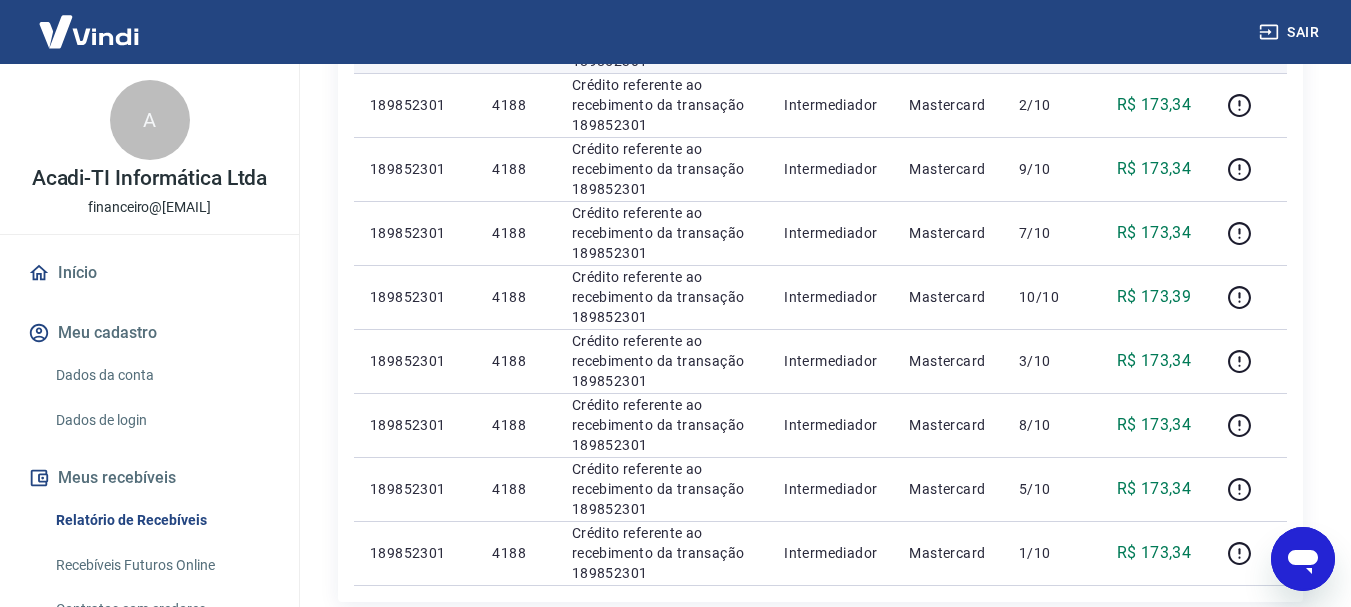 scroll, scrollTop: 1019, scrollLeft: 0, axis: vertical 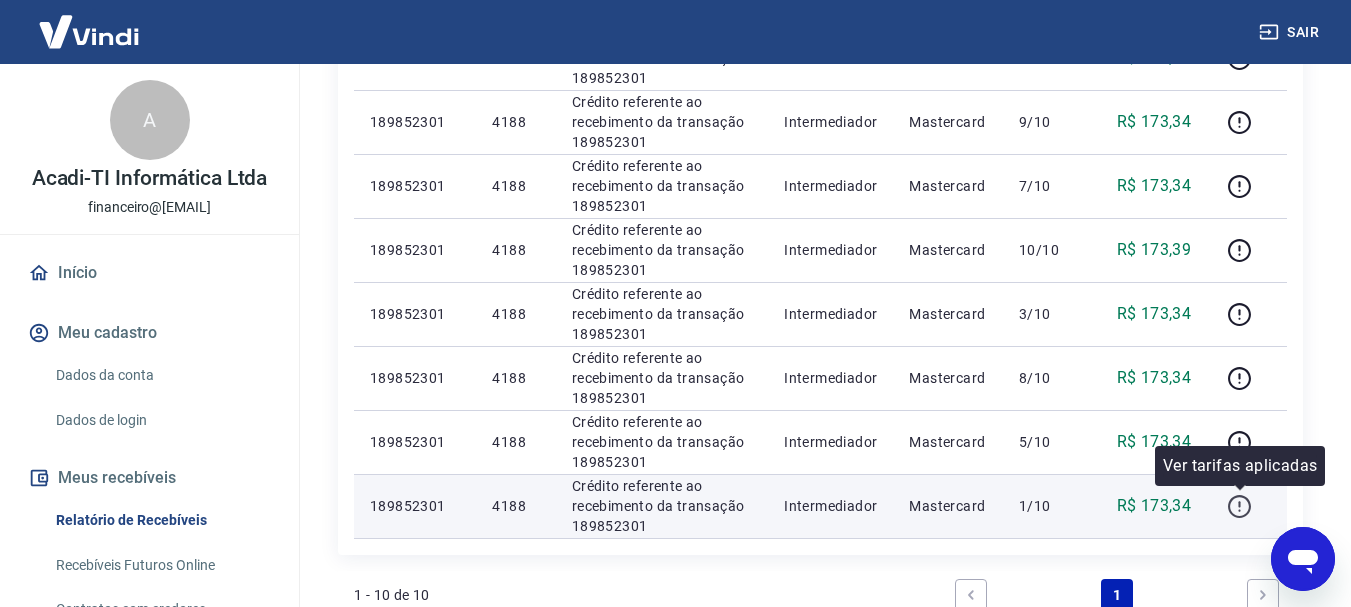 click 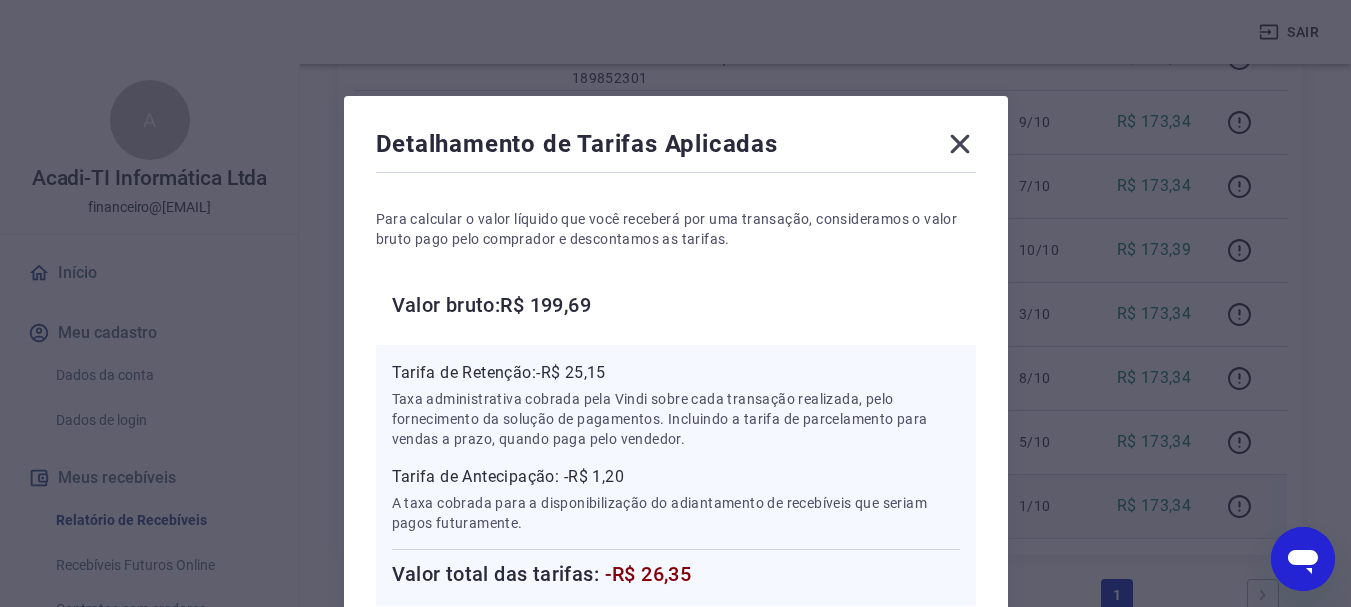 click 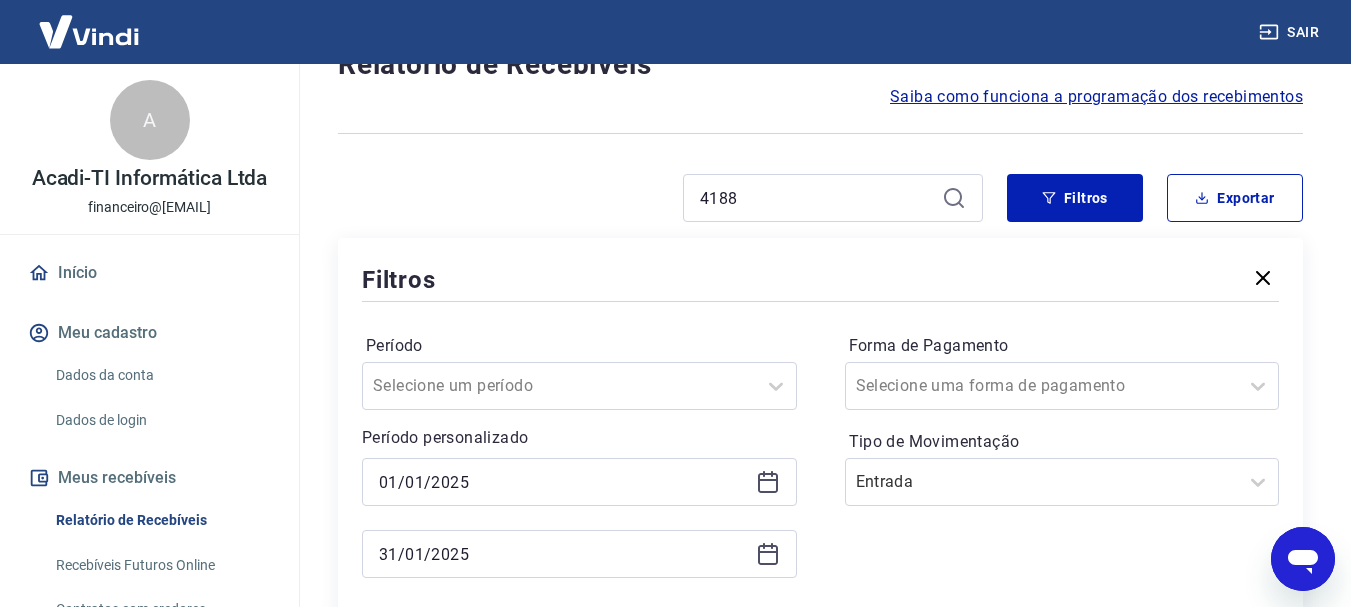scroll, scrollTop: 0, scrollLeft: 0, axis: both 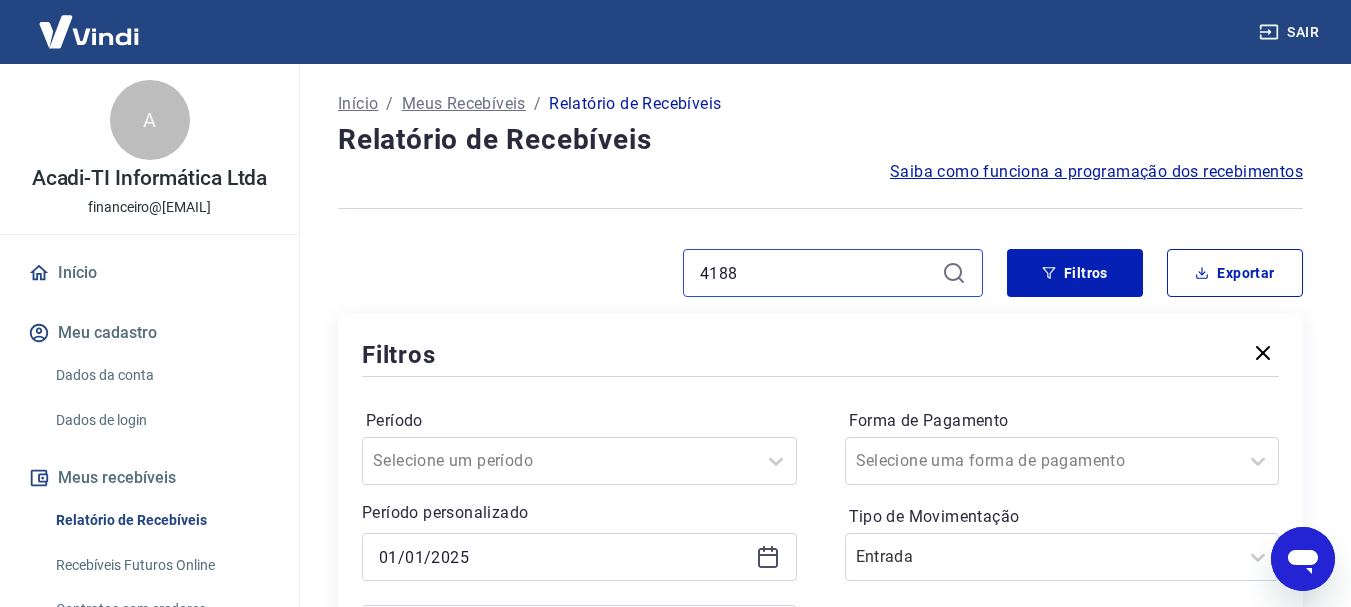 click on "4188" at bounding box center [817, 273] 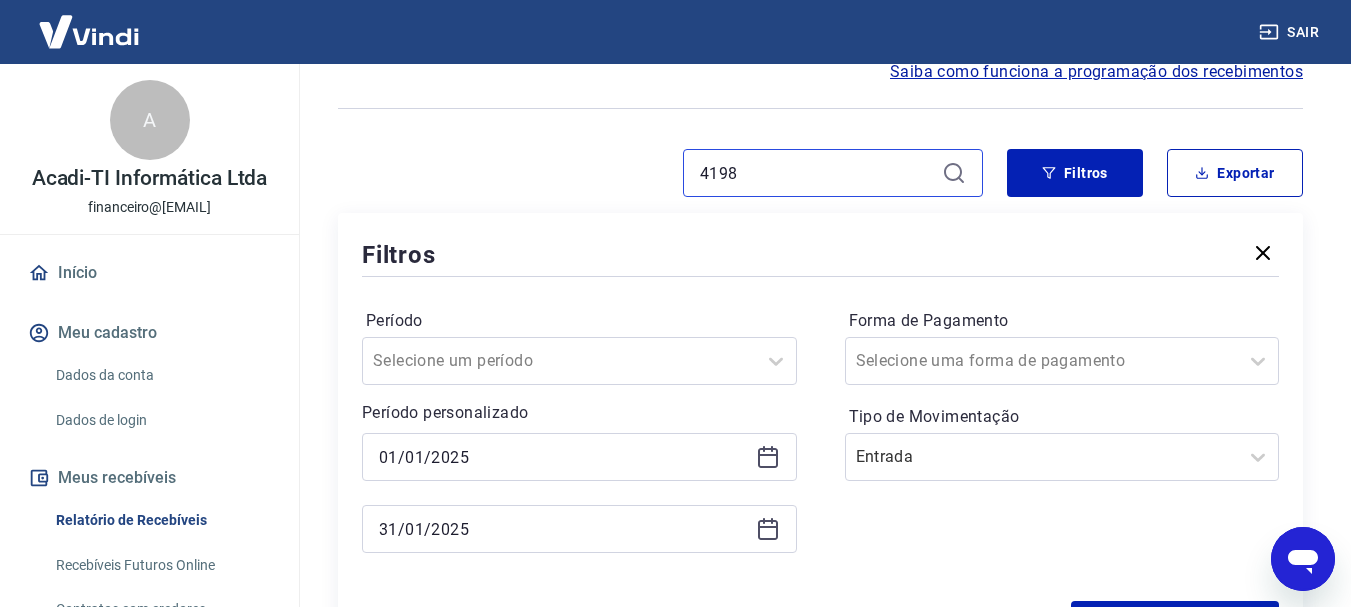 scroll, scrollTop: 0, scrollLeft: 0, axis: both 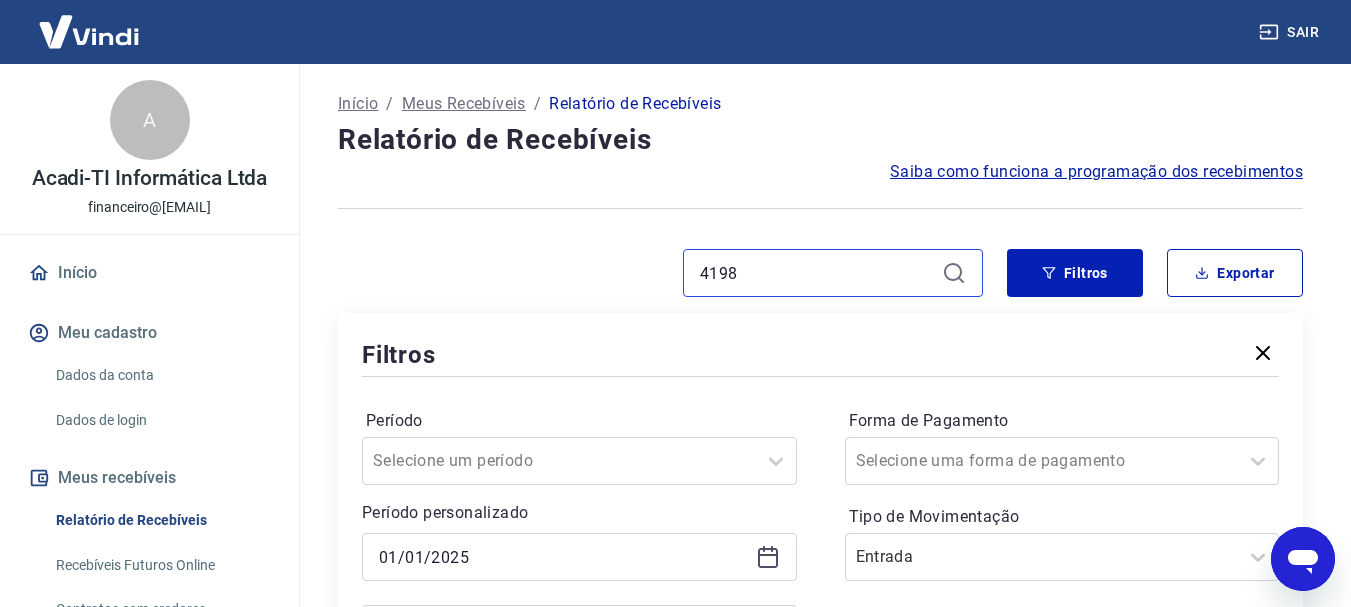 click on "4198" at bounding box center (817, 273) 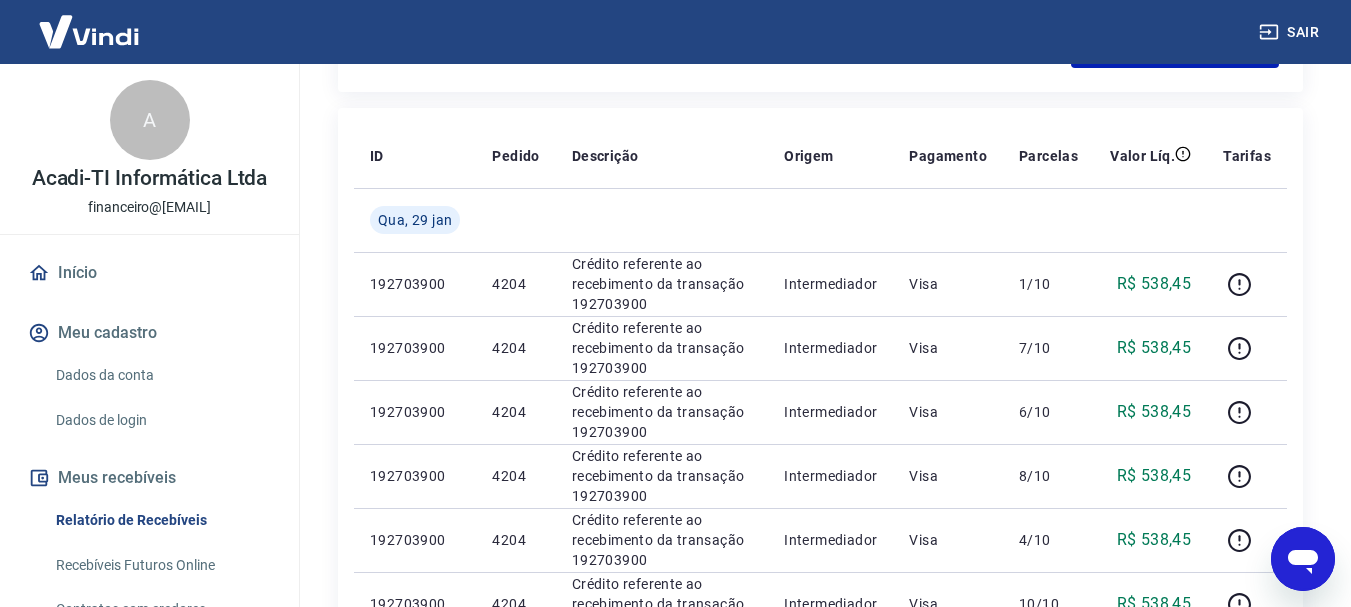 scroll, scrollTop: 700, scrollLeft: 0, axis: vertical 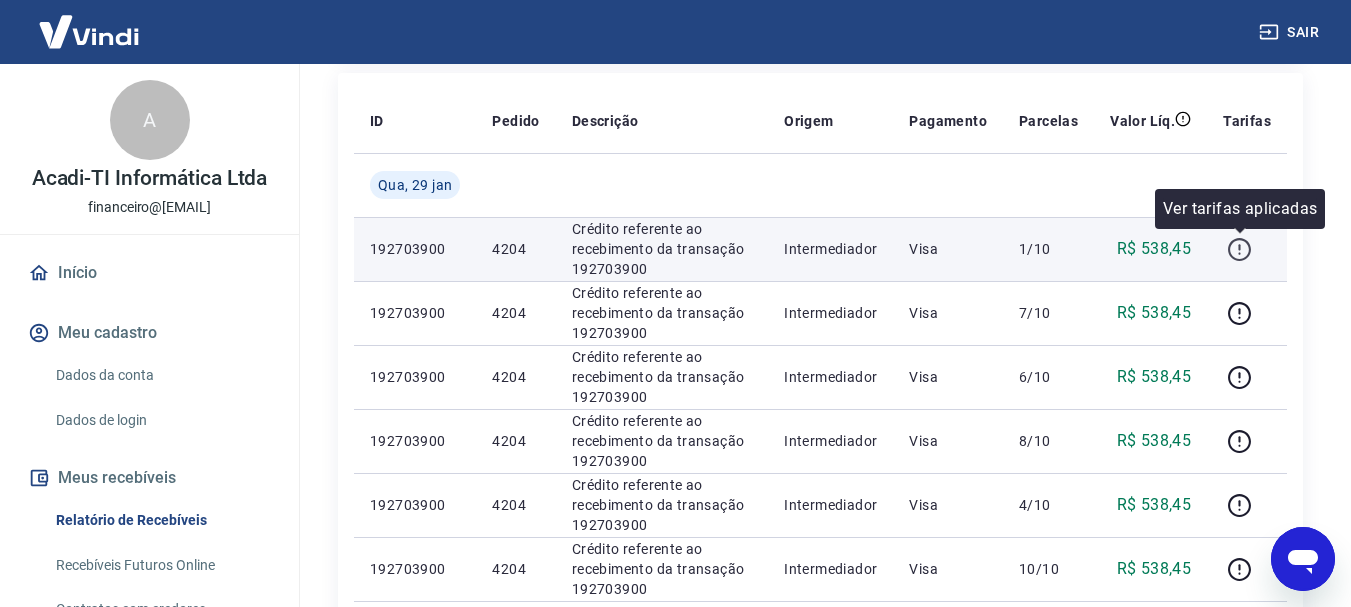 type on "4204" 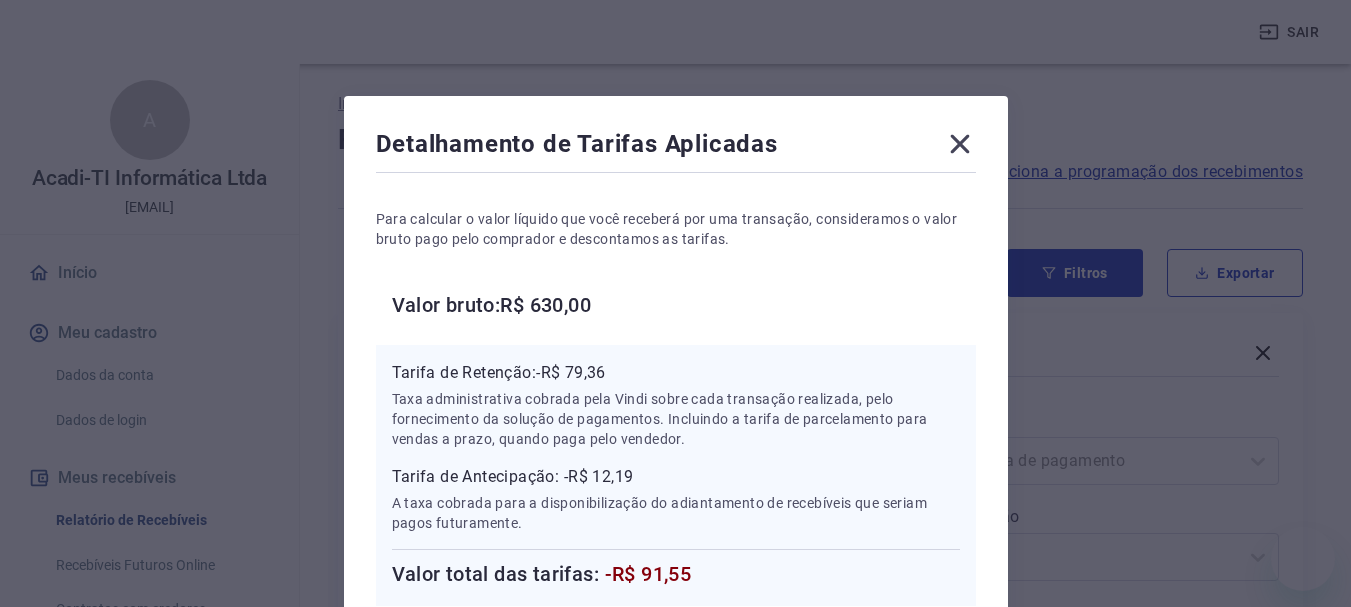 scroll, scrollTop: 700, scrollLeft: 0, axis: vertical 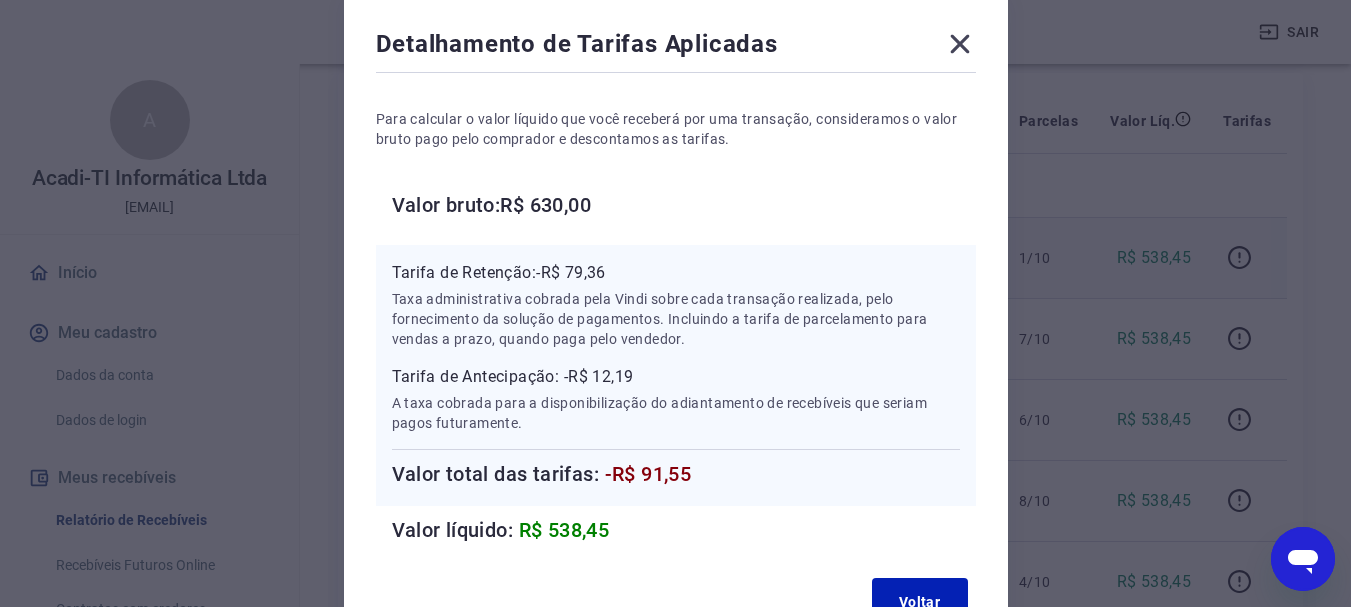 click 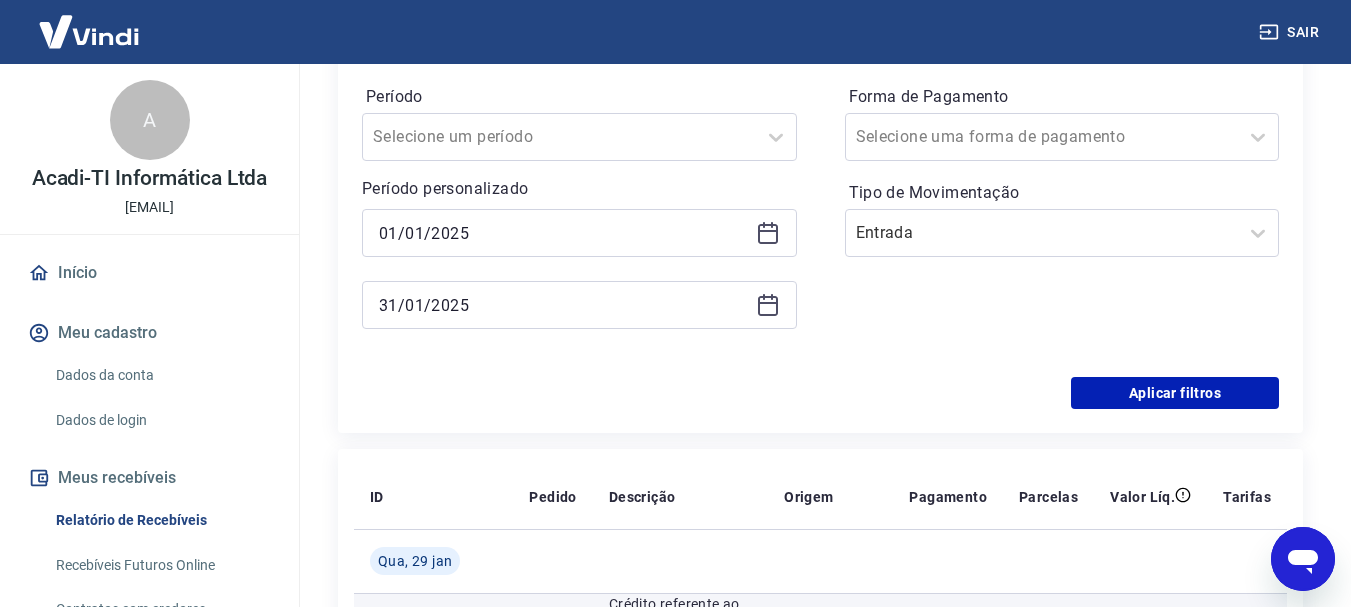 scroll, scrollTop: 200, scrollLeft: 0, axis: vertical 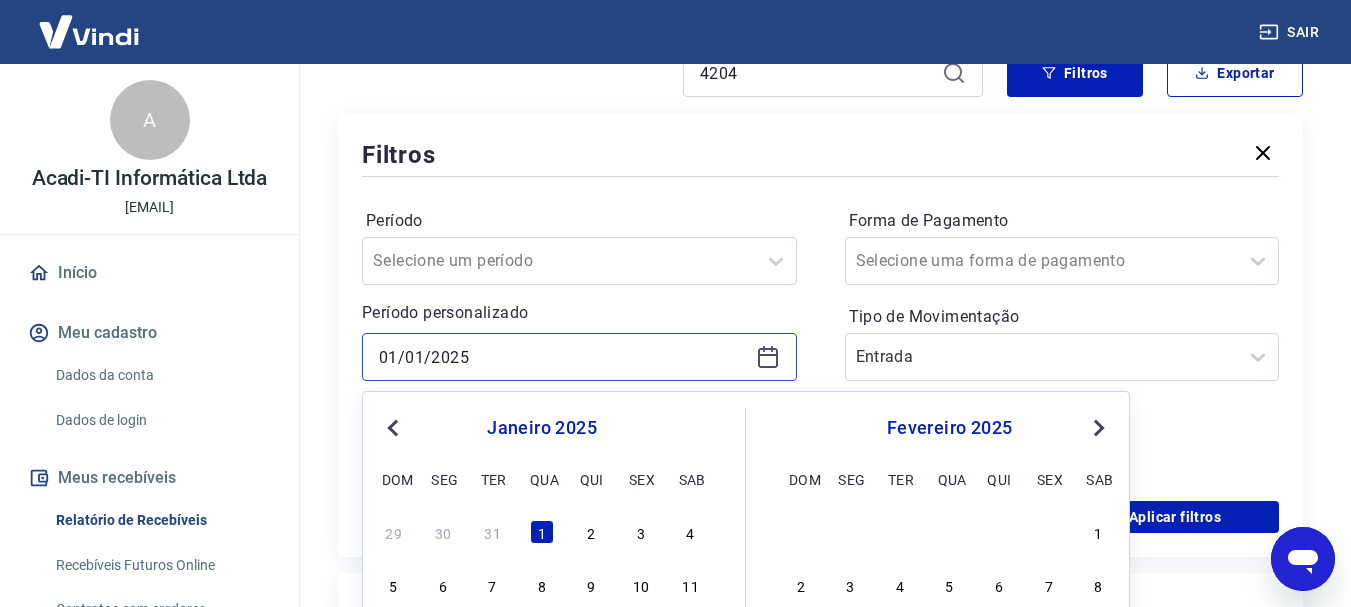 click on "01/01/2025" at bounding box center [563, 357] 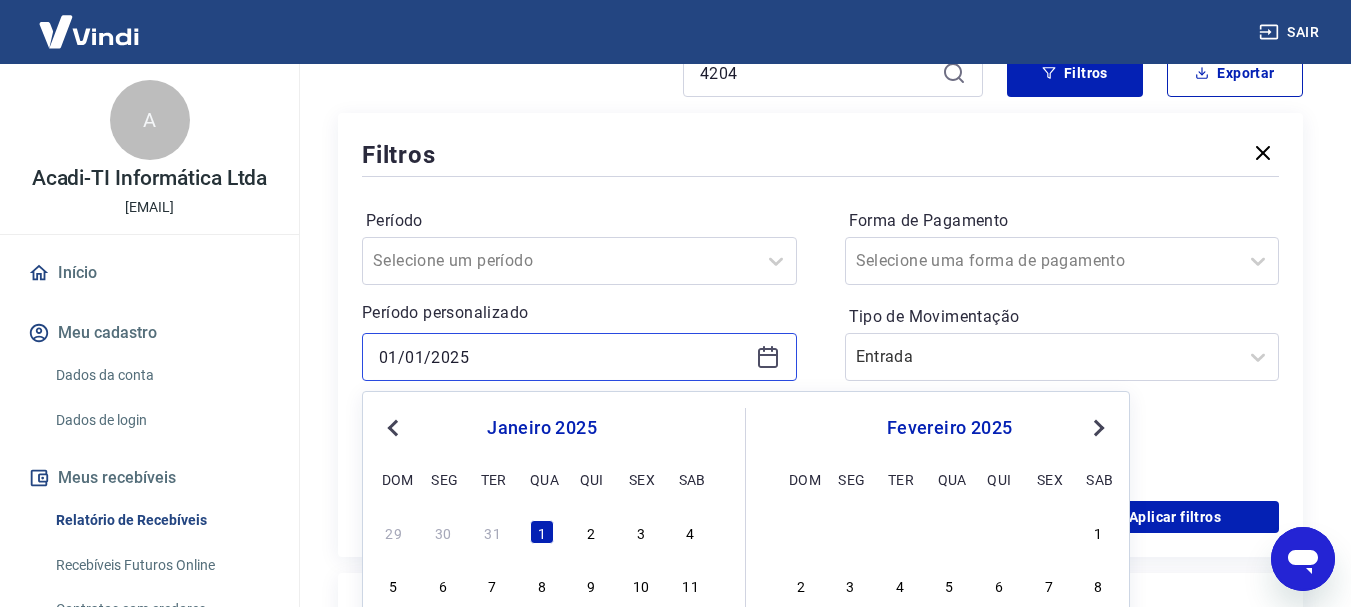 scroll, scrollTop: 300, scrollLeft: 0, axis: vertical 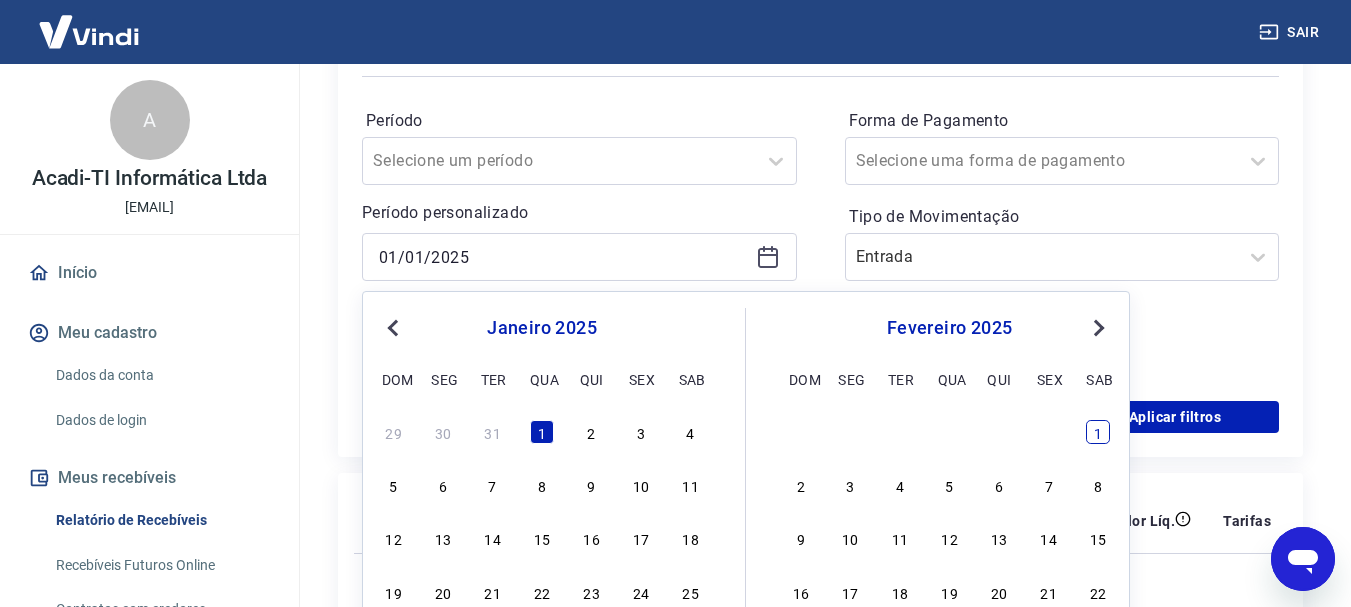 click on "1" at bounding box center [1098, 432] 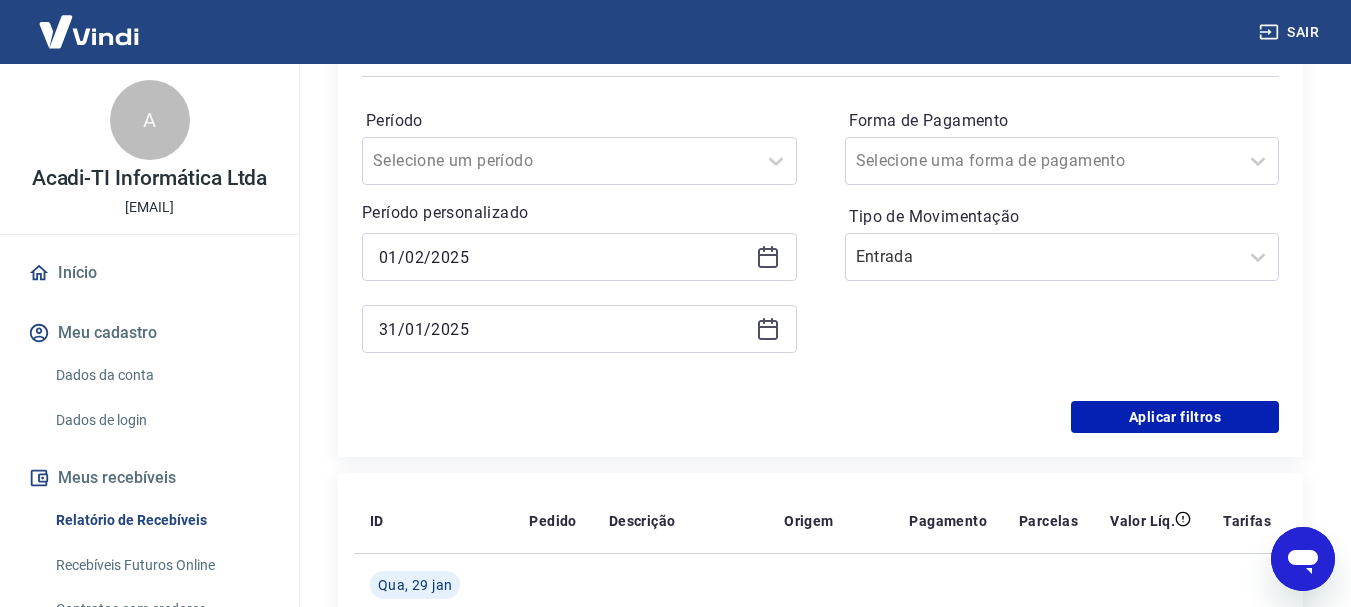 type on "01/02/2025" 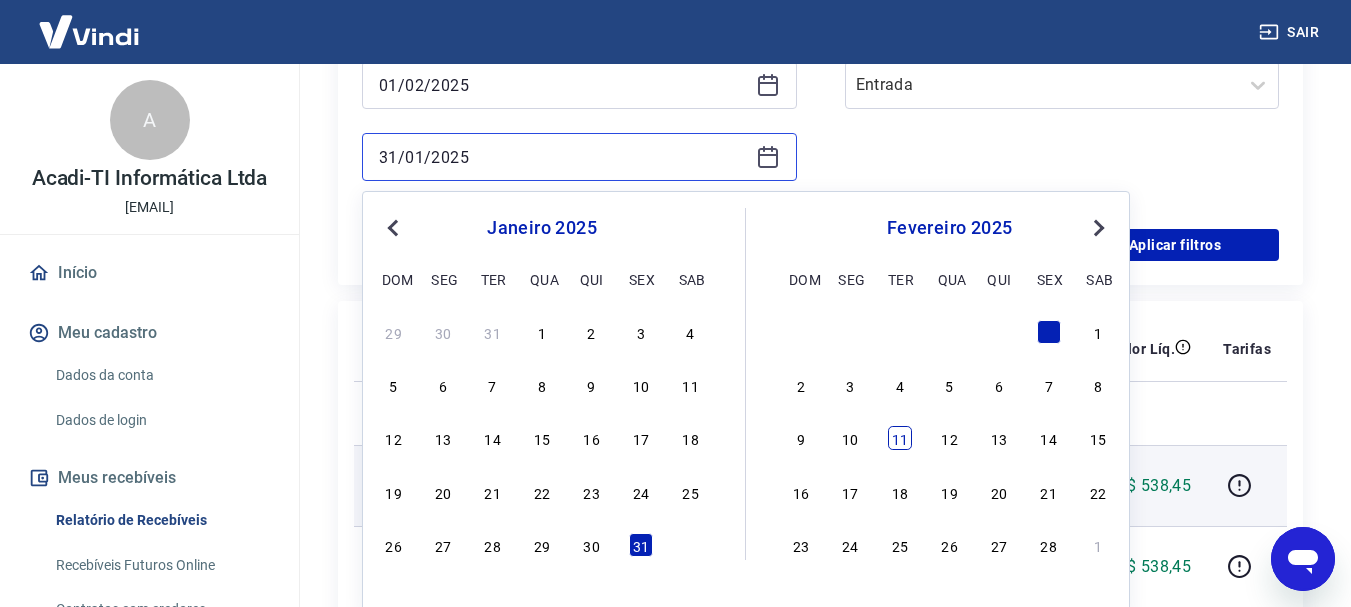 scroll, scrollTop: 500, scrollLeft: 0, axis: vertical 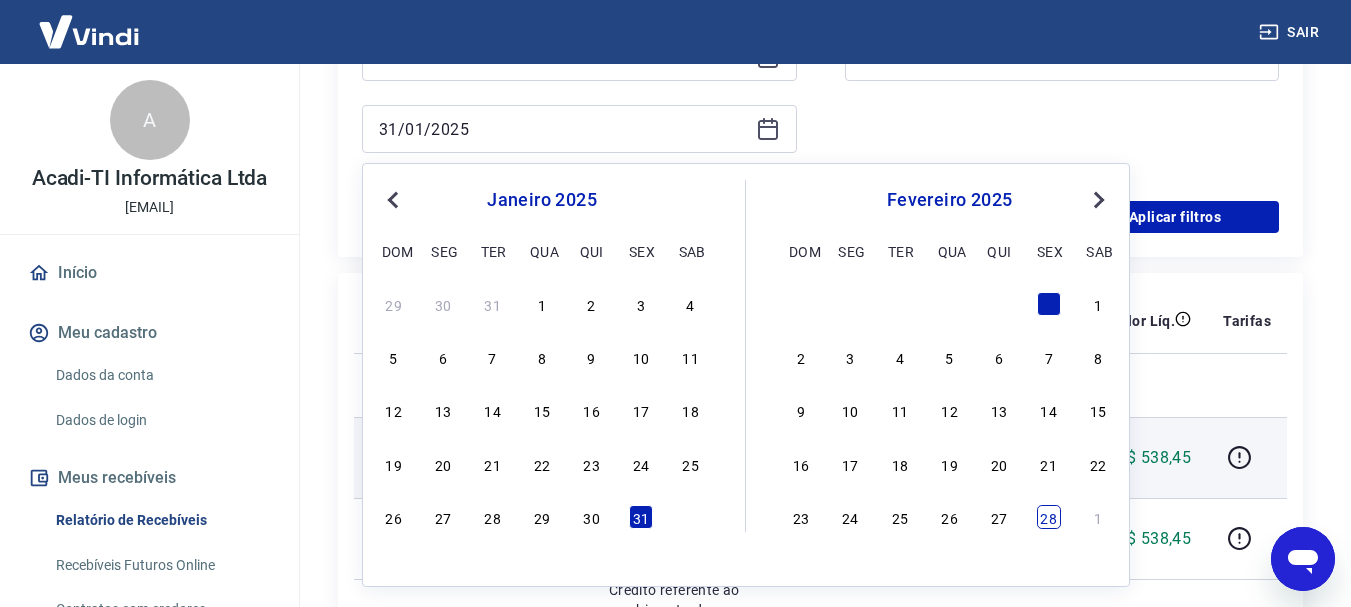 click on "28" at bounding box center [1049, 517] 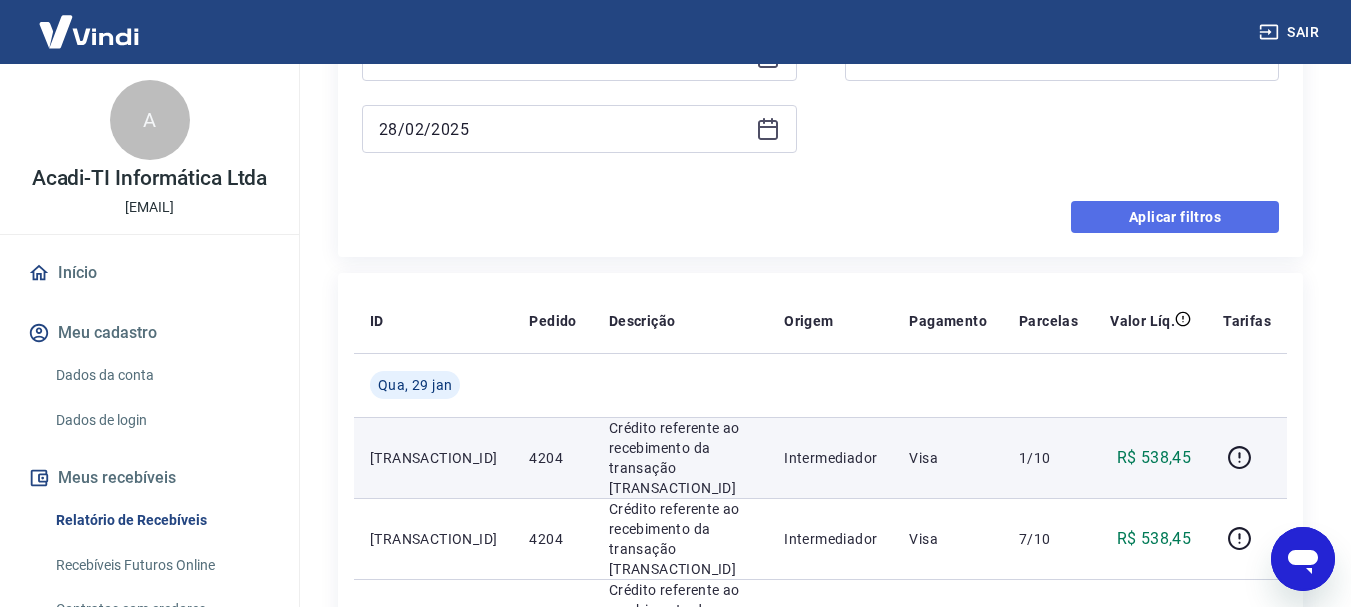 click on "Aplicar filtros" at bounding box center [1175, 217] 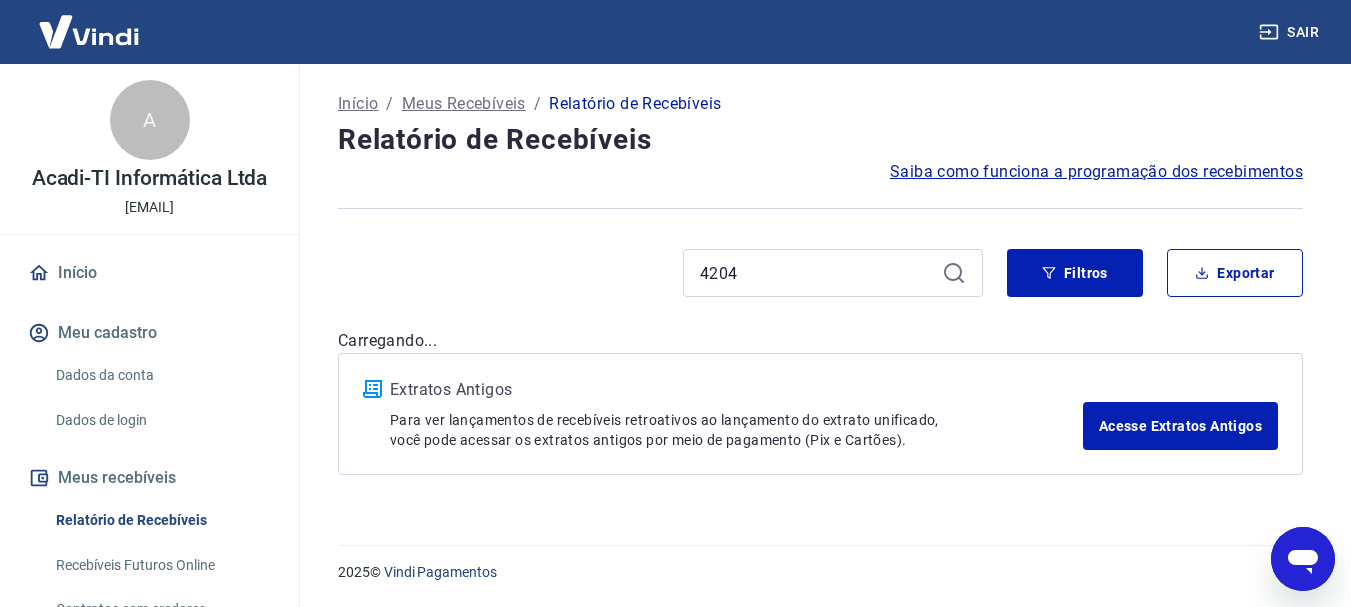 scroll, scrollTop: 0, scrollLeft: 0, axis: both 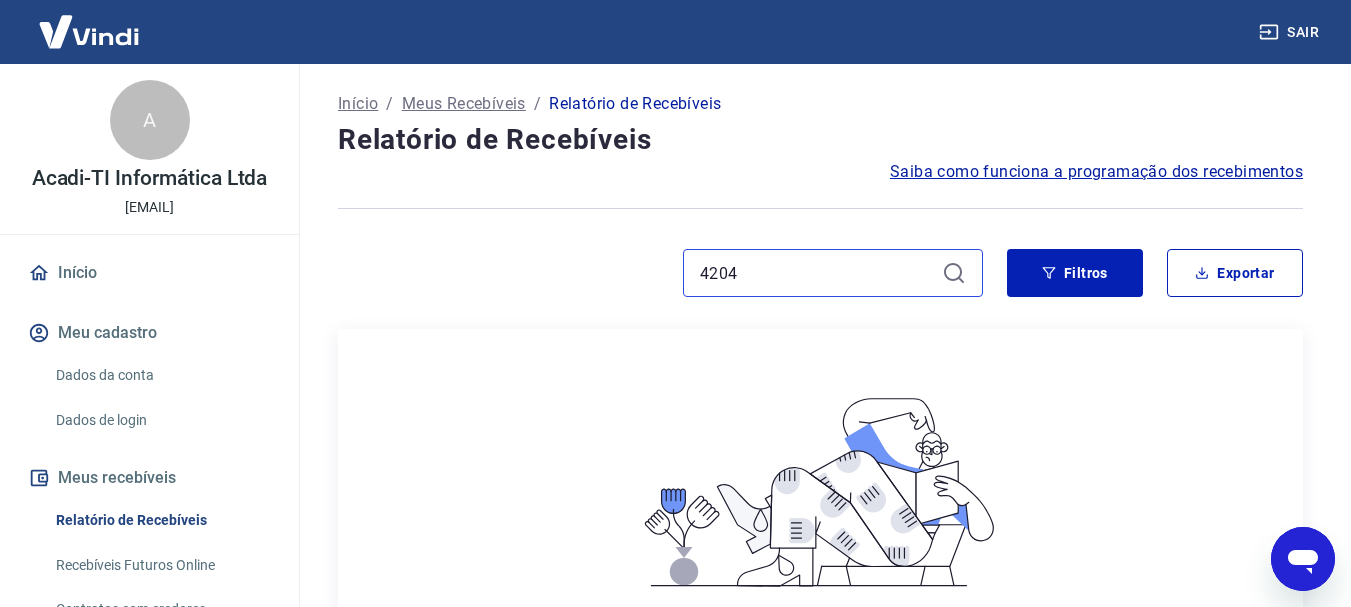click on "4204" at bounding box center [817, 273] 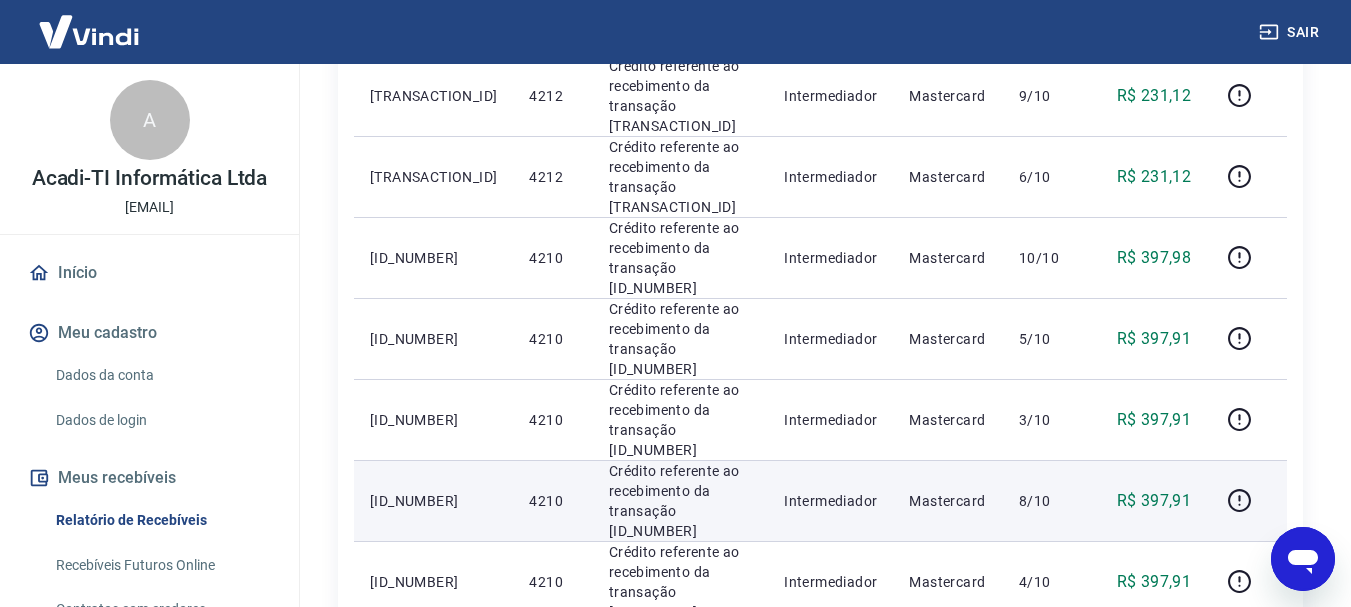 scroll, scrollTop: 1475, scrollLeft: 0, axis: vertical 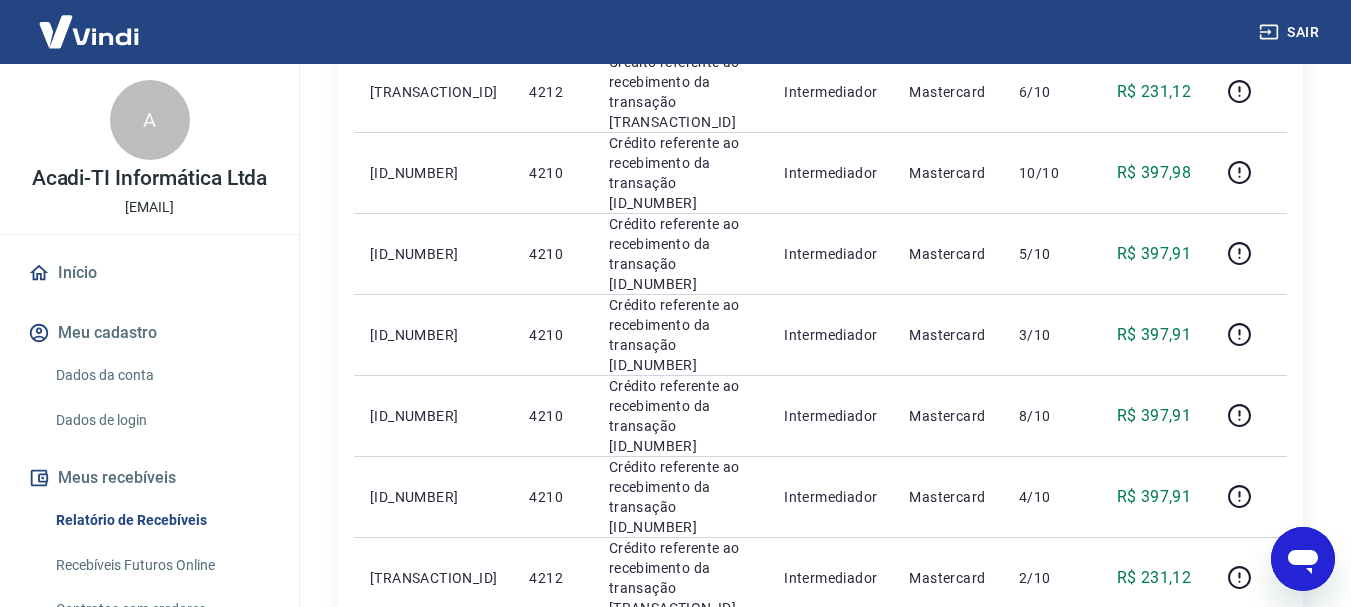 click on "2" at bounding box center [1166, 675] 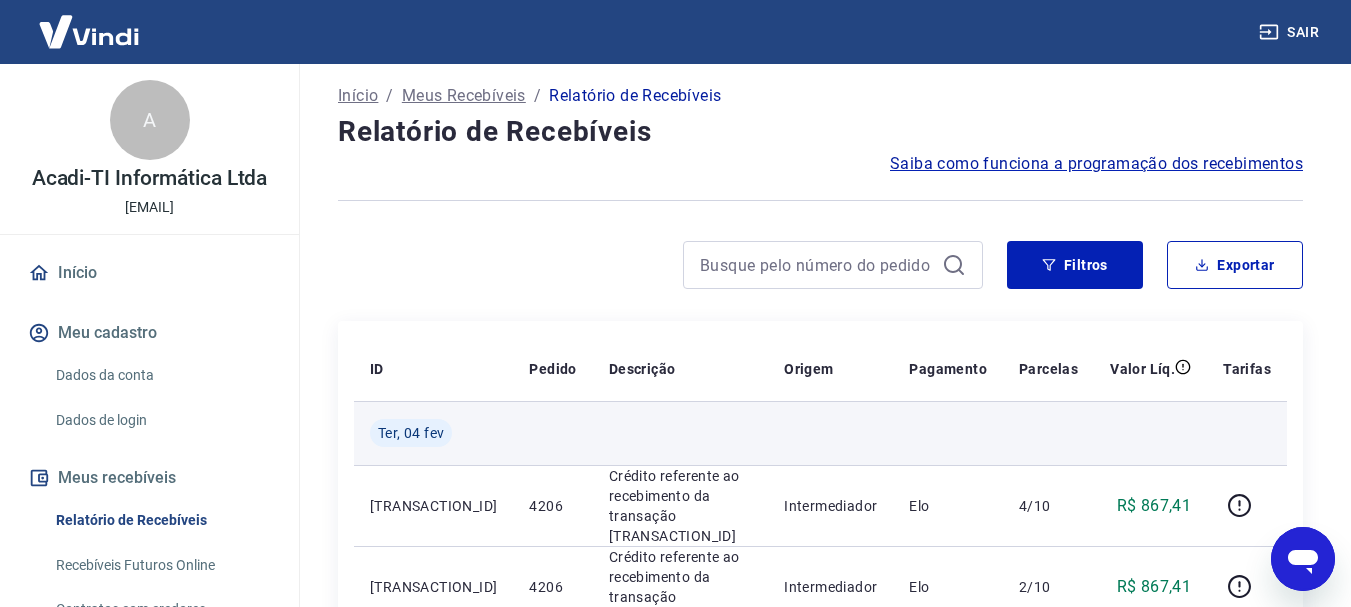 scroll, scrollTop: 0, scrollLeft: 0, axis: both 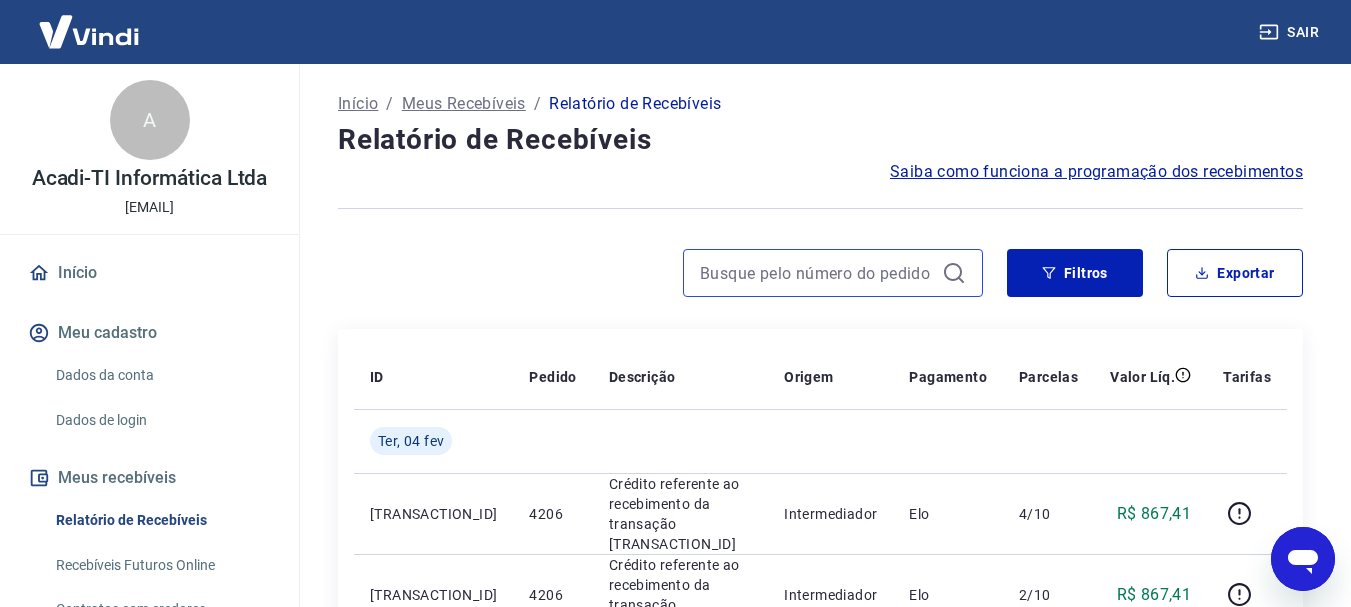 click at bounding box center (817, 273) 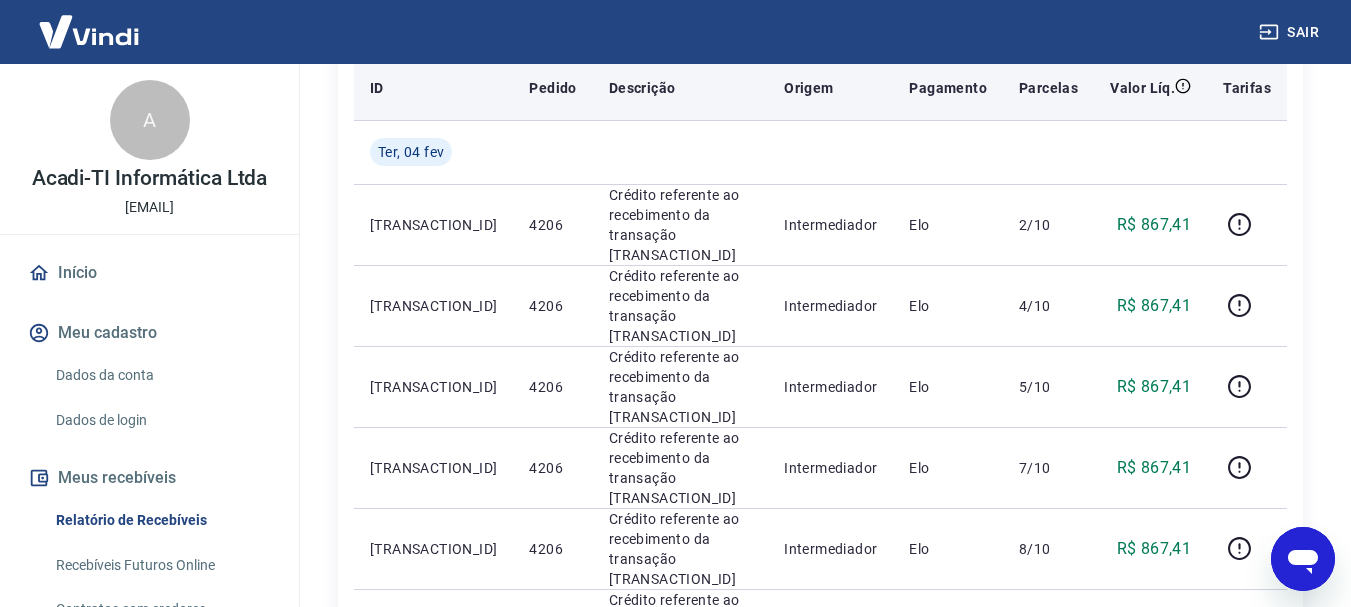scroll, scrollTop: 300, scrollLeft: 0, axis: vertical 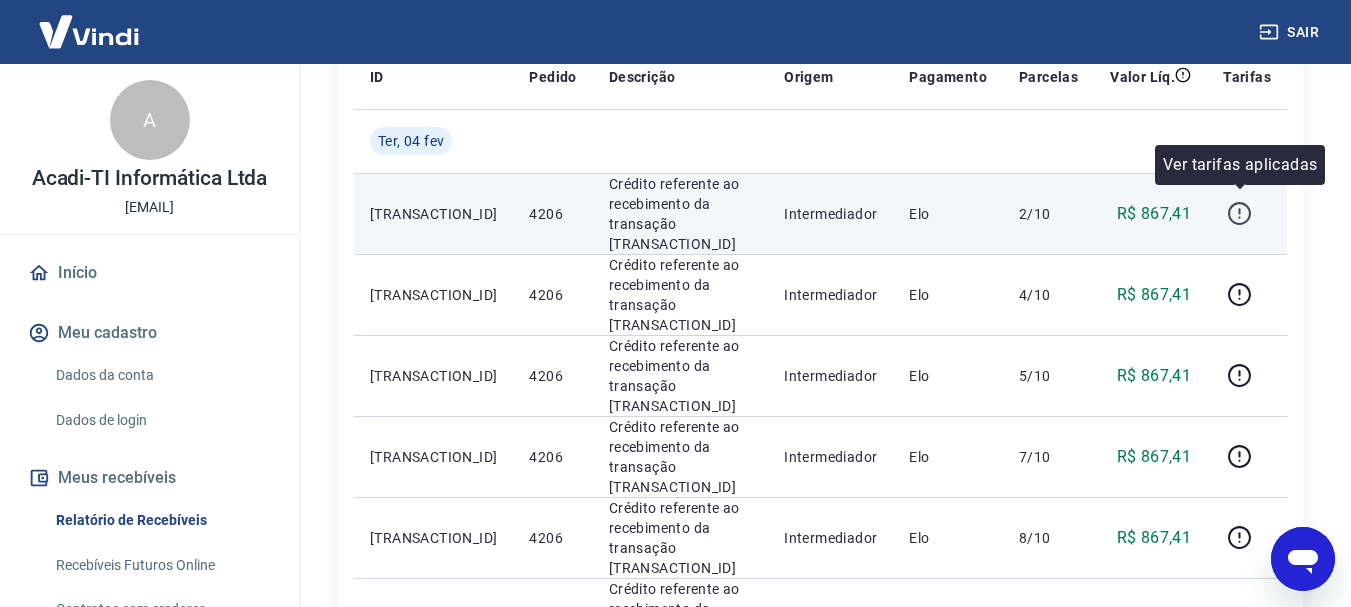 click 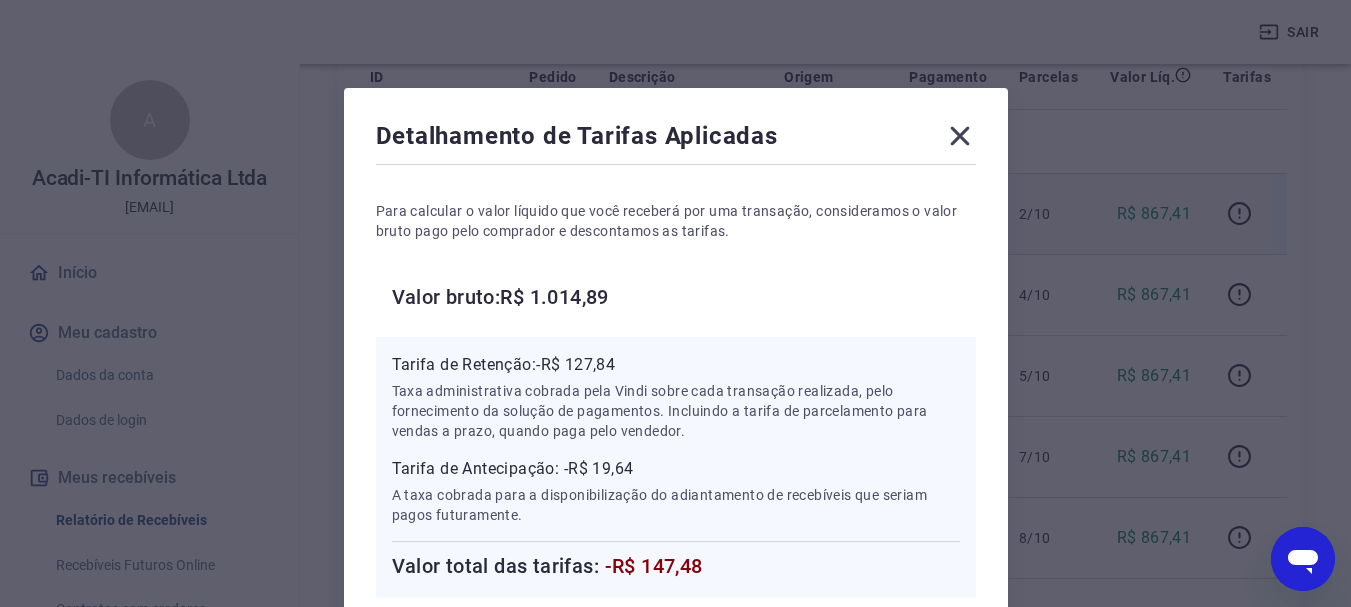 scroll, scrollTop: 0, scrollLeft: 0, axis: both 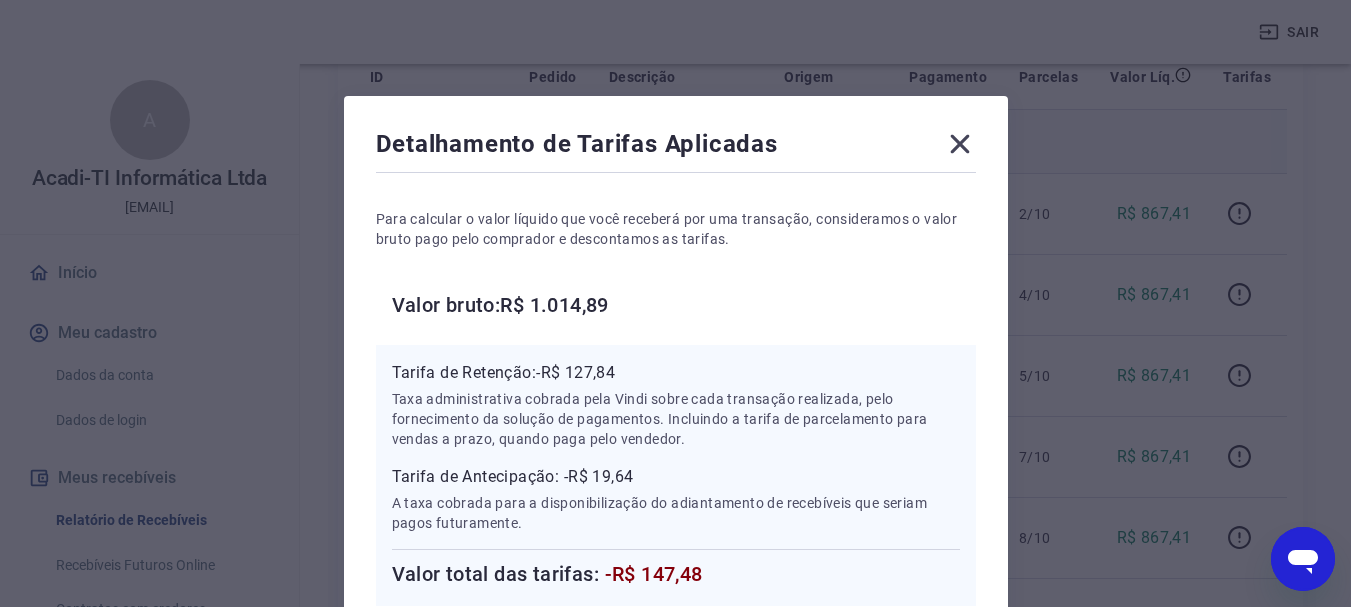 click 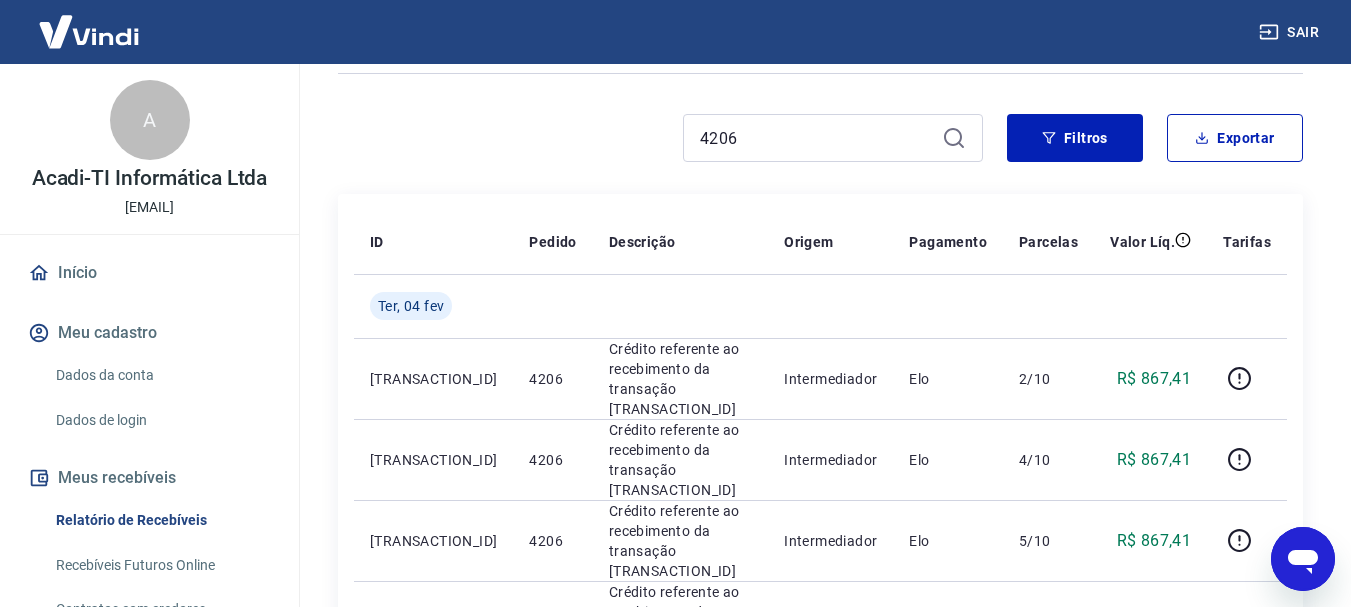 scroll, scrollTop: 100, scrollLeft: 0, axis: vertical 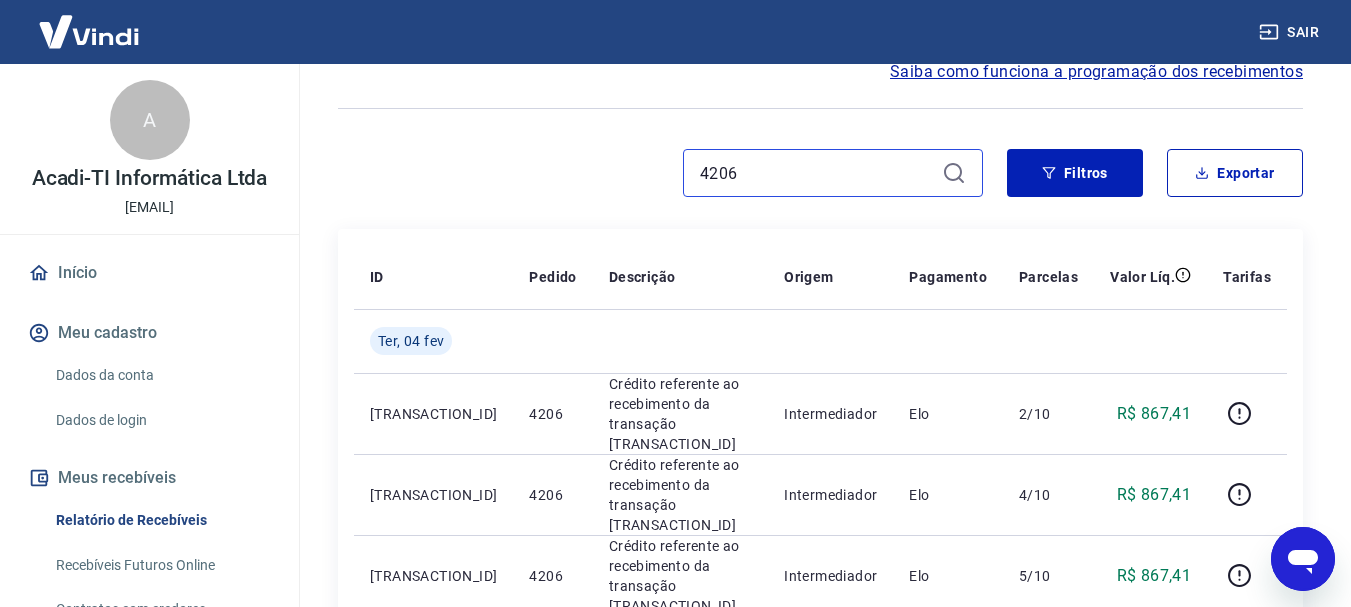 click on "4206" at bounding box center (817, 173) 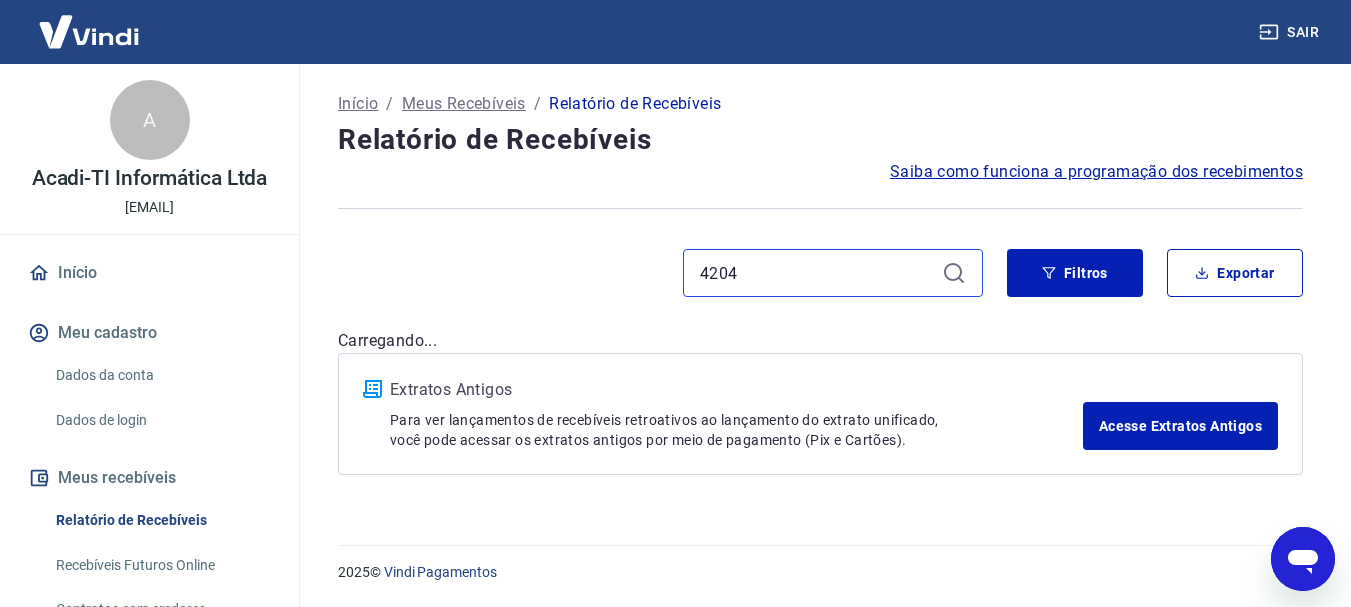 scroll, scrollTop: 0, scrollLeft: 0, axis: both 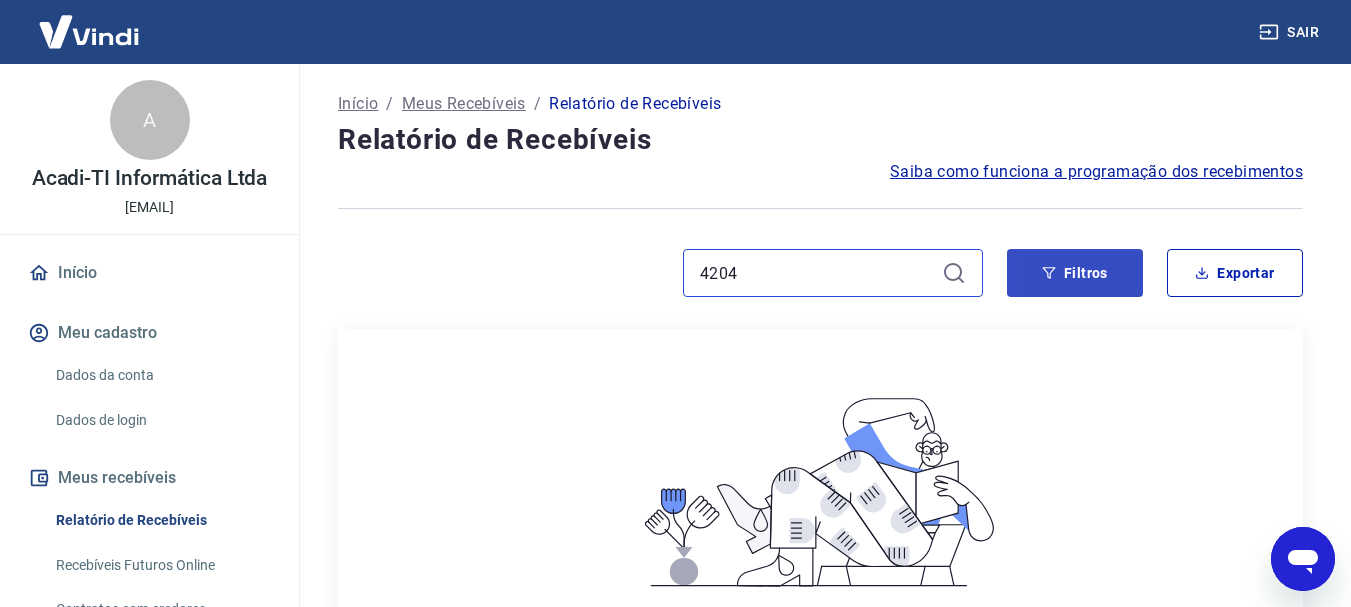 type on "4204" 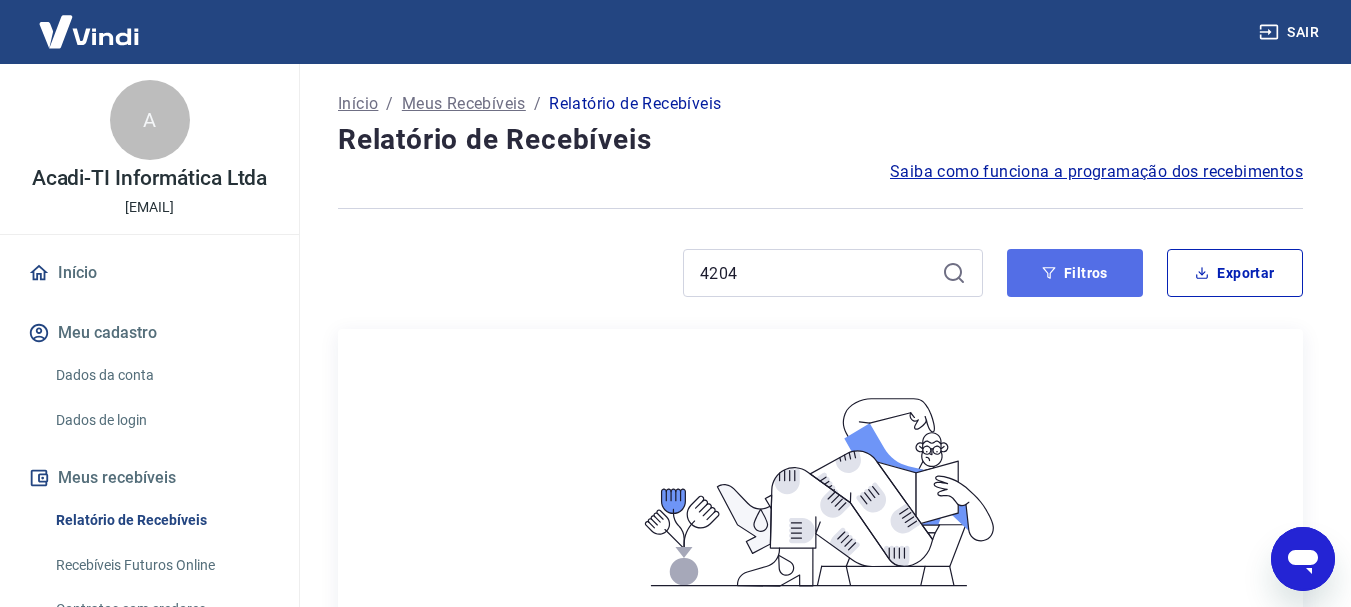 click on "Filtros" at bounding box center (1075, 273) 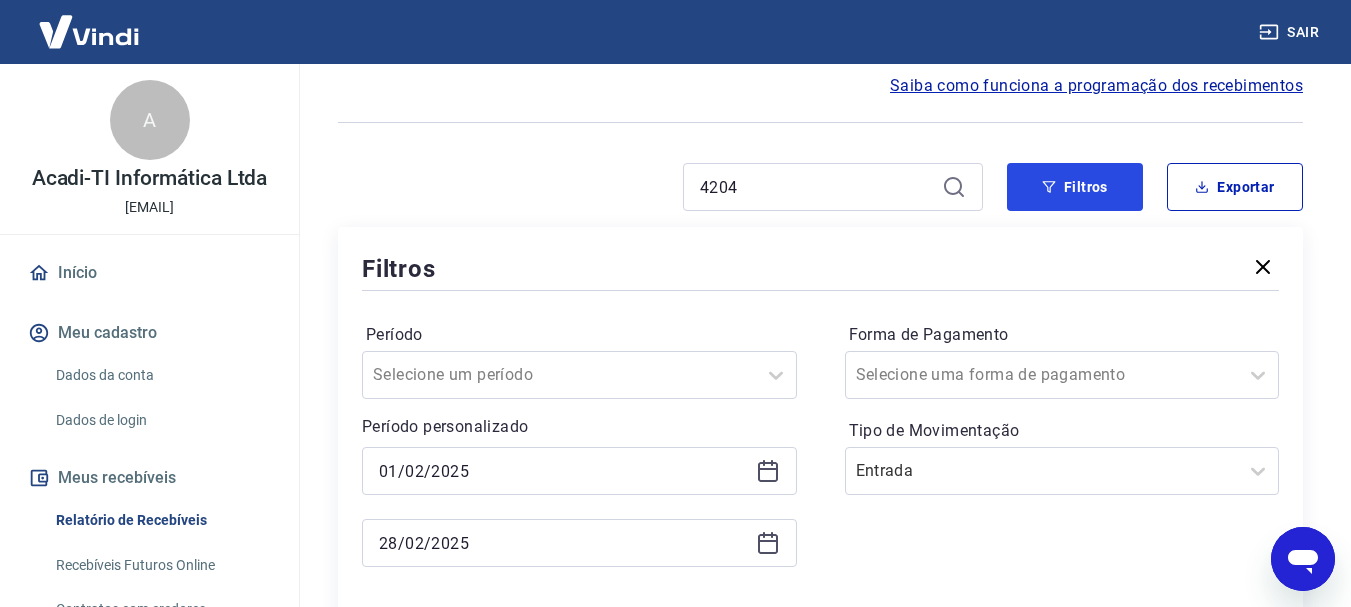 scroll, scrollTop: 200, scrollLeft: 0, axis: vertical 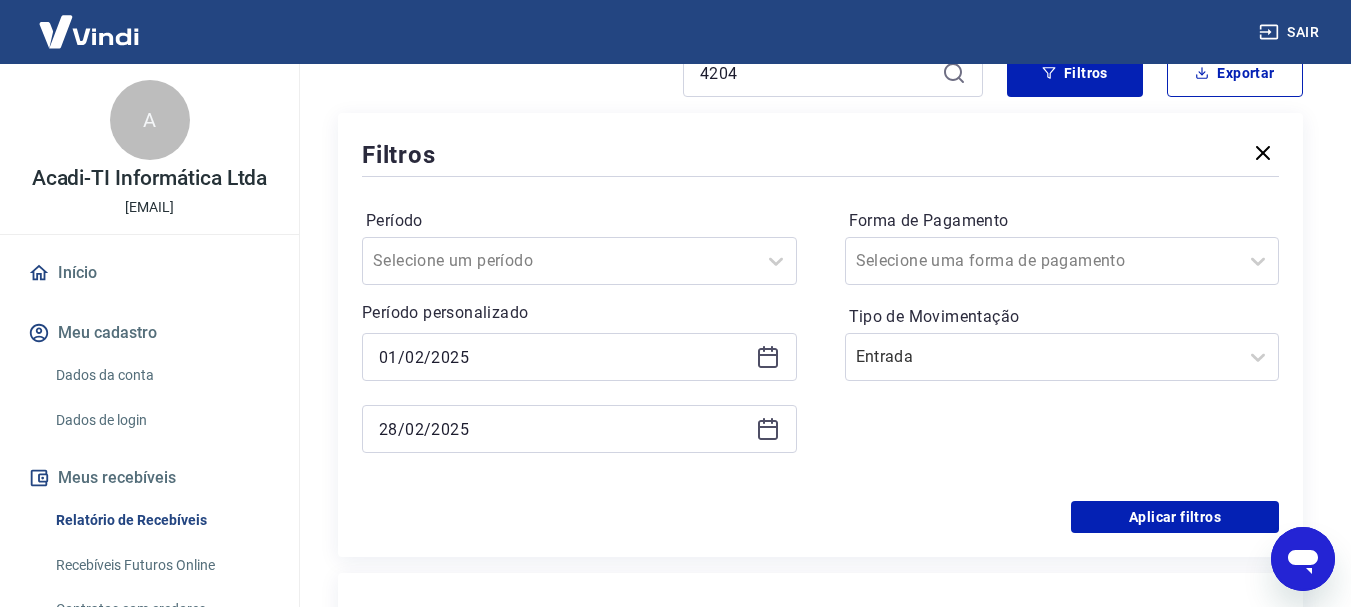 click 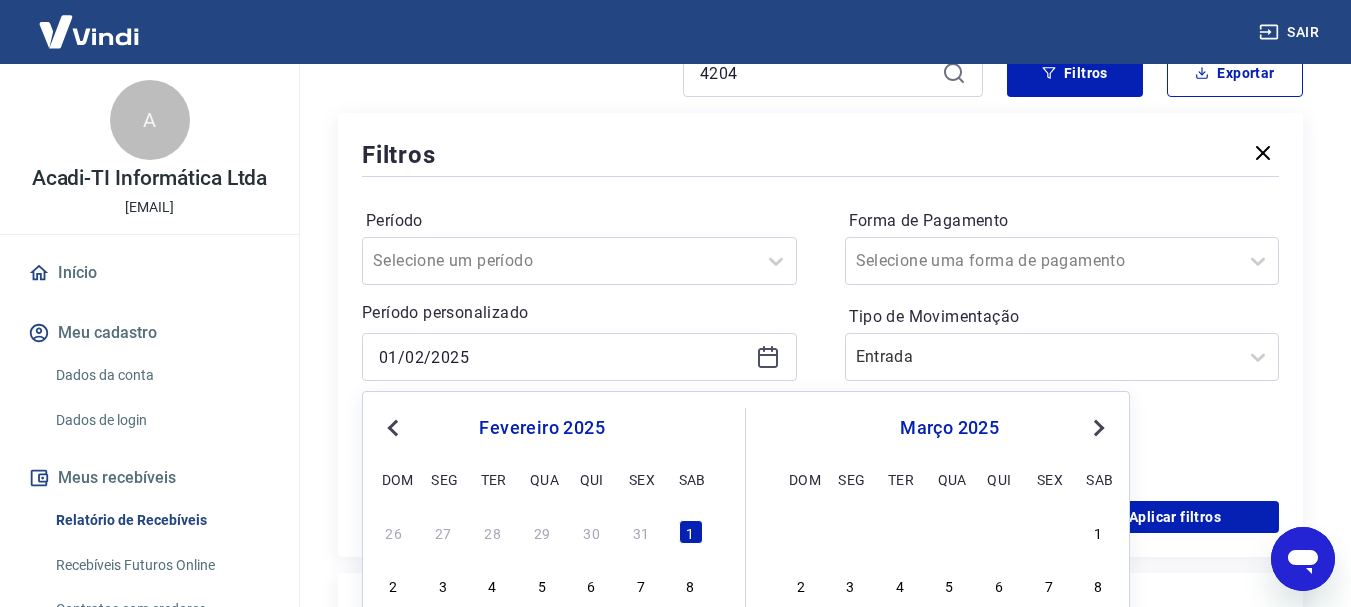 click on "Previous Month" at bounding box center [393, 428] 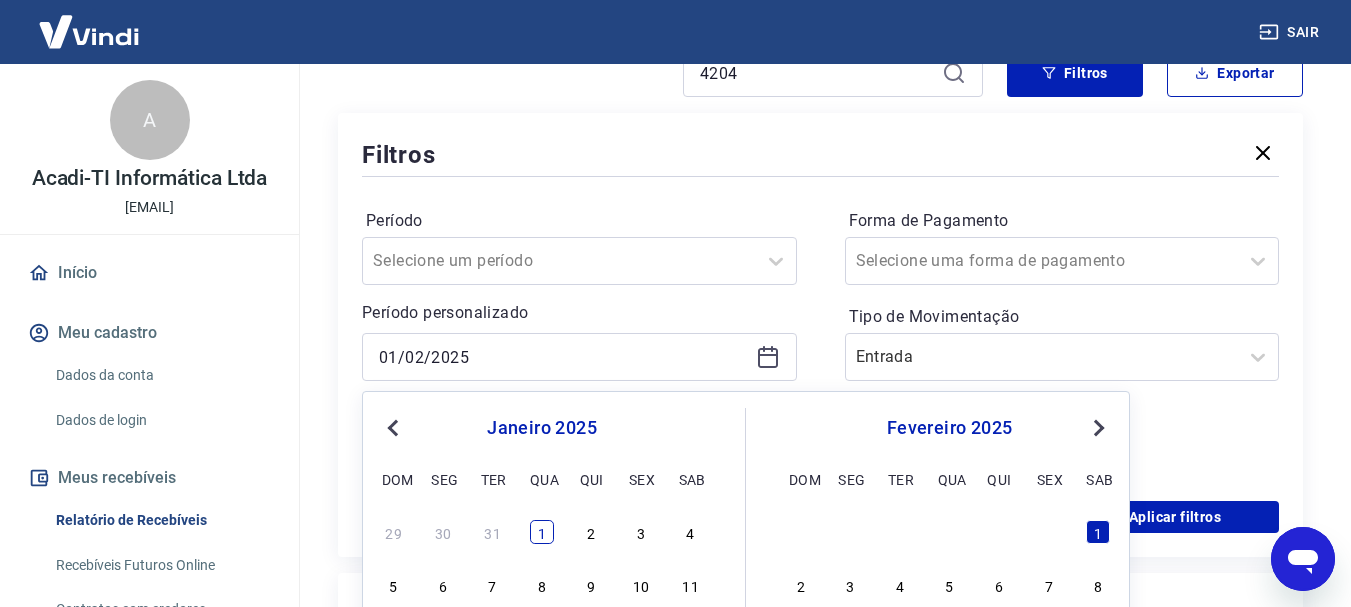 click on "1" at bounding box center [542, 532] 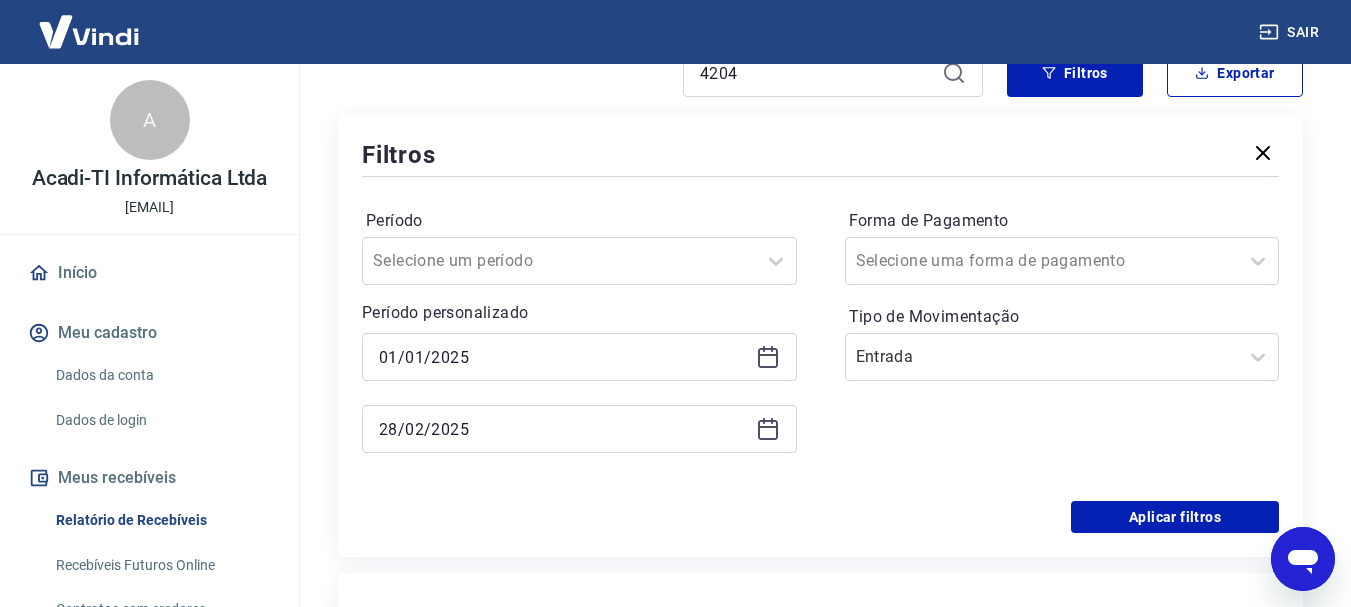 click 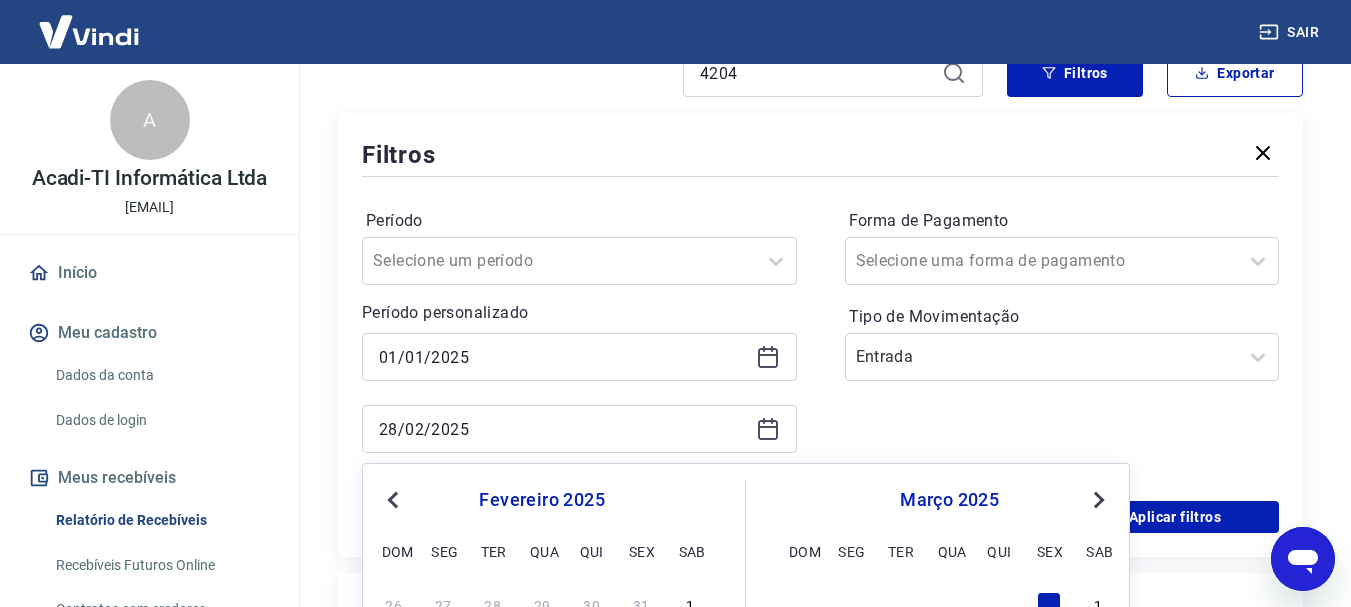 click on "Previous Month" at bounding box center (395, 499) 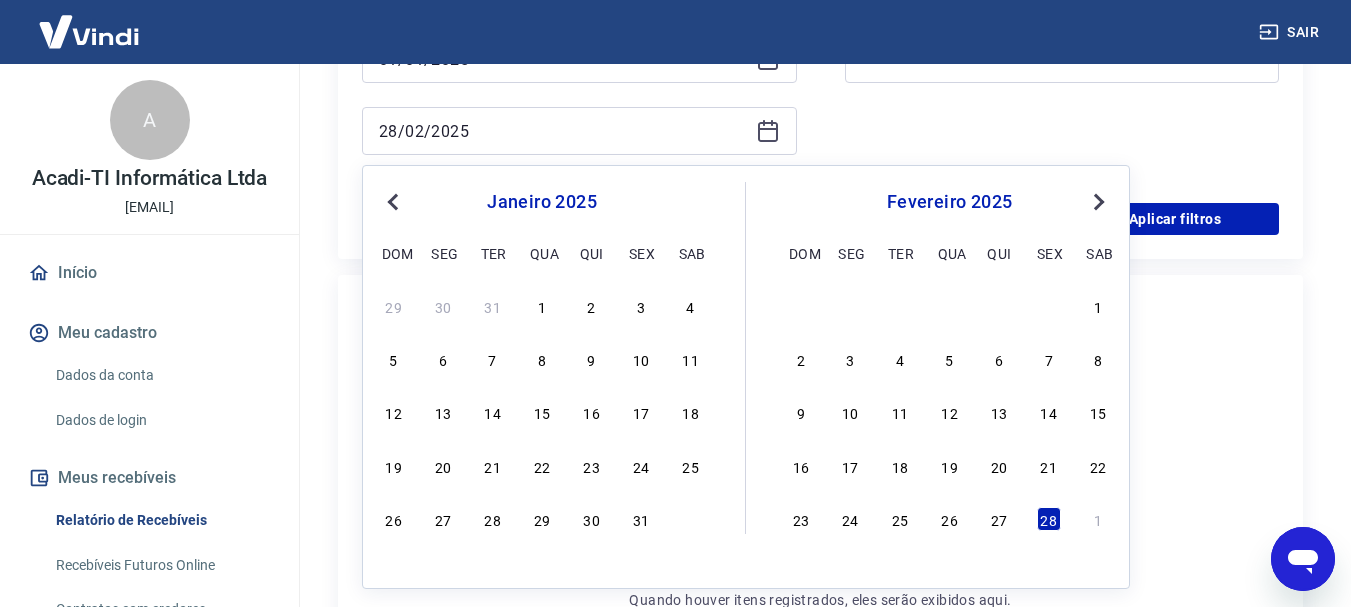 scroll, scrollTop: 500, scrollLeft: 0, axis: vertical 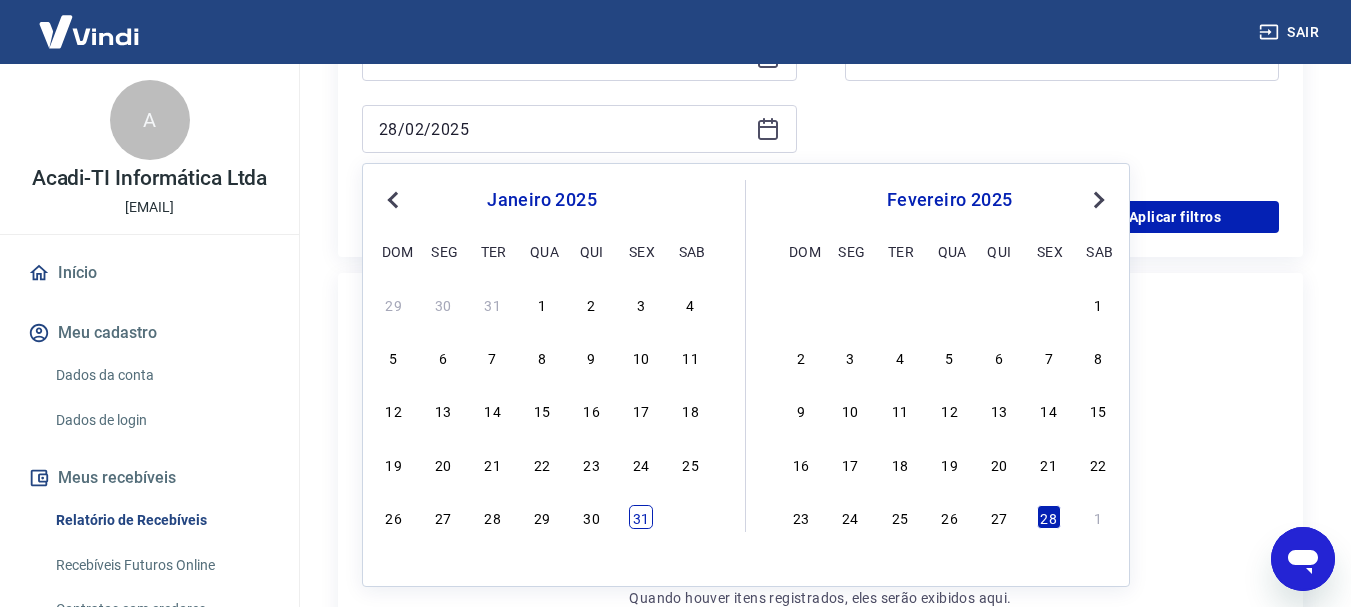 click on "31" at bounding box center [641, 517] 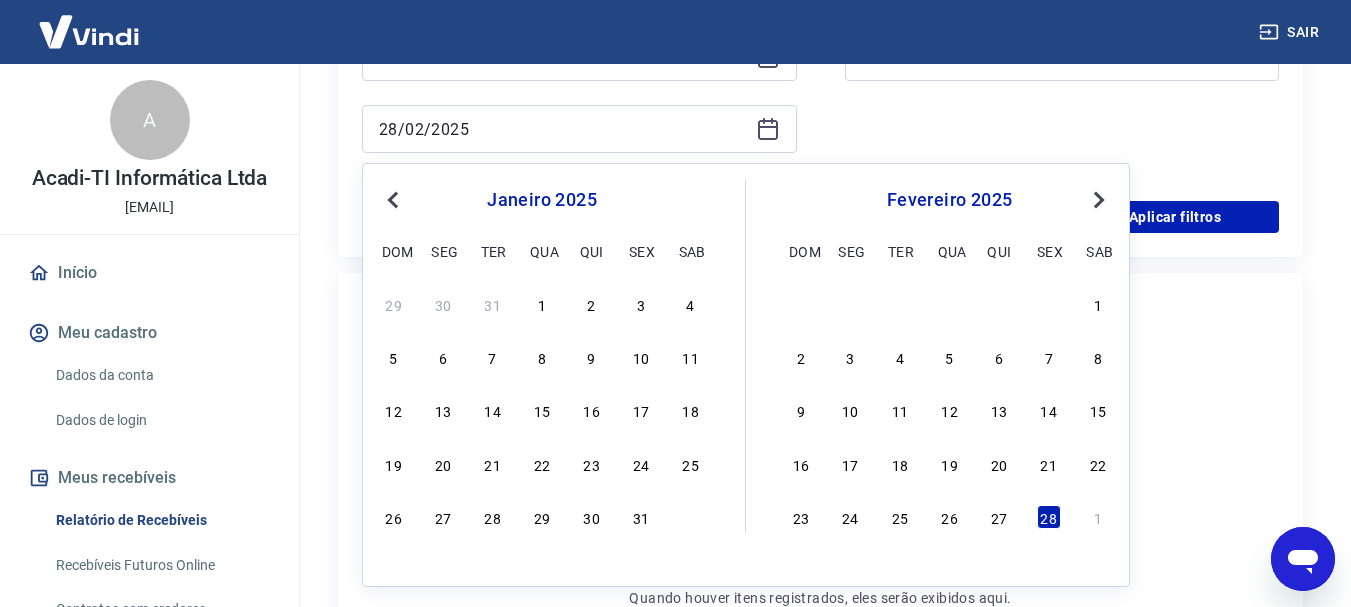 type on "31/01/2025" 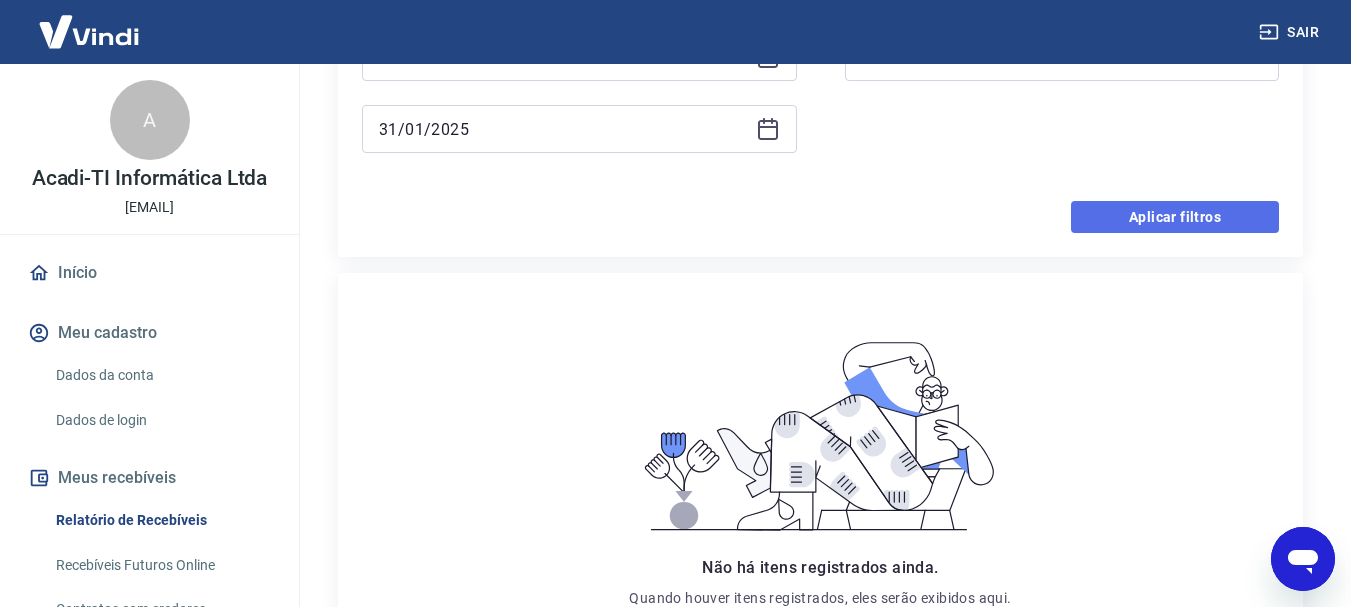 click on "Aplicar filtros" at bounding box center (1175, 217) 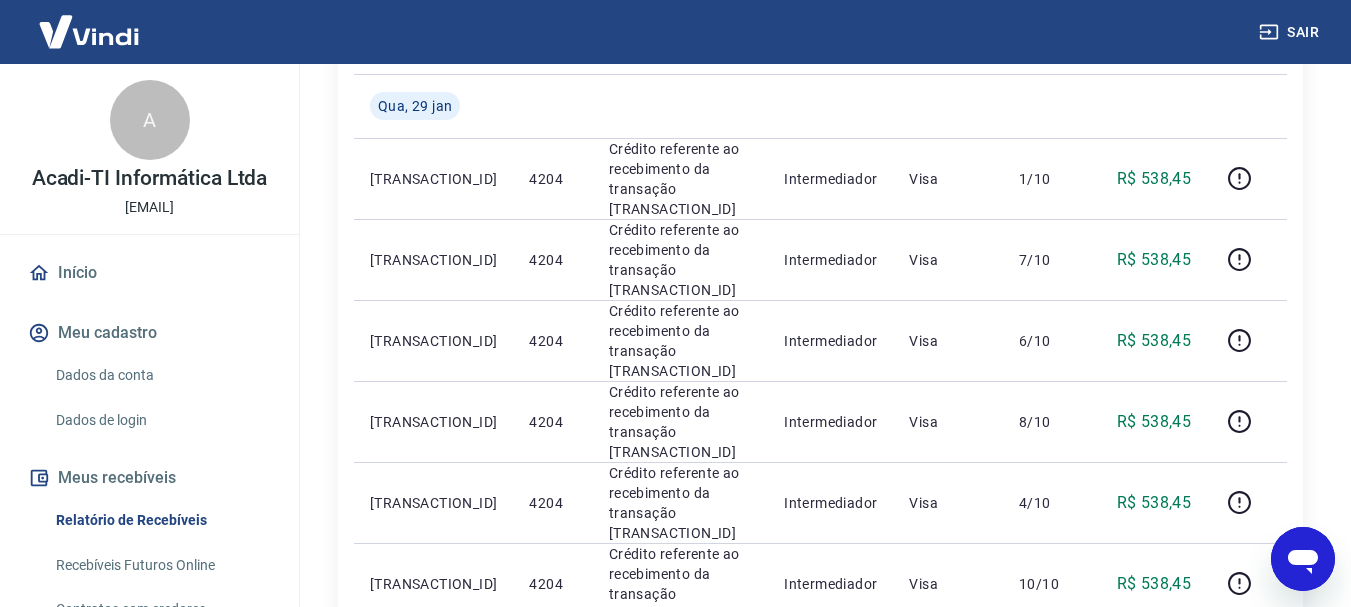 scroll, scrollTop: 300, scrollLeft: 0, axis: vertical 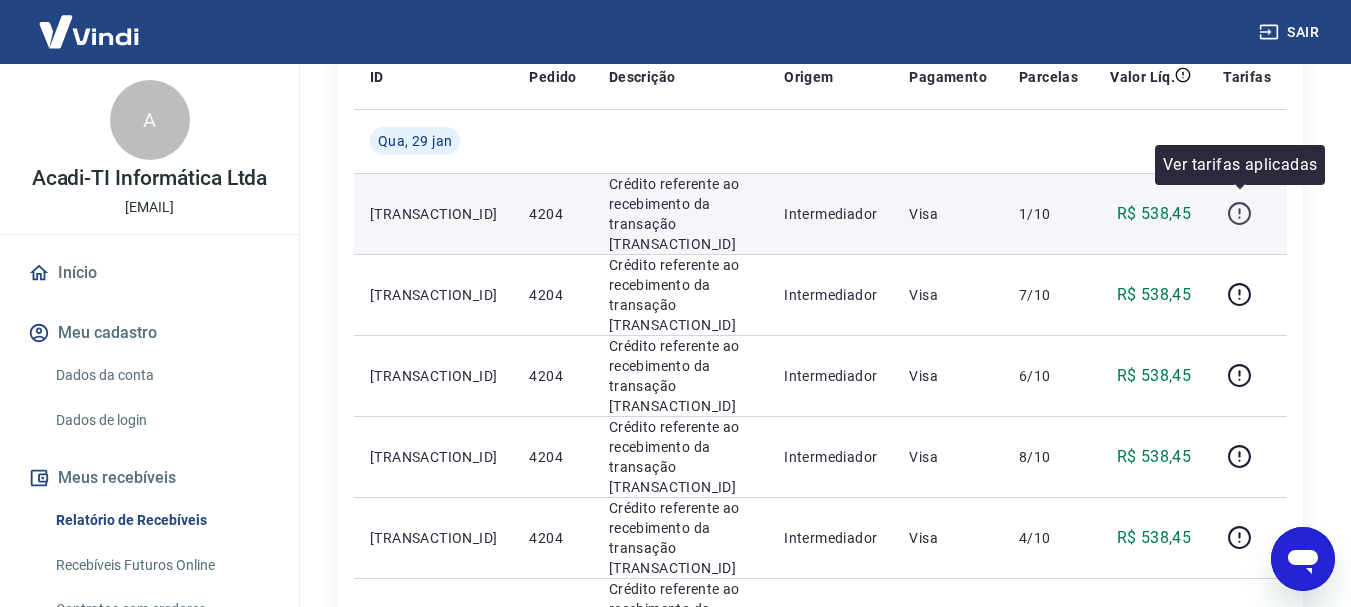 click 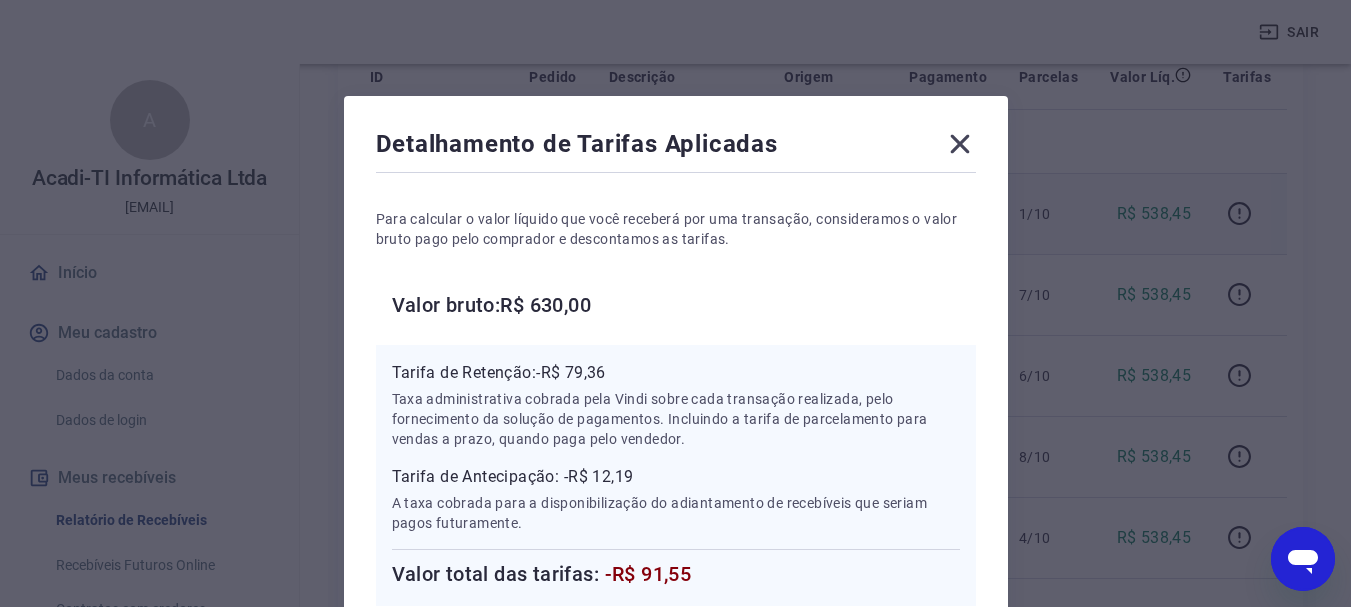 scroll, scrollTop: 100, scrollLeft: 0, axis: vertical 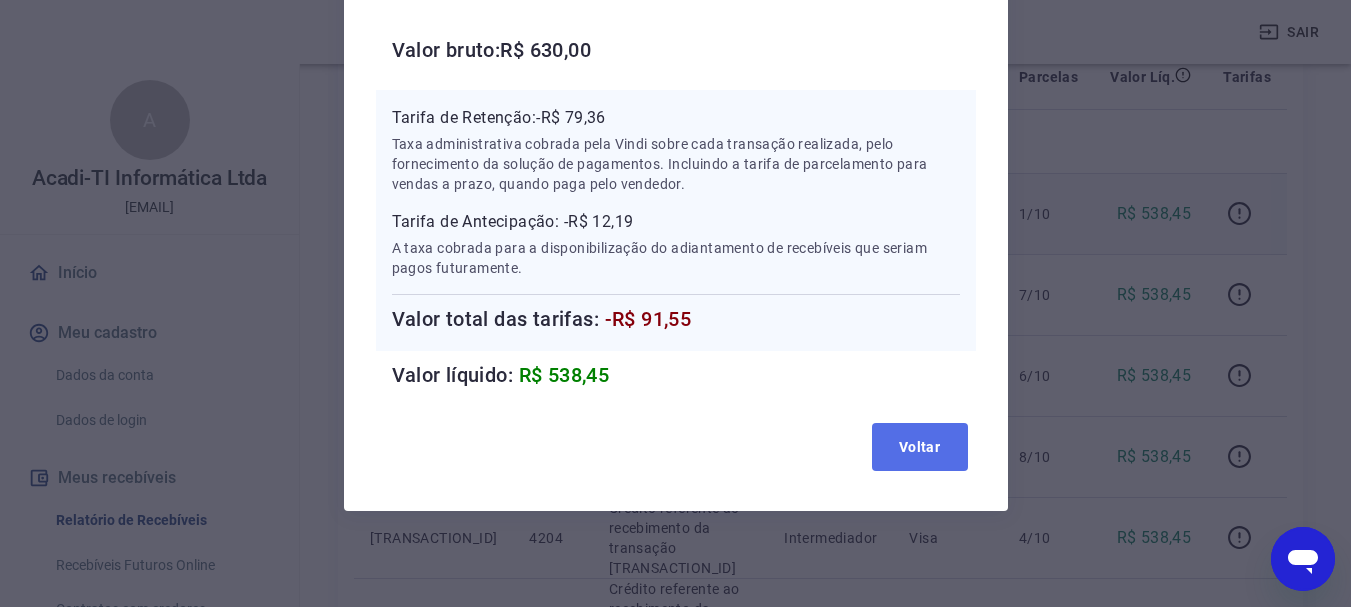 click on "Voltar" at bounding box center [920, 447] 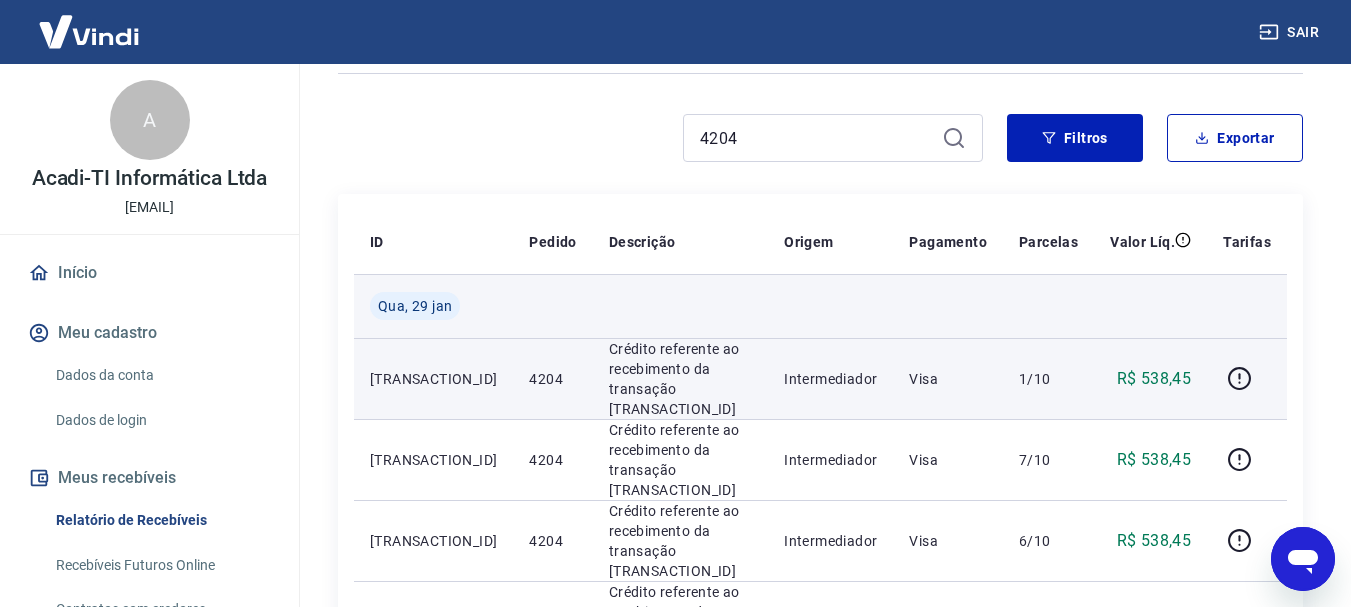 scroll, scrollTop: 0, scrollLeft: 0, axis: both 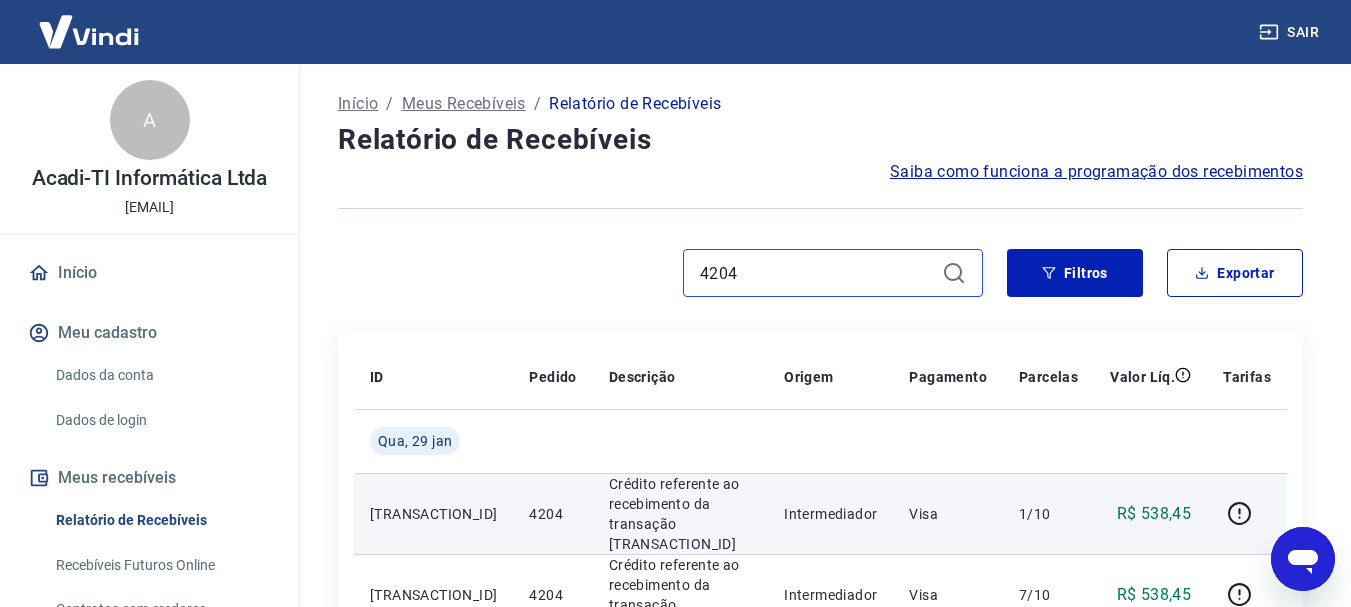 click on "4204" at bounding box center (817, 273) 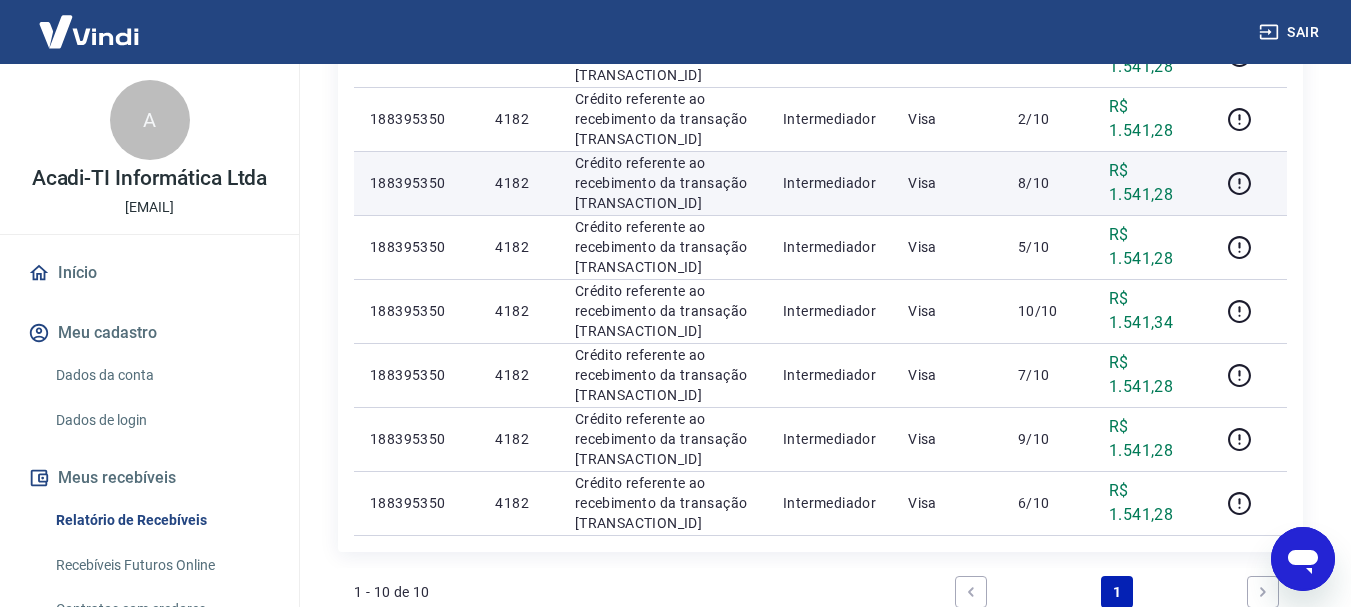 scroll, scrollTop: 600, scrollLeft: 0, axis: vertical 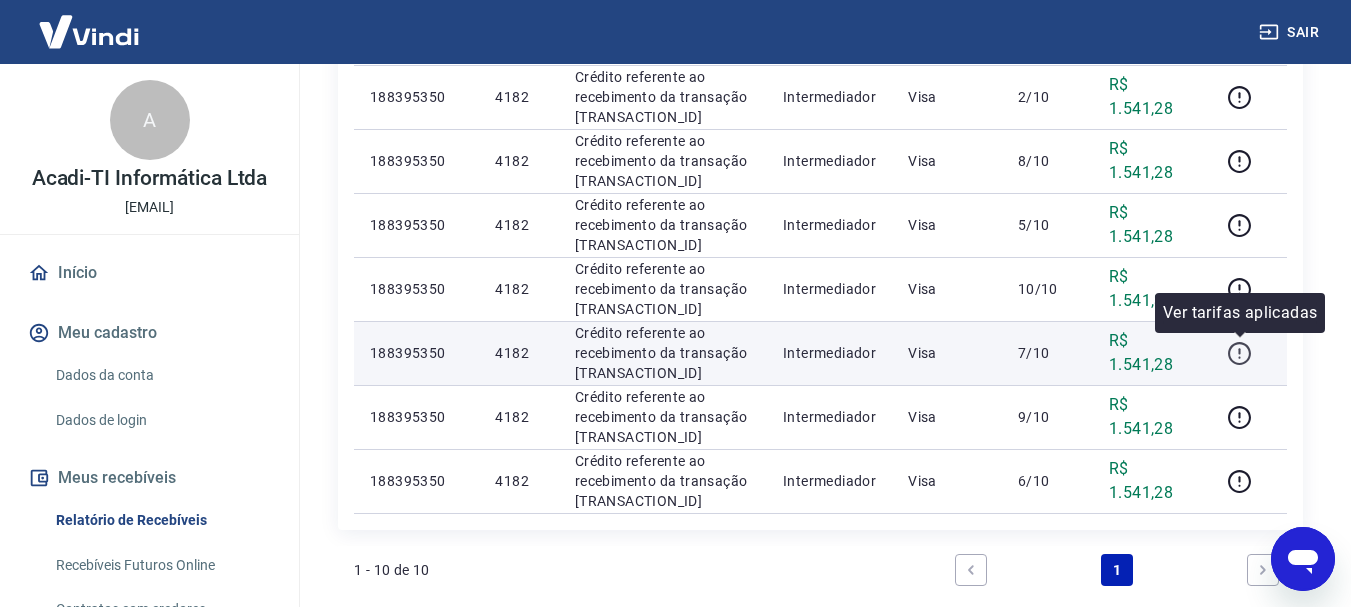 click 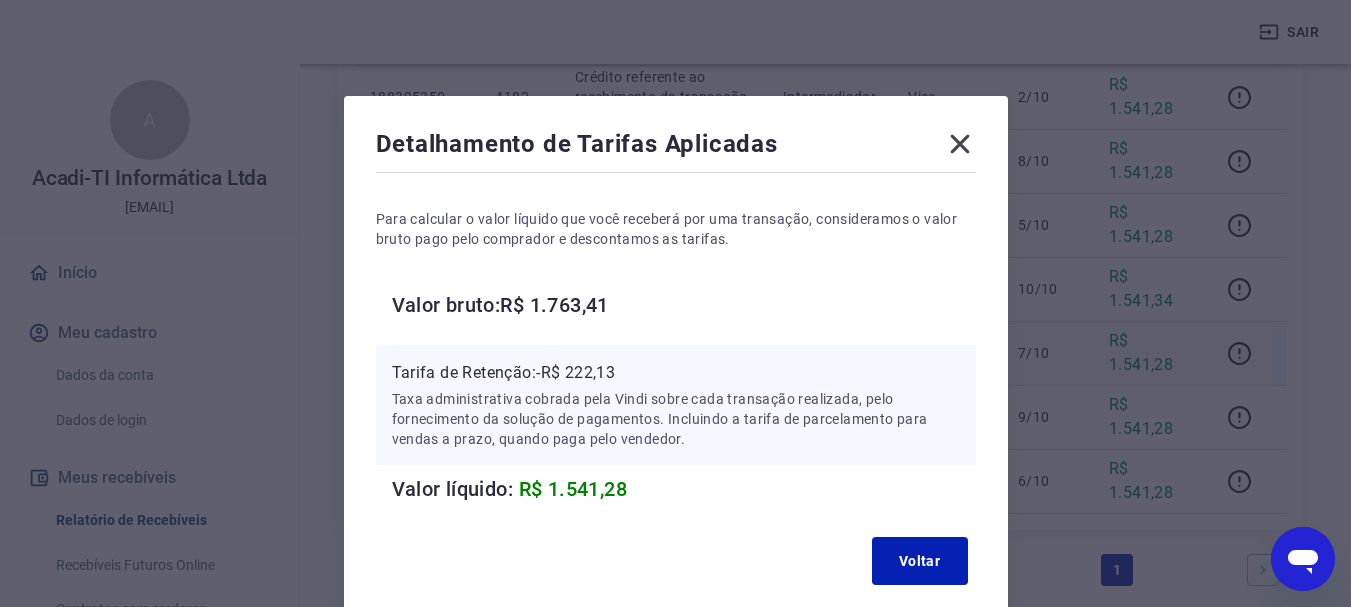 click on "Detalhamento de Tarifas Aplicadas Para calcular o valor líquido que você receberá por uma transação, consideramos o valor bruto pago pelo comprador e descontamos as tarifas. Valor bruto: R$ 1.763,41 Tarifa de Retenção: -R$ 222,13 Taxa administrativa cobrada pela Vindi sobre cada transação realizada, pelo fornecimento da solução de pagamentos. Incluindo a tarifa de parcelamento para vendas a prazo, quando paga pelo vendedor. Valor líquido: R$ 1.541,28 Voltar" at bounding box center (675, 303) 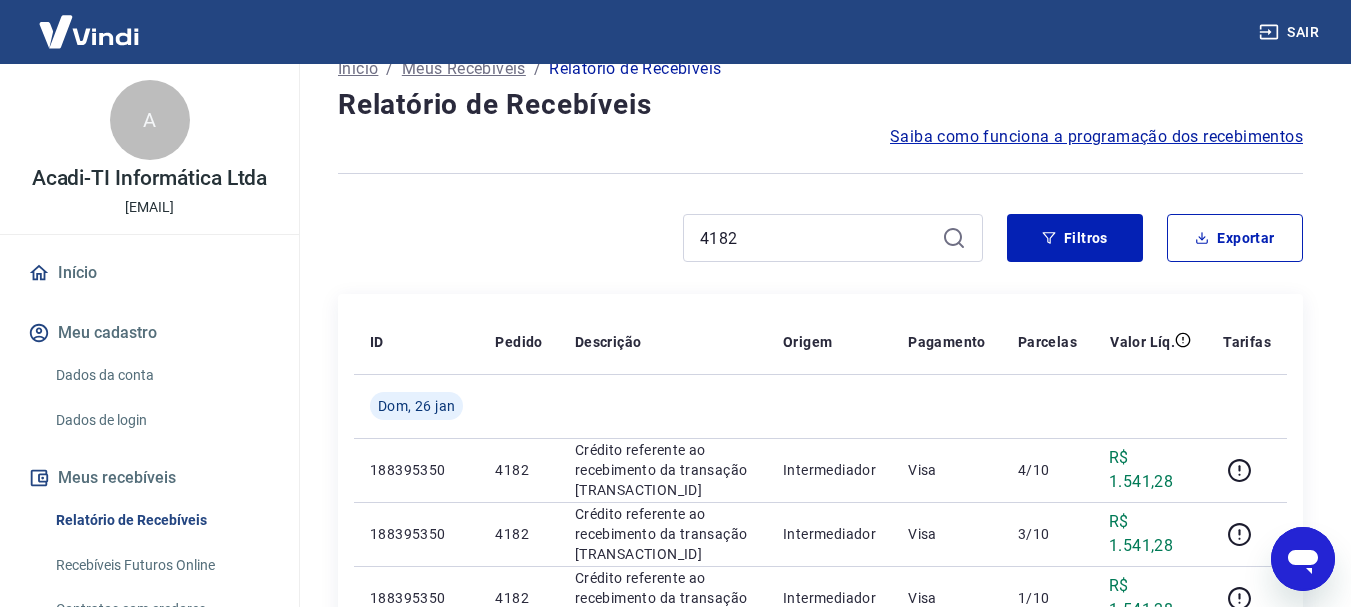 scroll, scrollTop: 0, scrollLeft: 0, axis: both 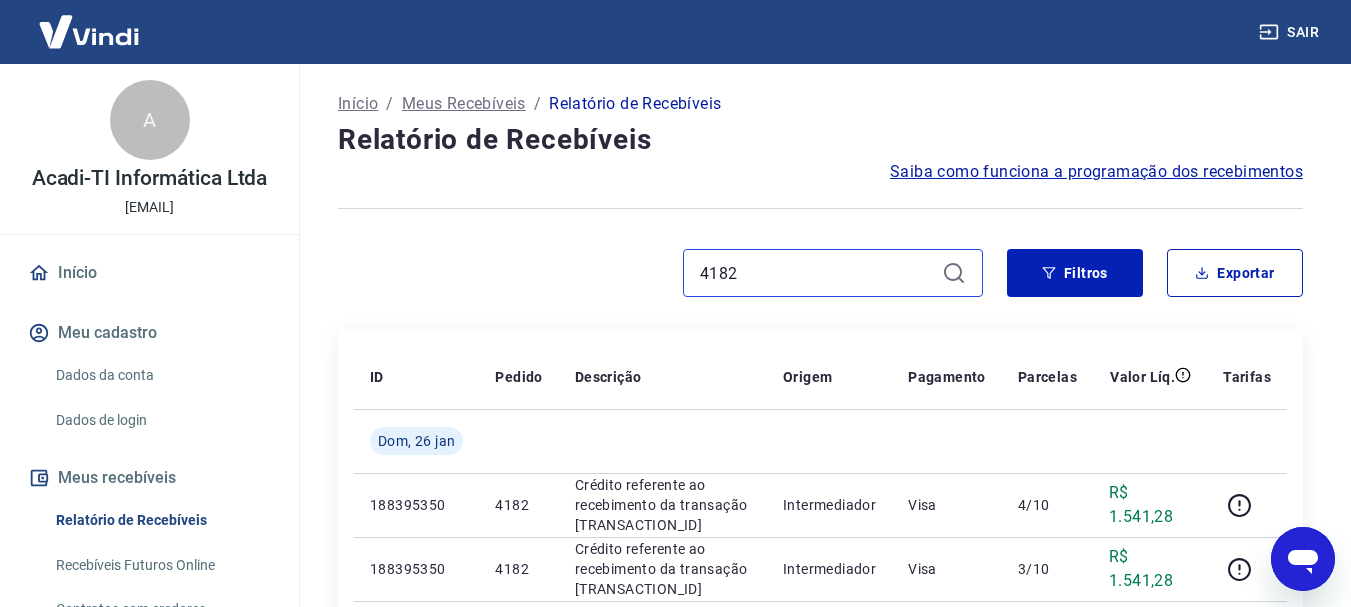 click on "4182" at bounding box center (817, 273) 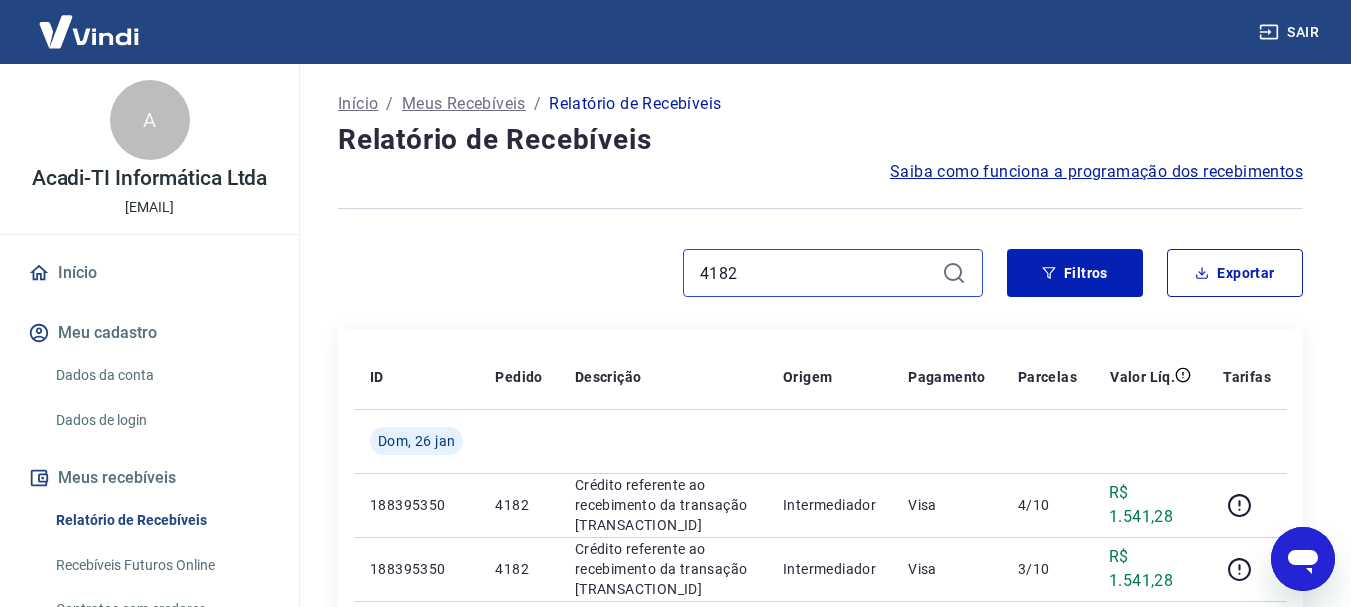 paste on "[ID_NUMBER]" 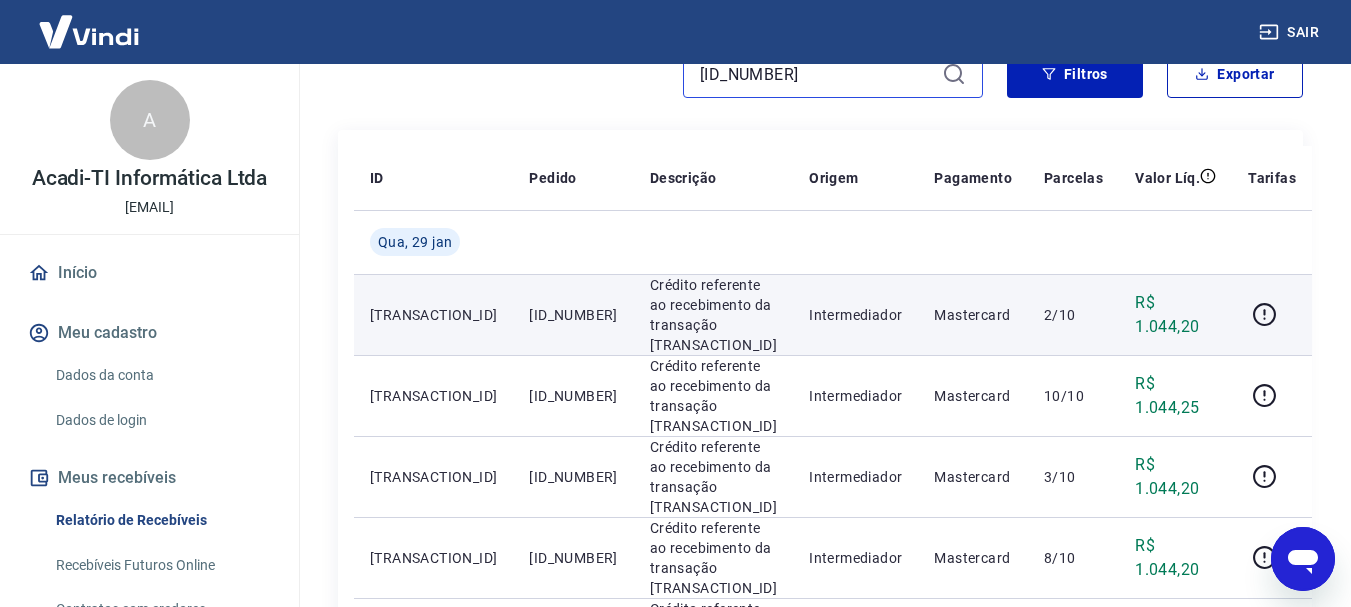 scroll, scrollTop: 200, scrollLeft: 0, axis: vertical 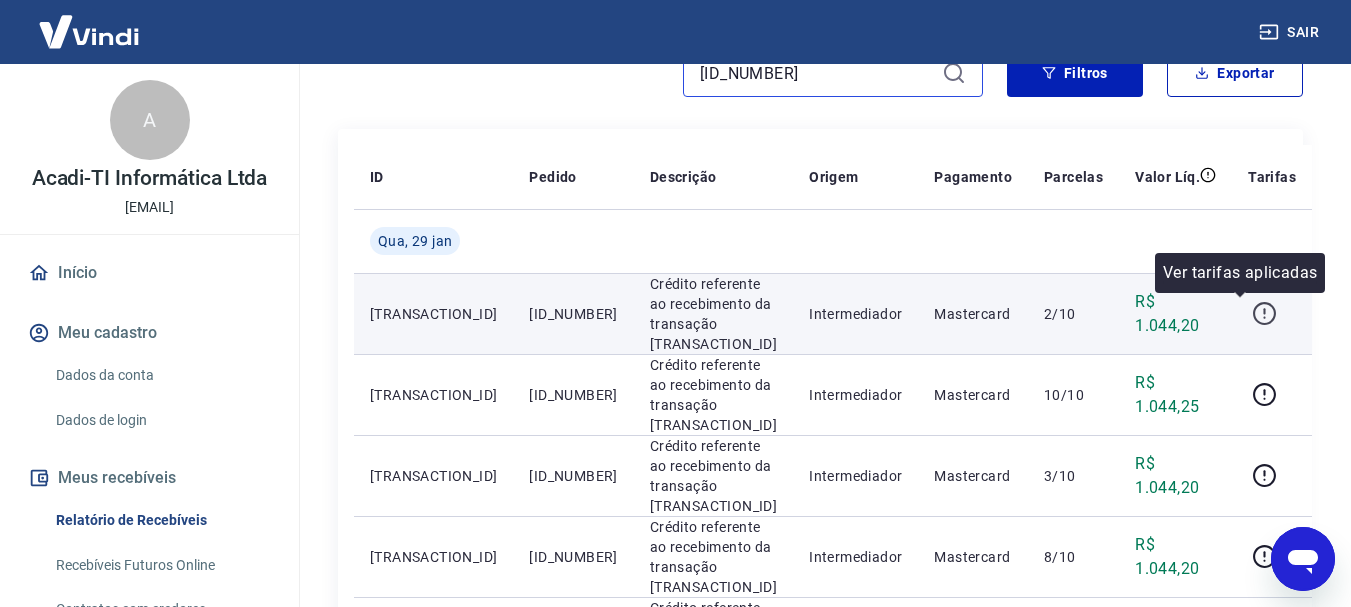 type on "[ID_NUMBER]" 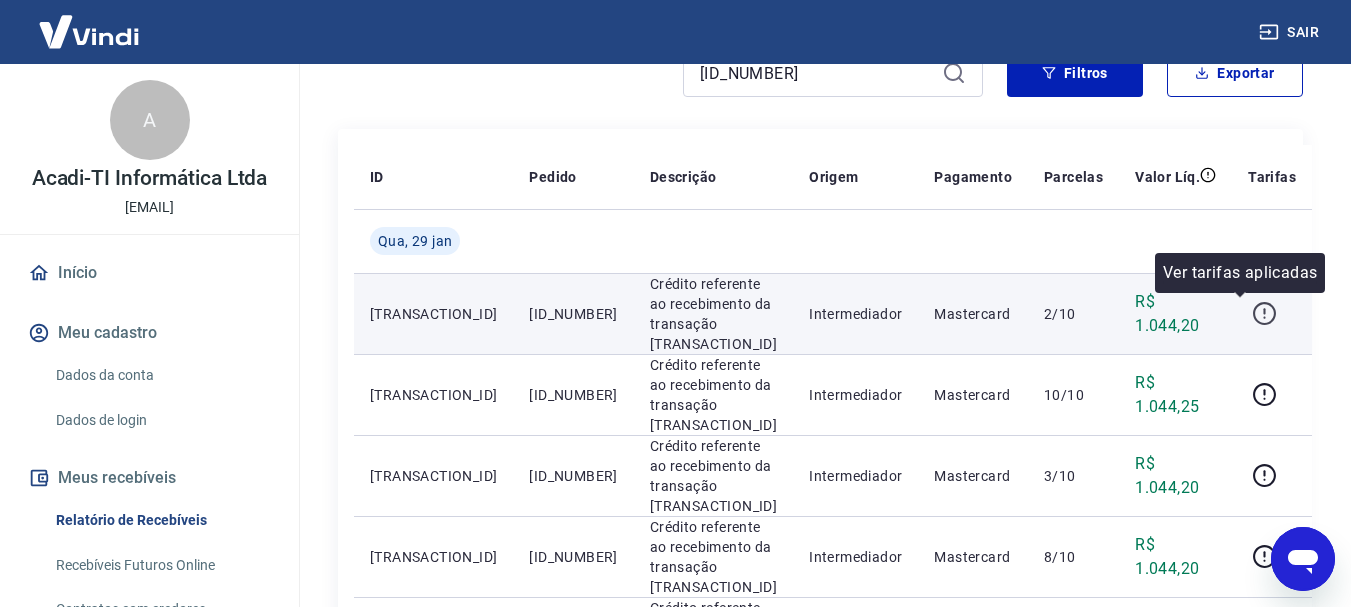 click 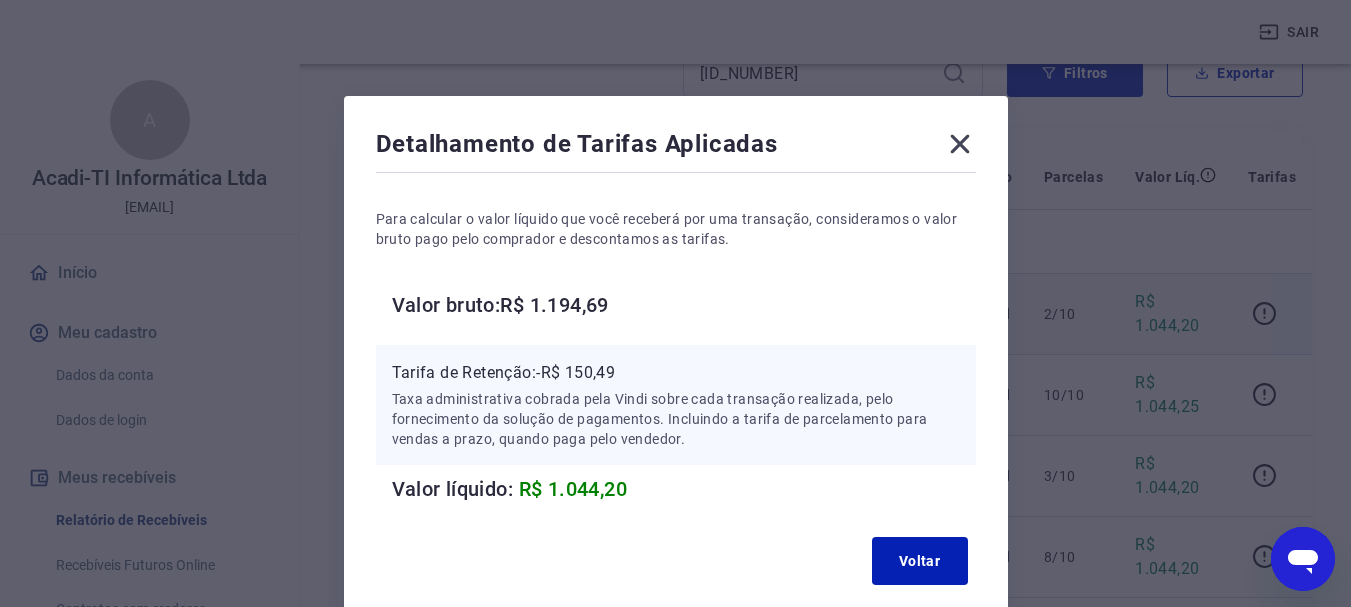 click 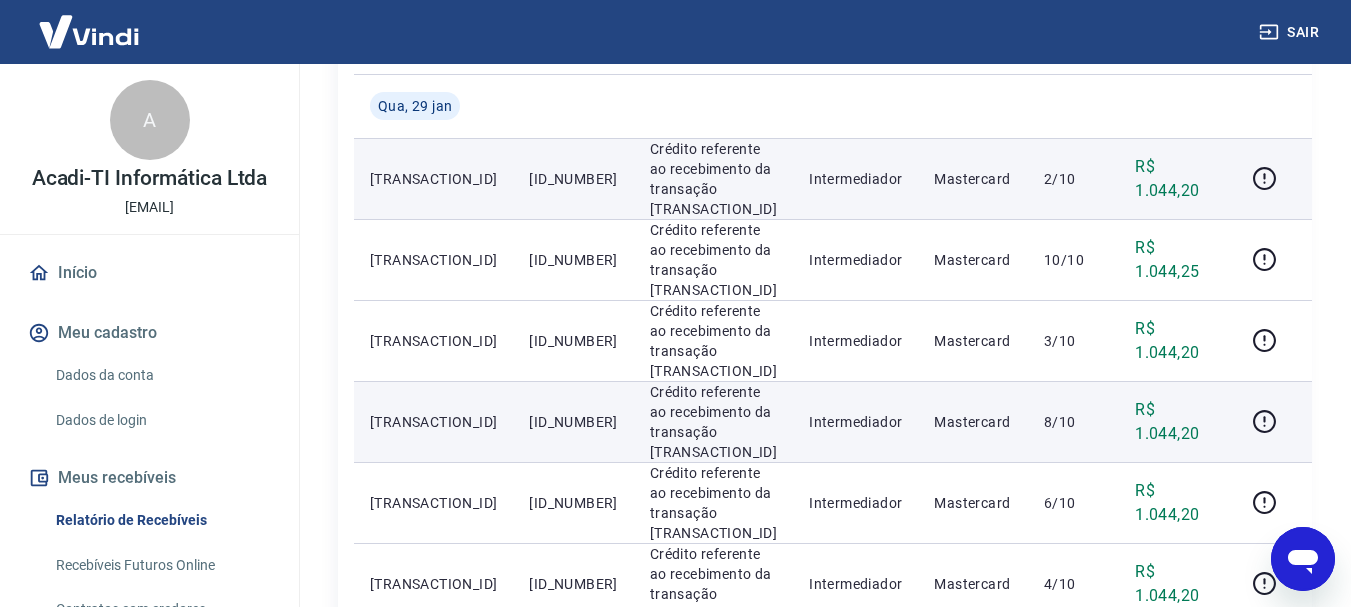 scroll, scrollTop: 300, scrollLeft: 0, axis: vertical 